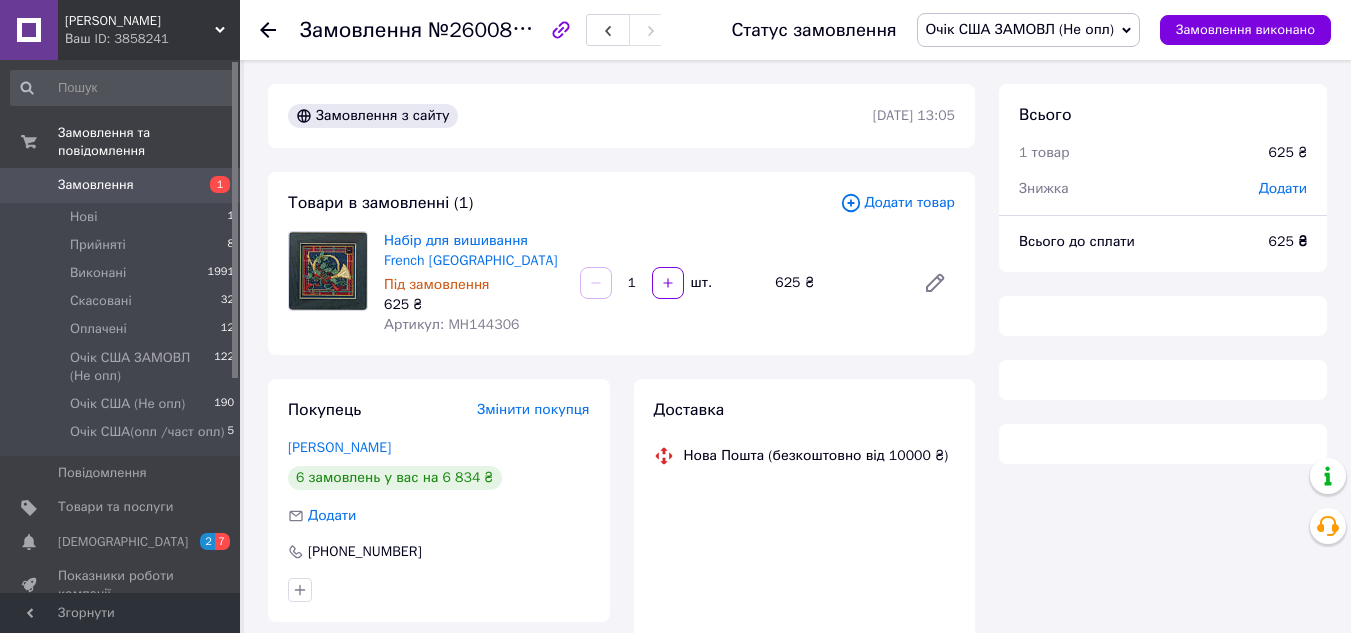 scroll, scrollTop: 0, scrollLeft: 0, axis: both 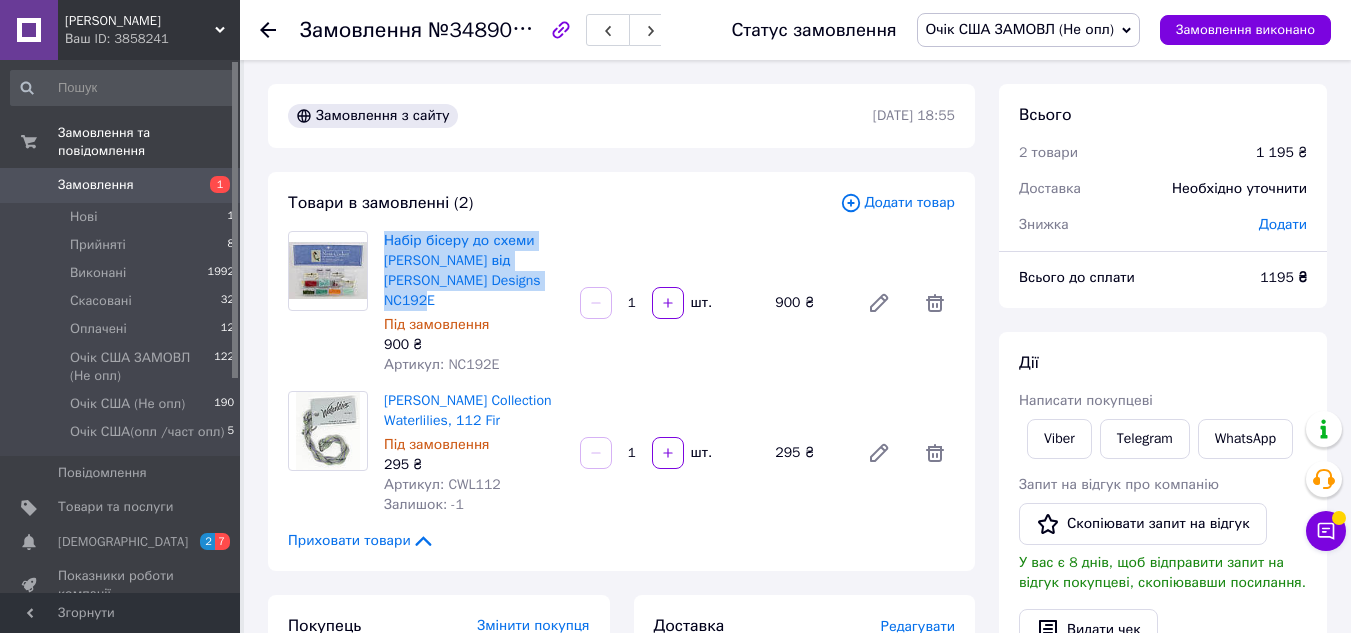 drag, startPoint x: 382, startPoint y: 236, endPoint x: 543, endPoint y: 277, distance: 166.1385 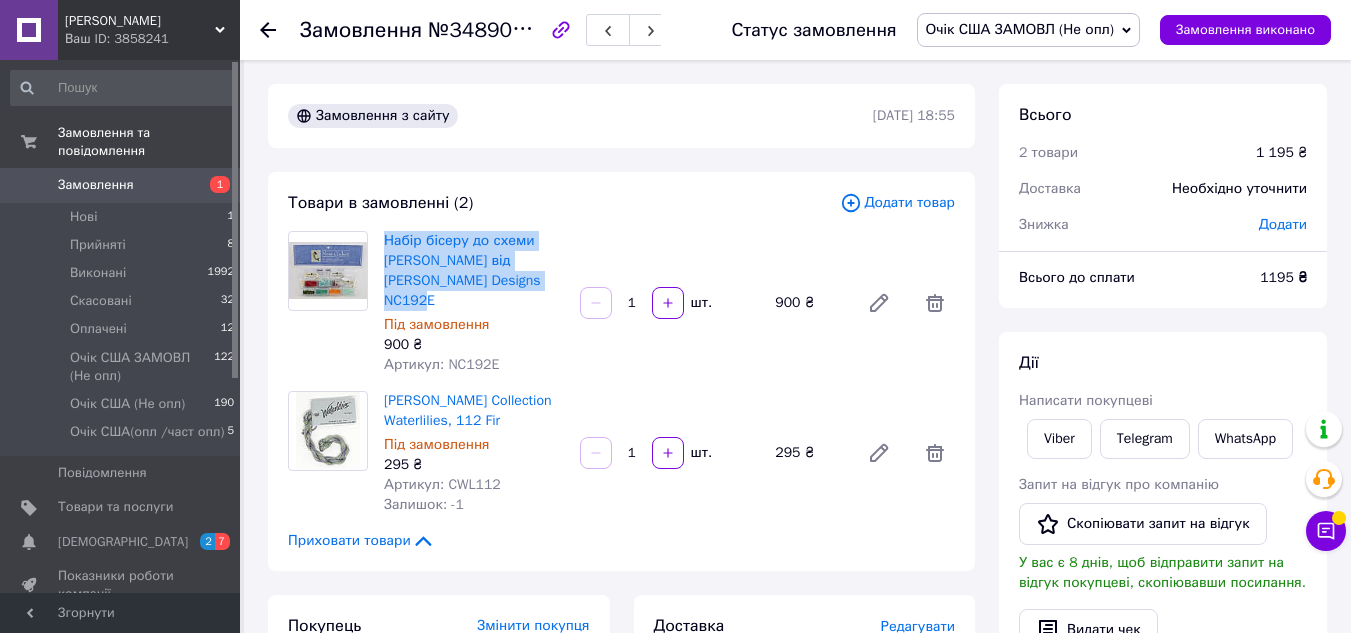 click on "Набір бісеру до схеми Mermaid Green від Nora Corbett Designs NC192E Під замовлення 900 ₴ Артикул: NC192E" at bounding box center (474, 303) 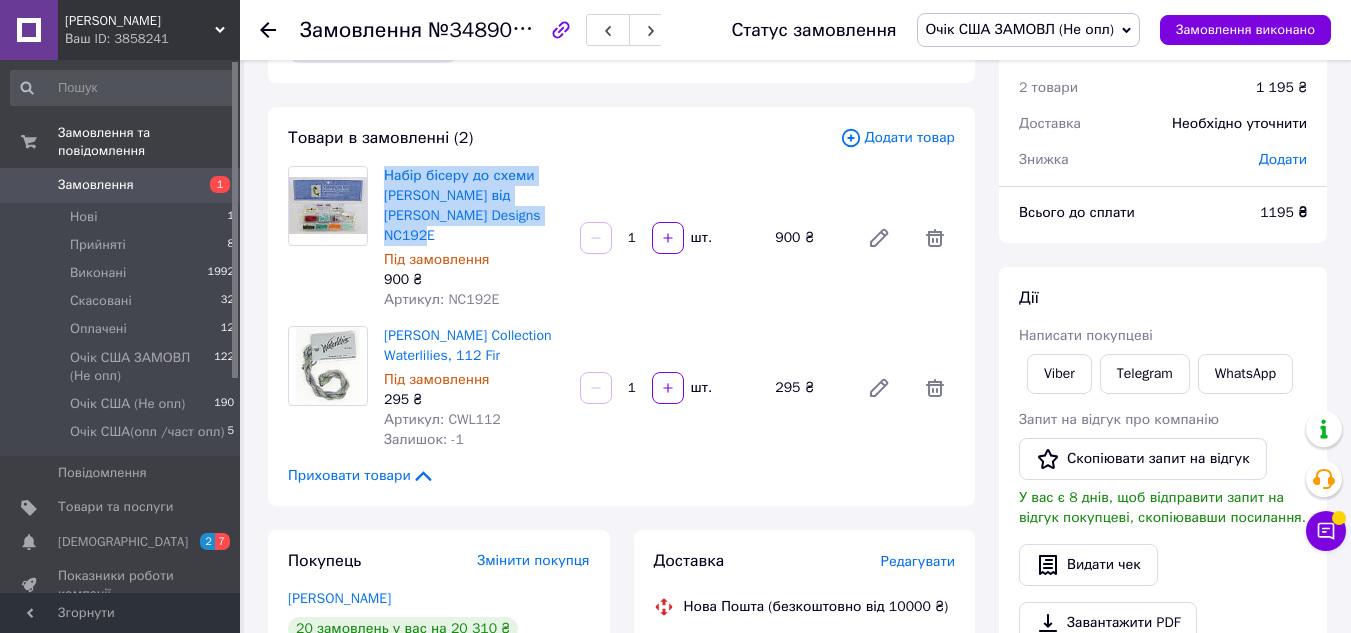 scroll, scrollTop: 100, scrollLeft: 0, axis: vertical 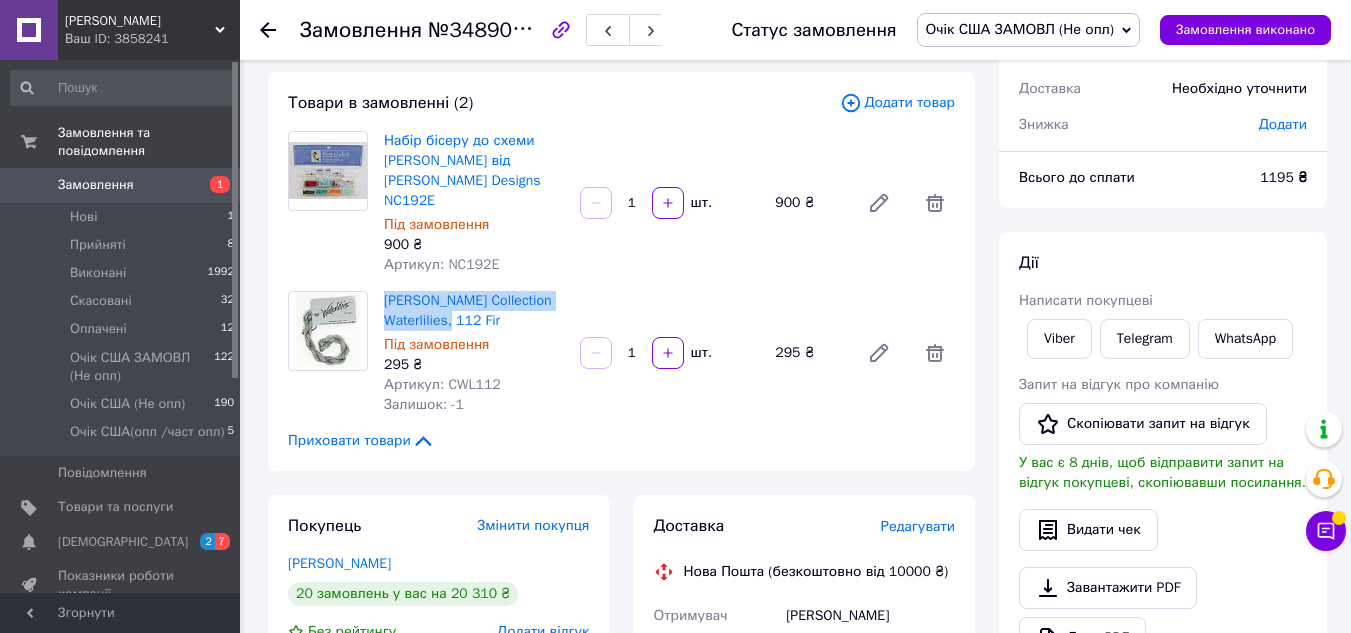 drag, startPoint x: 378, startPoint y: 278, endPoint x: 443, endPoint y: 300, distance: 68.622154 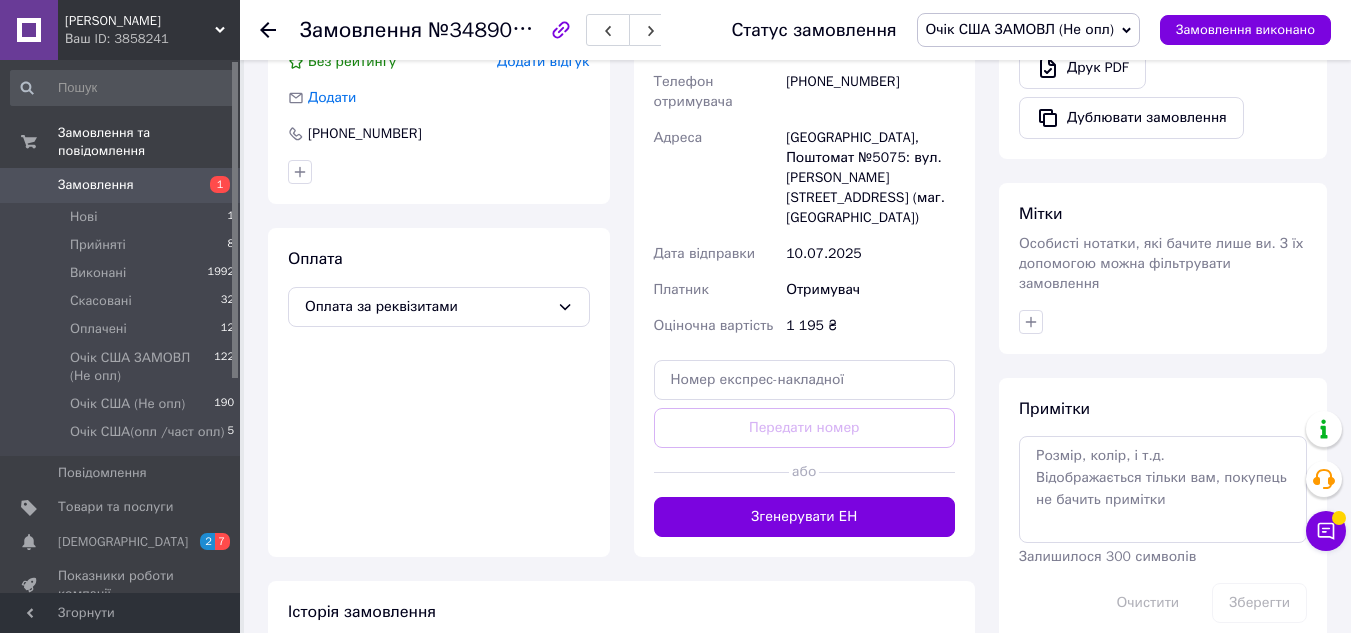 scroll, scrollTop: 700, scrollLeft: 0, axis: vertical 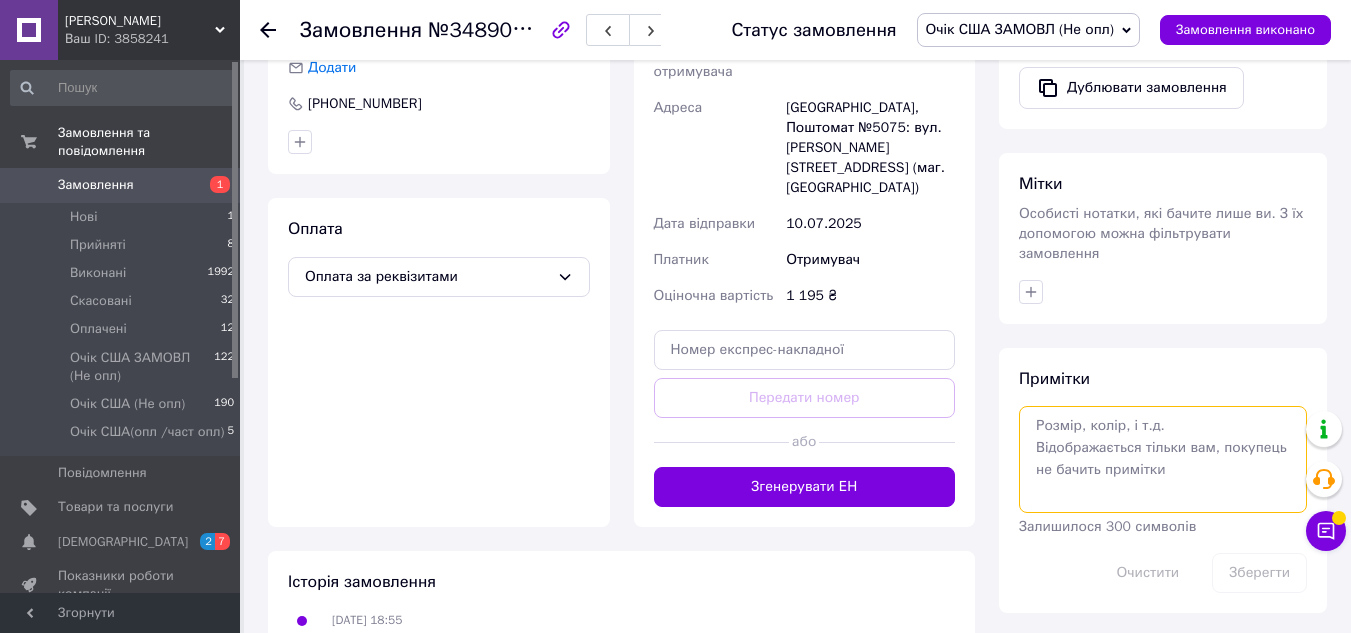 click at bounding box center [1163, 459] 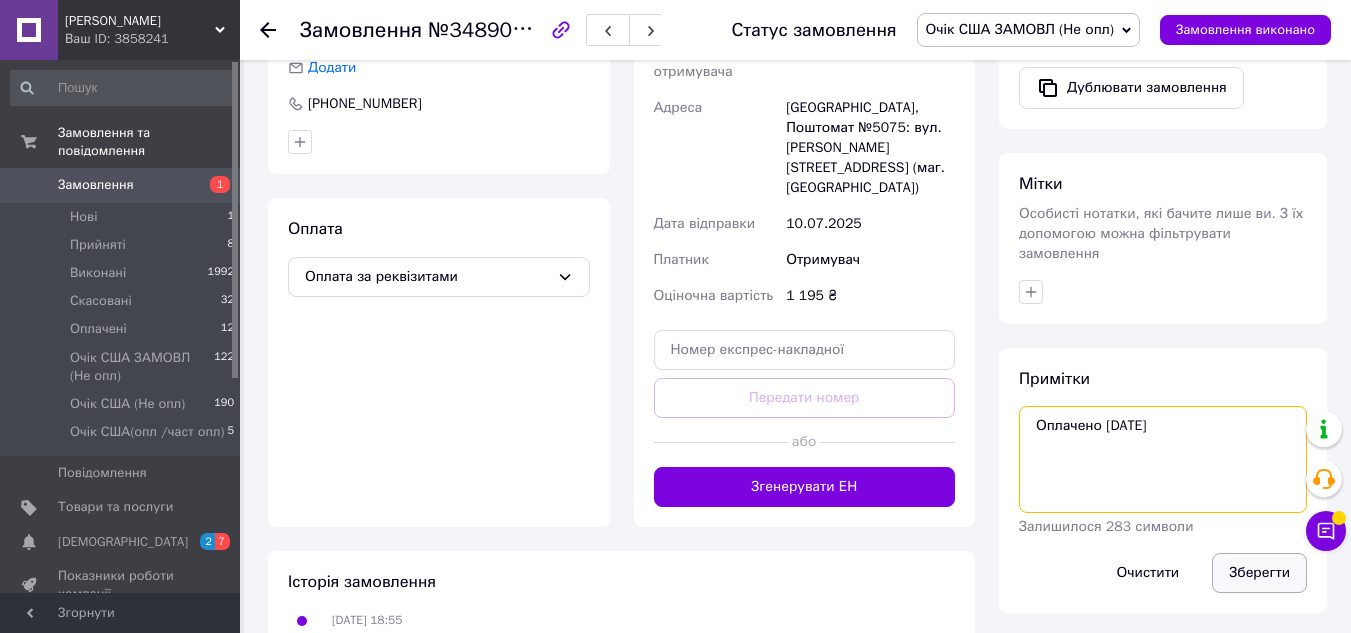 type on "Оплачено [DATE]" 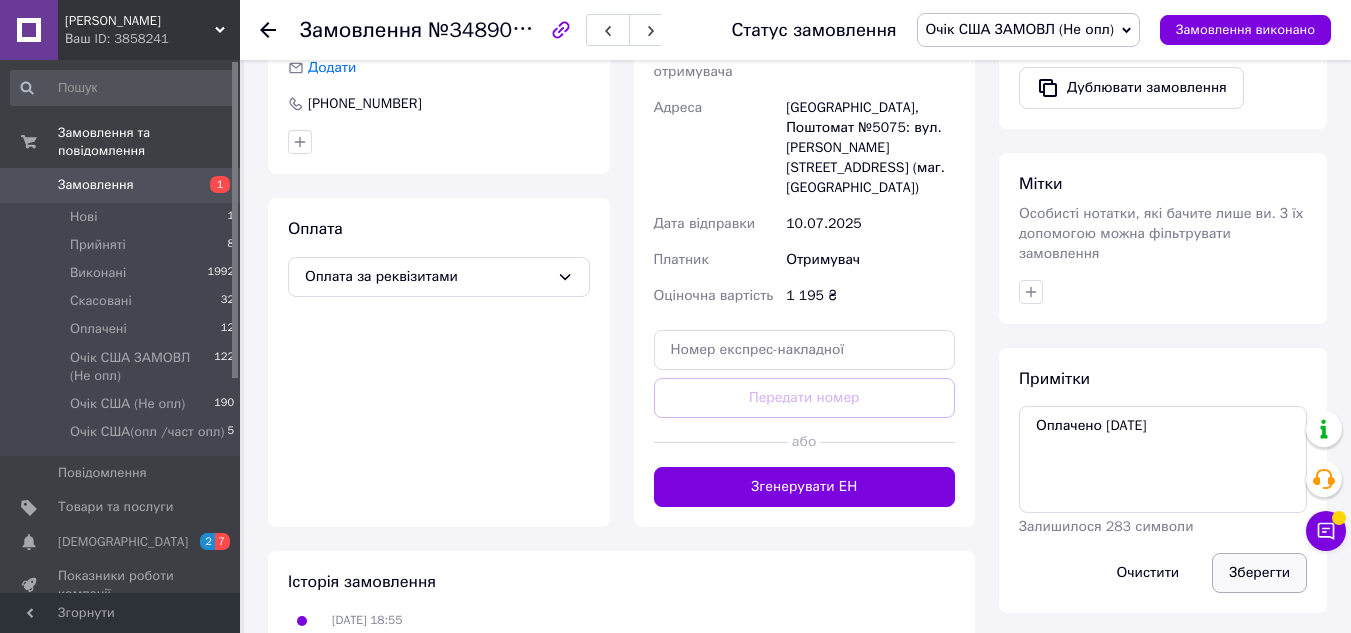 click on "Зберегти" at bounding box center [1259, 573] 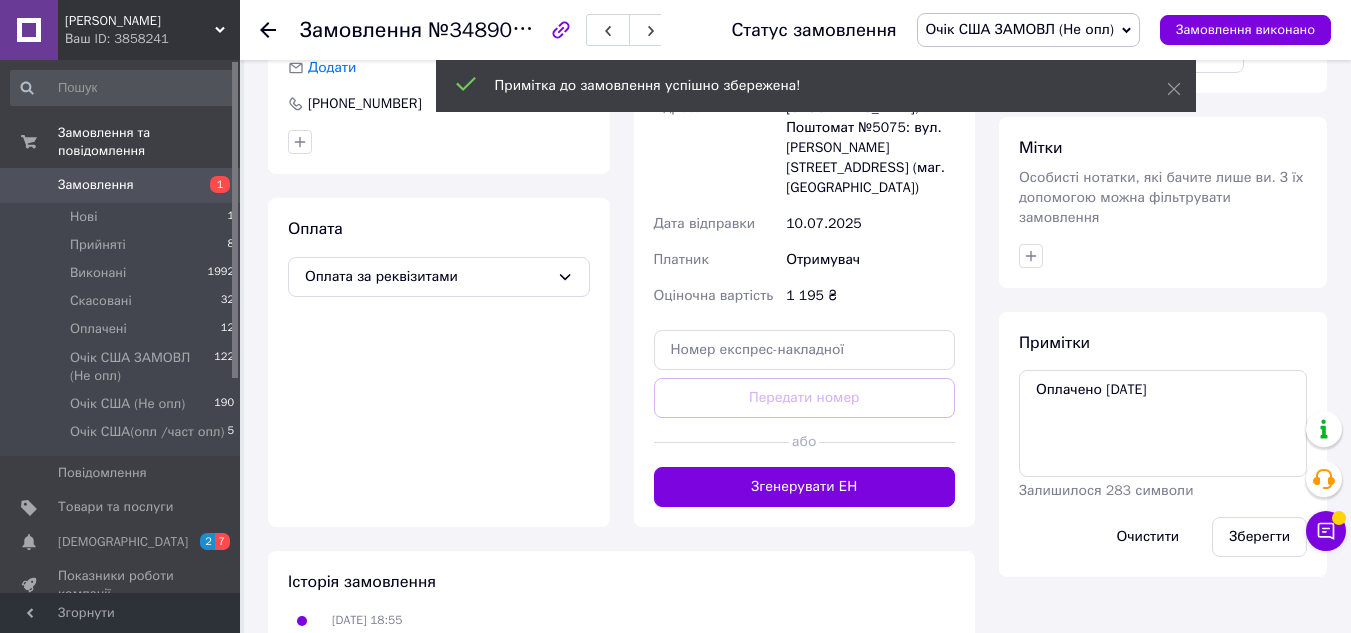 click on "Очік США ЗАМОВЛ (Не опл)" at bounding box center (1020, 29) 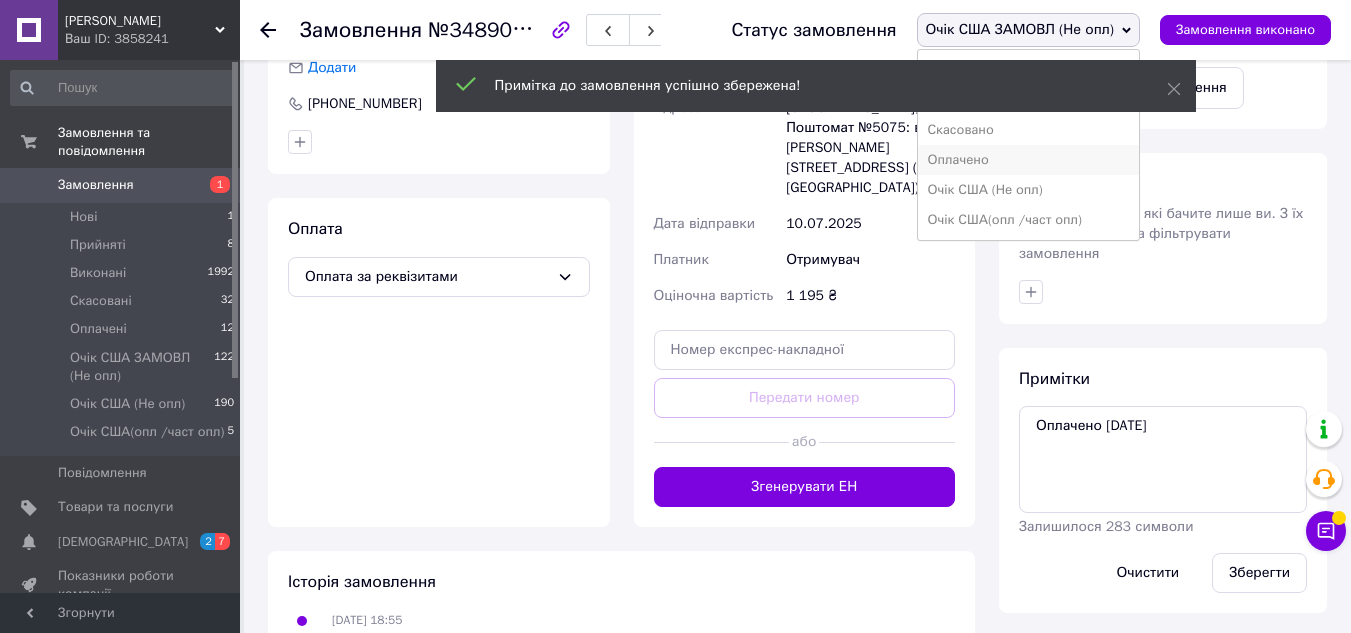 click on "Оплачено" at bounding box center (1028, 160) 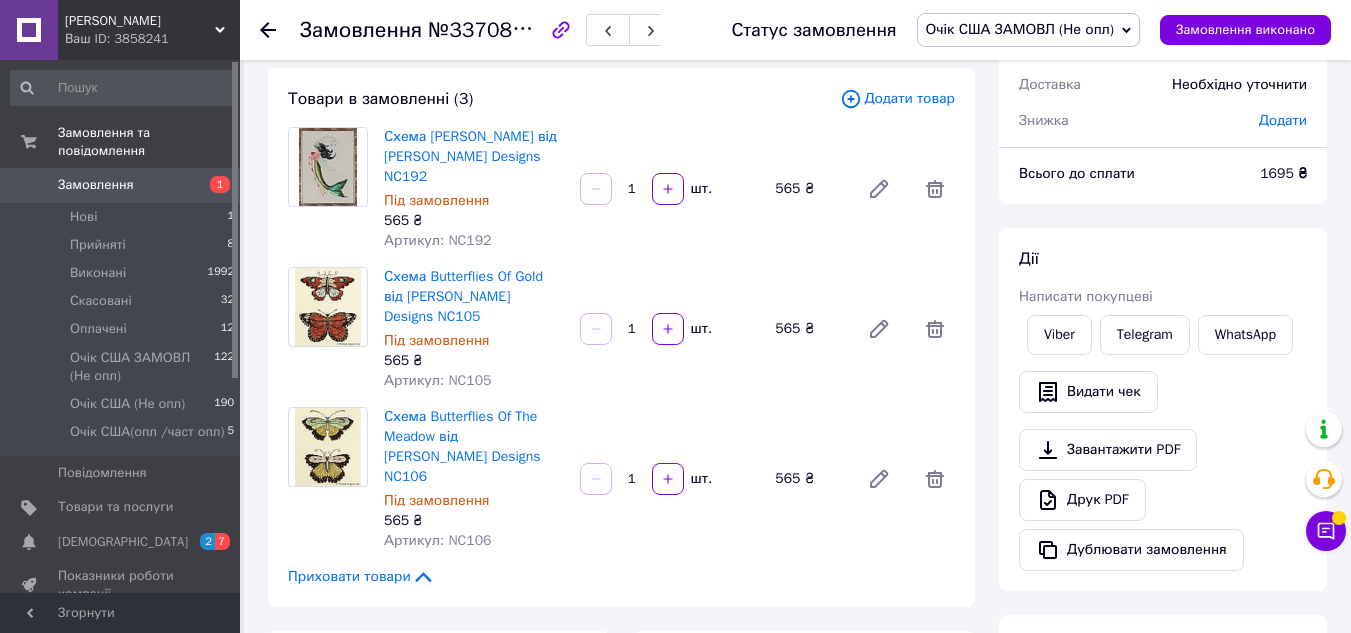 scroll, scrollTop: 0, scrollLeft: 0, axis: both 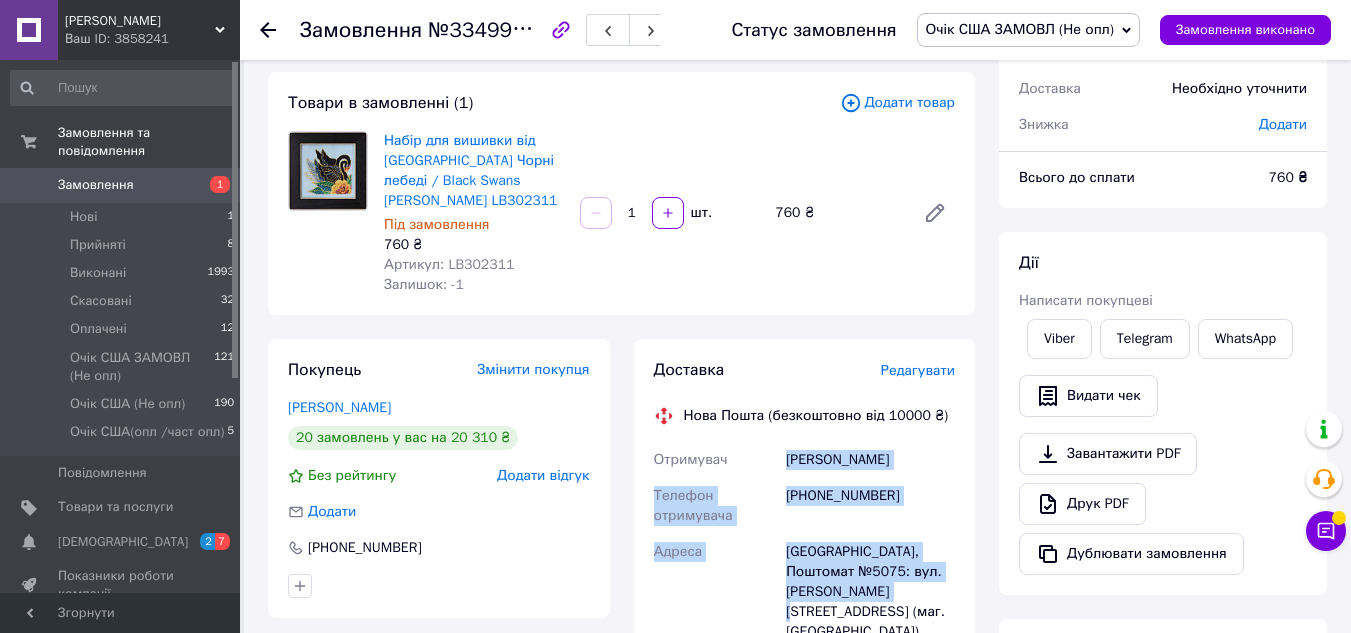 drag, startPoint x: 787, startPoint y: 459, endPoint x: 911, endPoint y: 599, distance: 187.01872 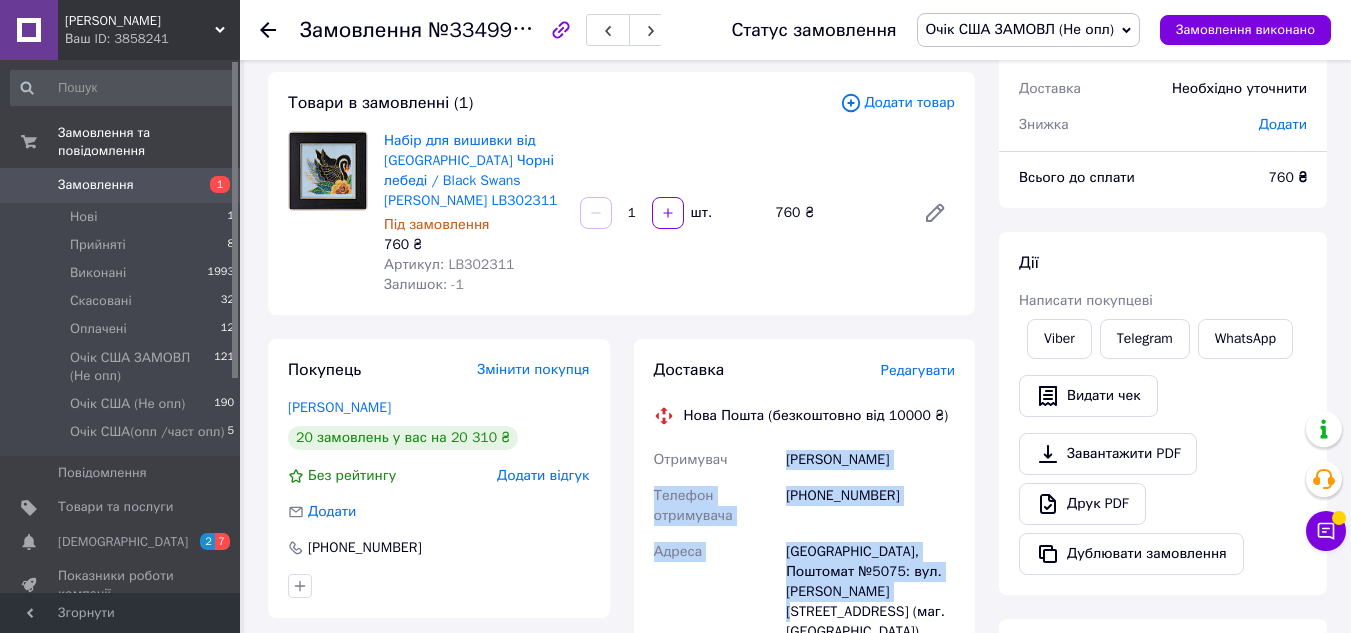 click on "Отримувач Загоруй Олена Телефон отримувача +380969929976 Адреса Вінниця, Поштомат №5075: вул. Пирогова, 126 (маг. АТБ) Дата відправки 10.07.2025 Платник Отримувач Оціночна вартість 760 ₴" at bounding box center [805, 600] 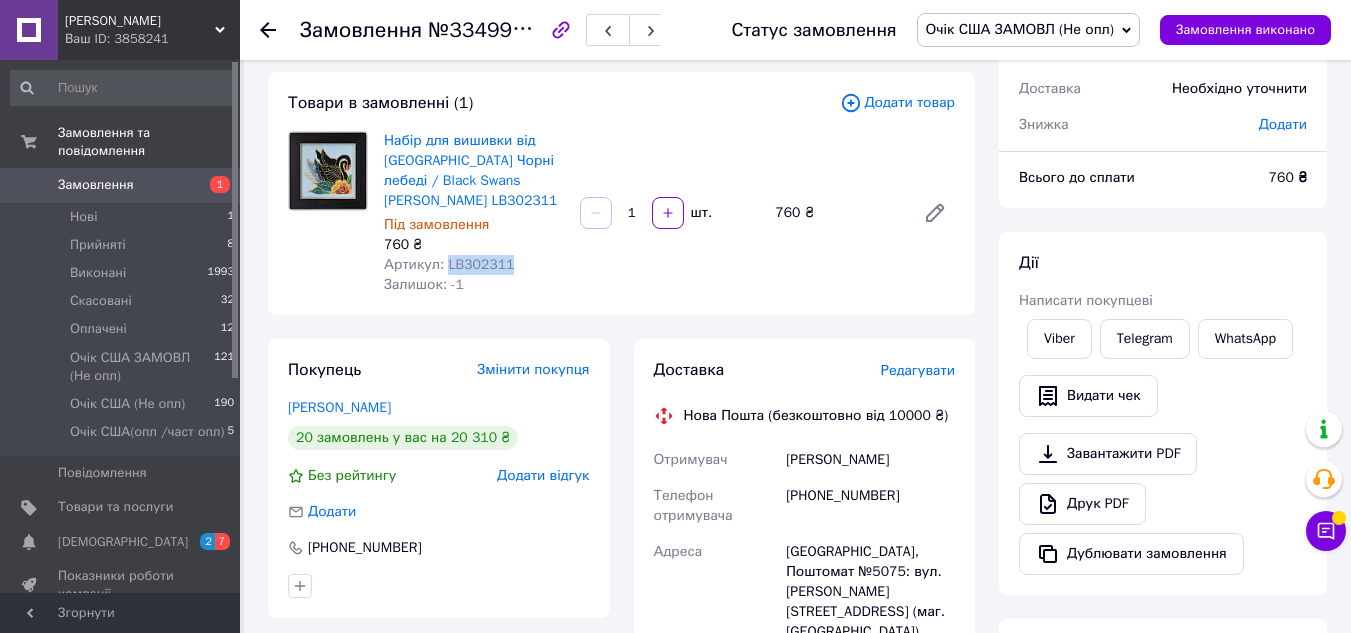 drag, startPoint x: 444, startPoint y: 263, endPoint x: 516, endPoint y: 260, distance: 72.06247 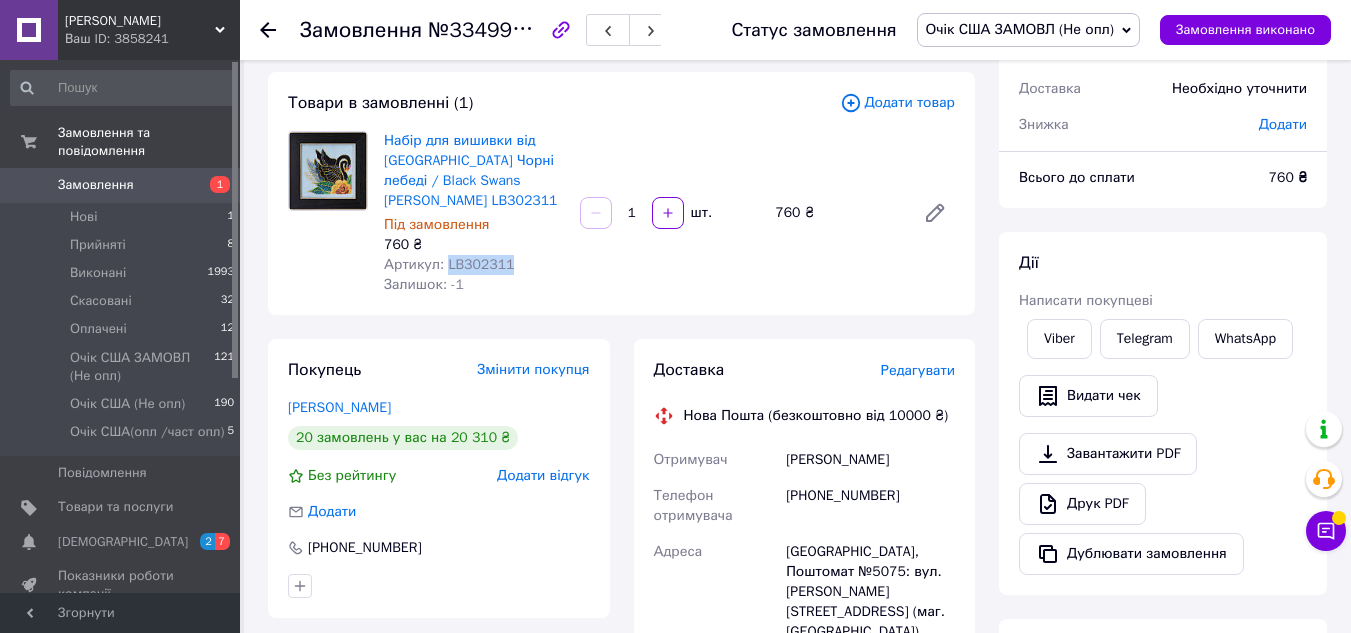 click on "Очік США ЗАМОВЛ (Не опл)" at bounding box center (1020, 29) 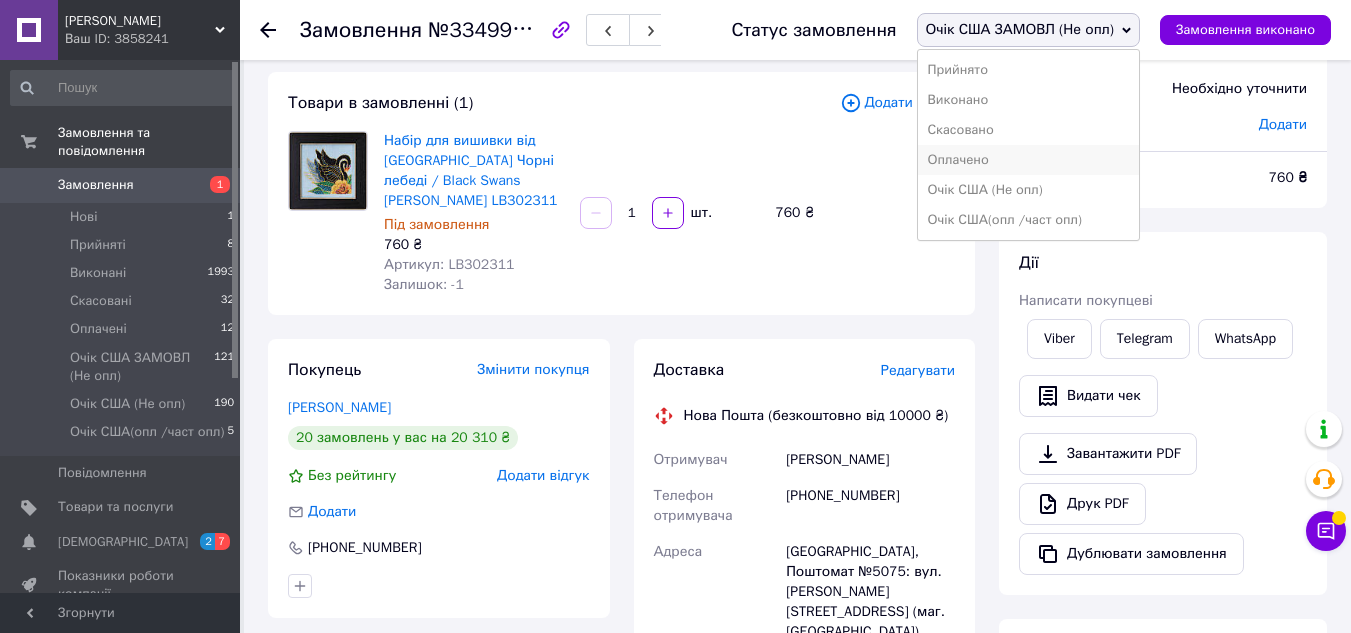 click on "Оплачено" at bounding box center (1028, 160) 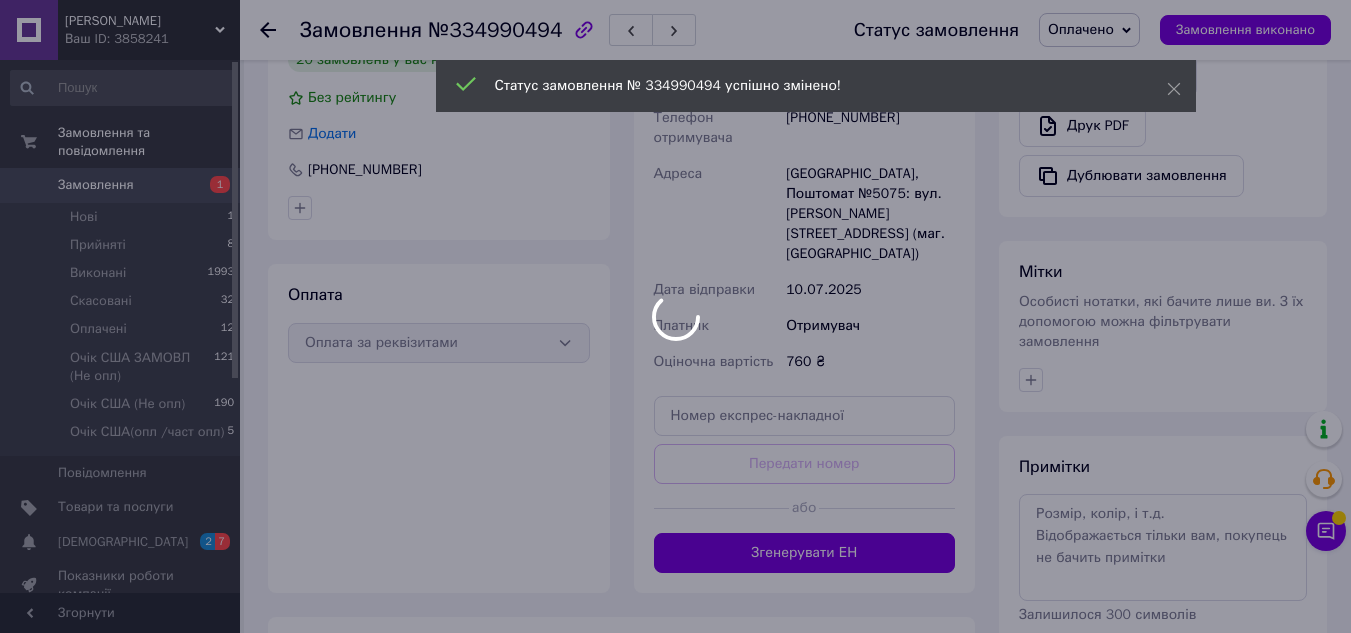 scroll, scrollTop: 600, scrollLeft: 0, axis: vertical 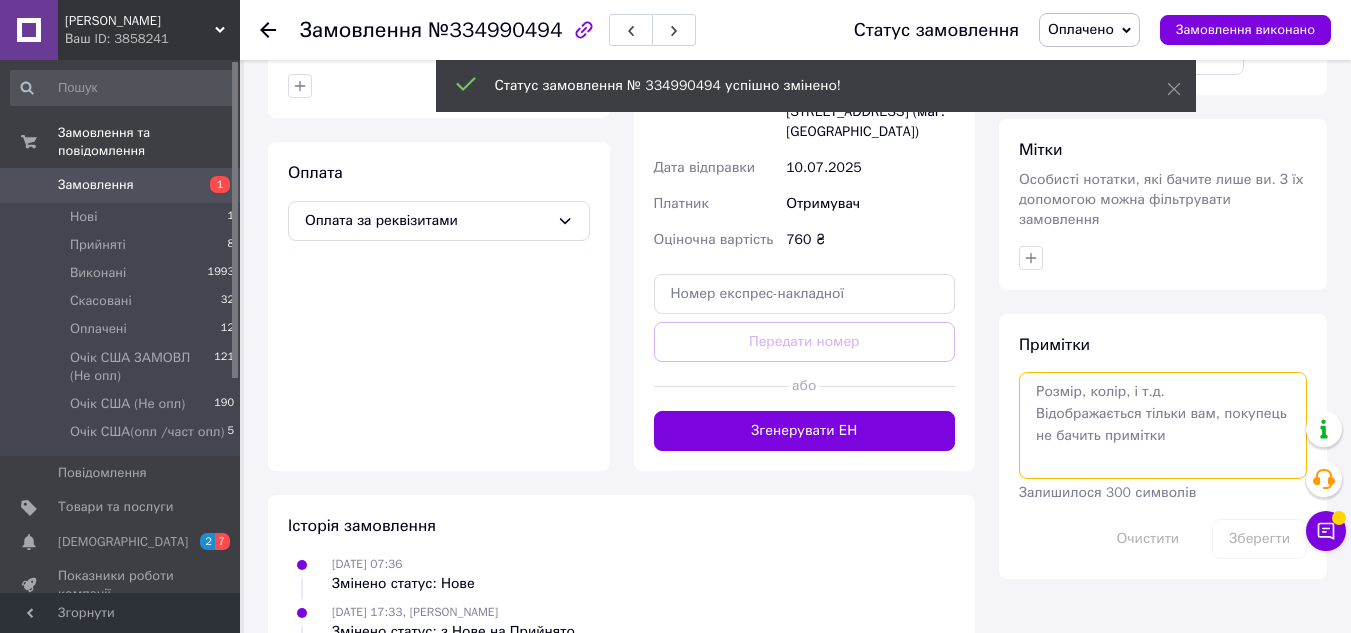 click at bounding box center (1163, 425) 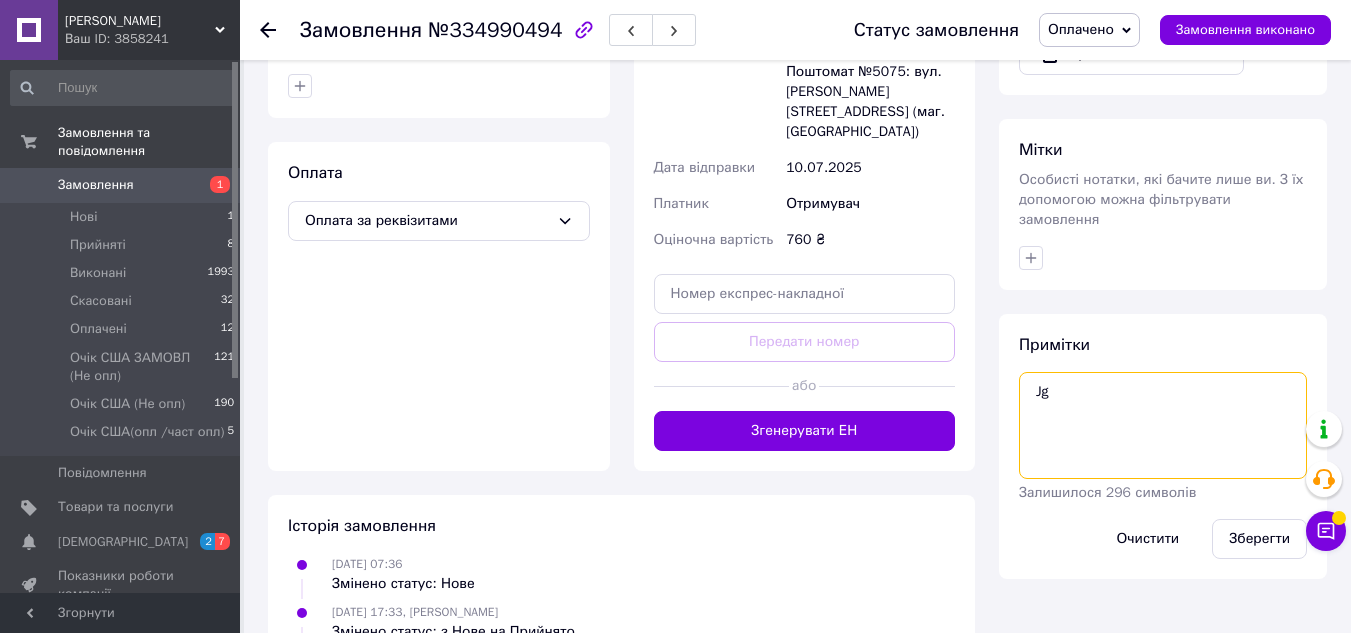 type on "J" 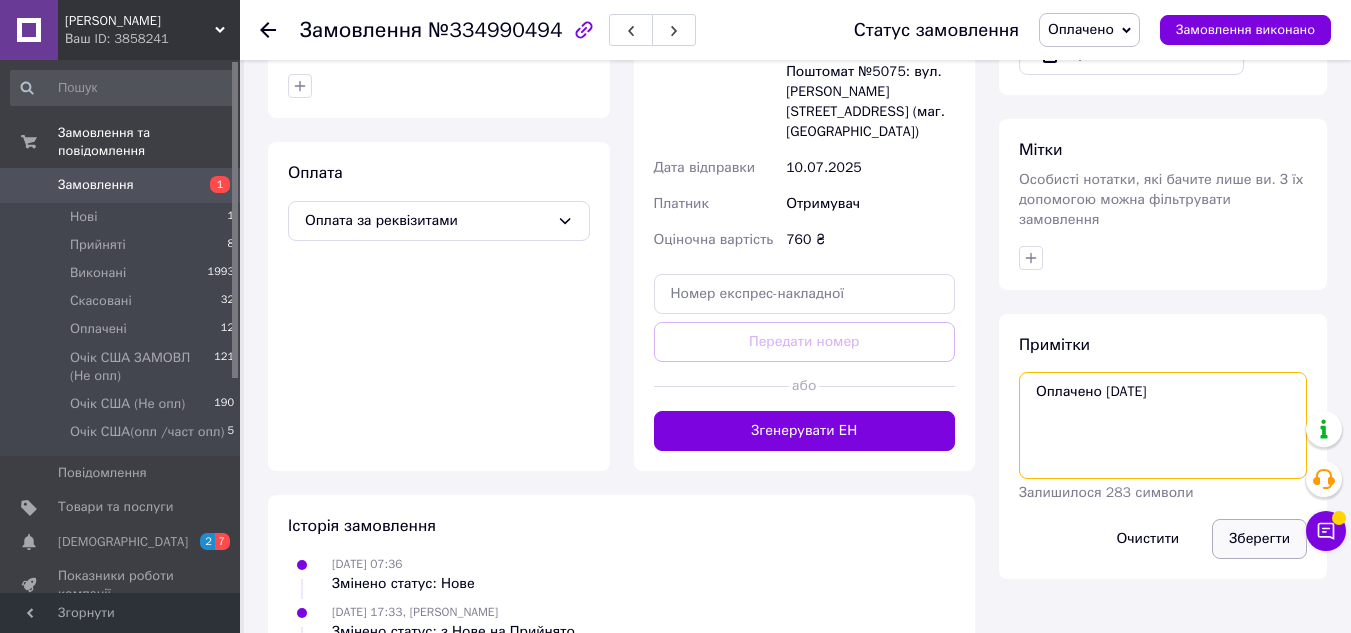 type on "Оплачено [DATE]" 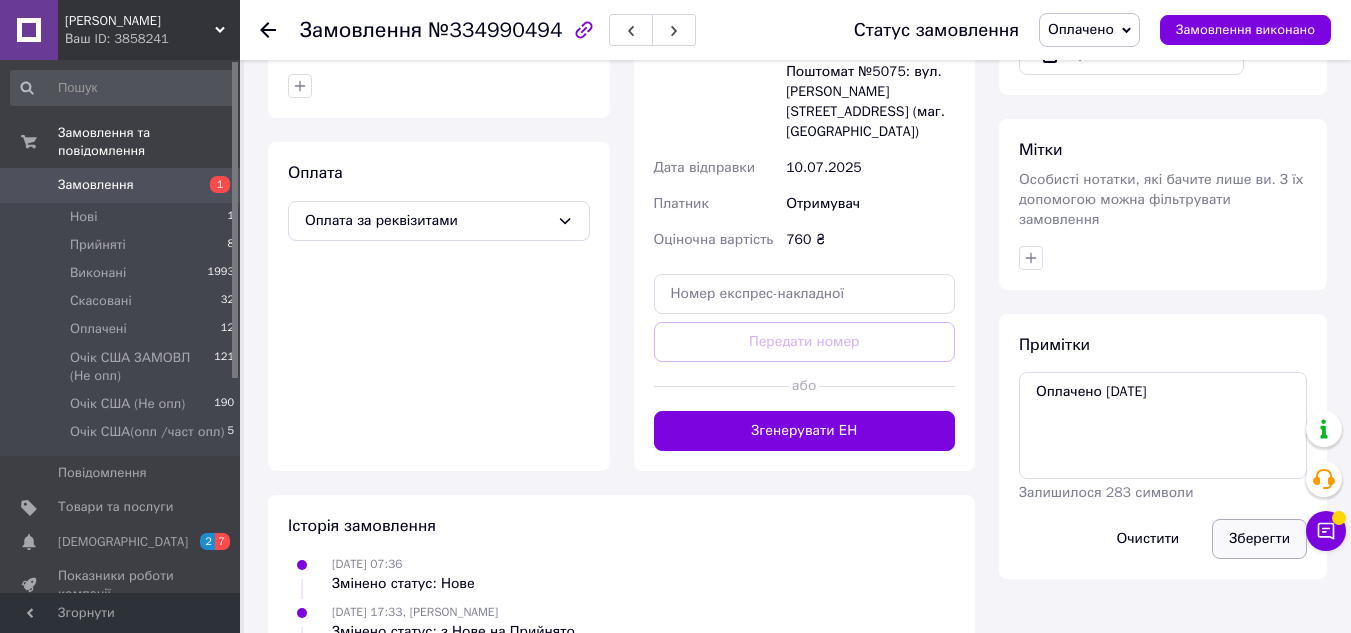 click on "Зберегти" at bounding box center [1259, 539] 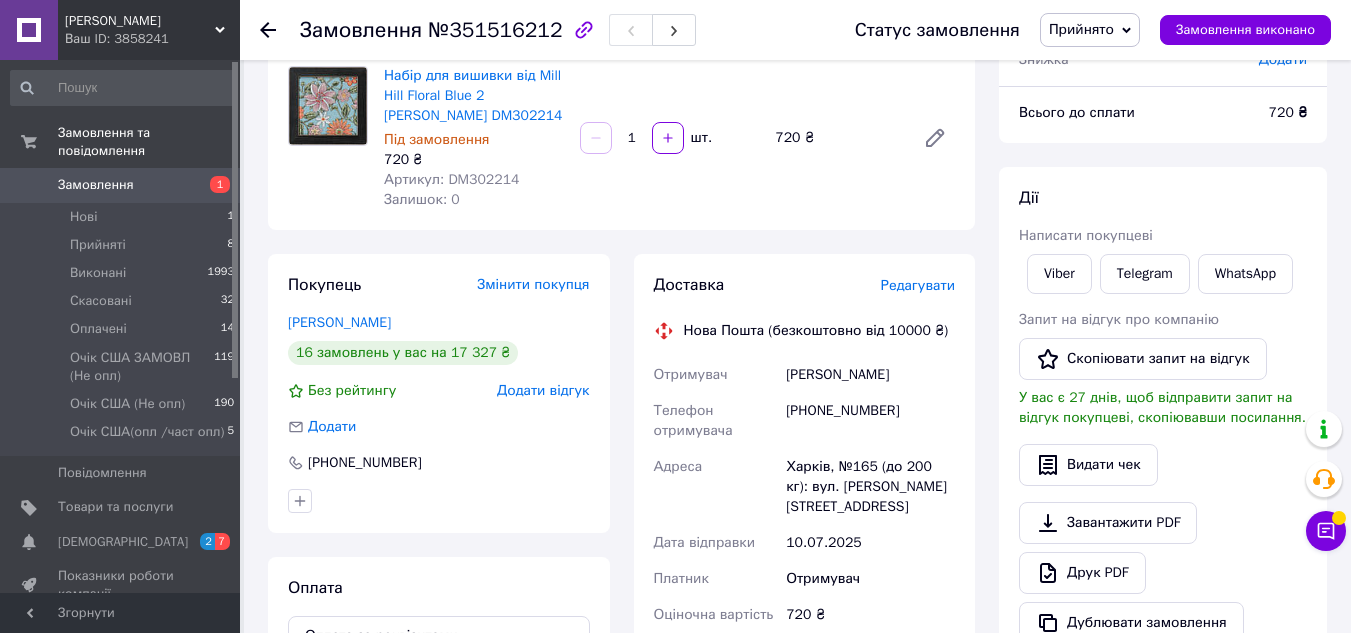 scroll, scrollTop: 200, scrollLeft: 0, axis: vertical 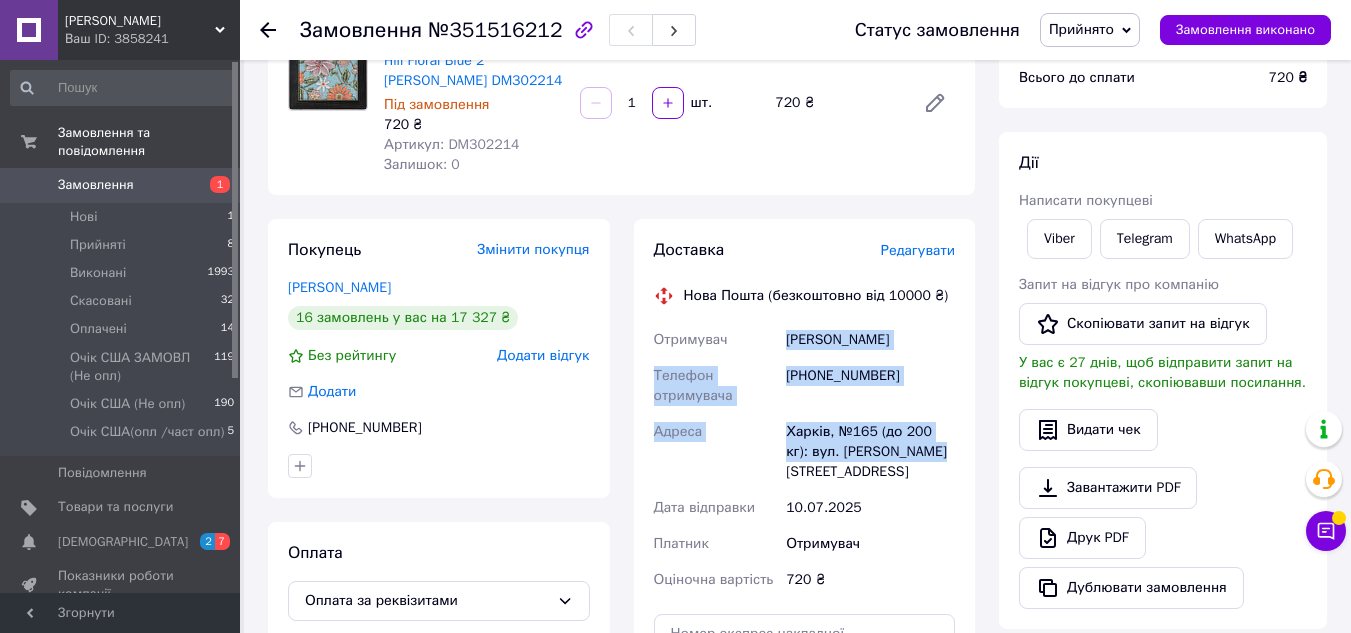 drag, startPoint x: 788, startPoint y: 335, endPoint x: 929, endPoint y: 447, distance: 180.06943 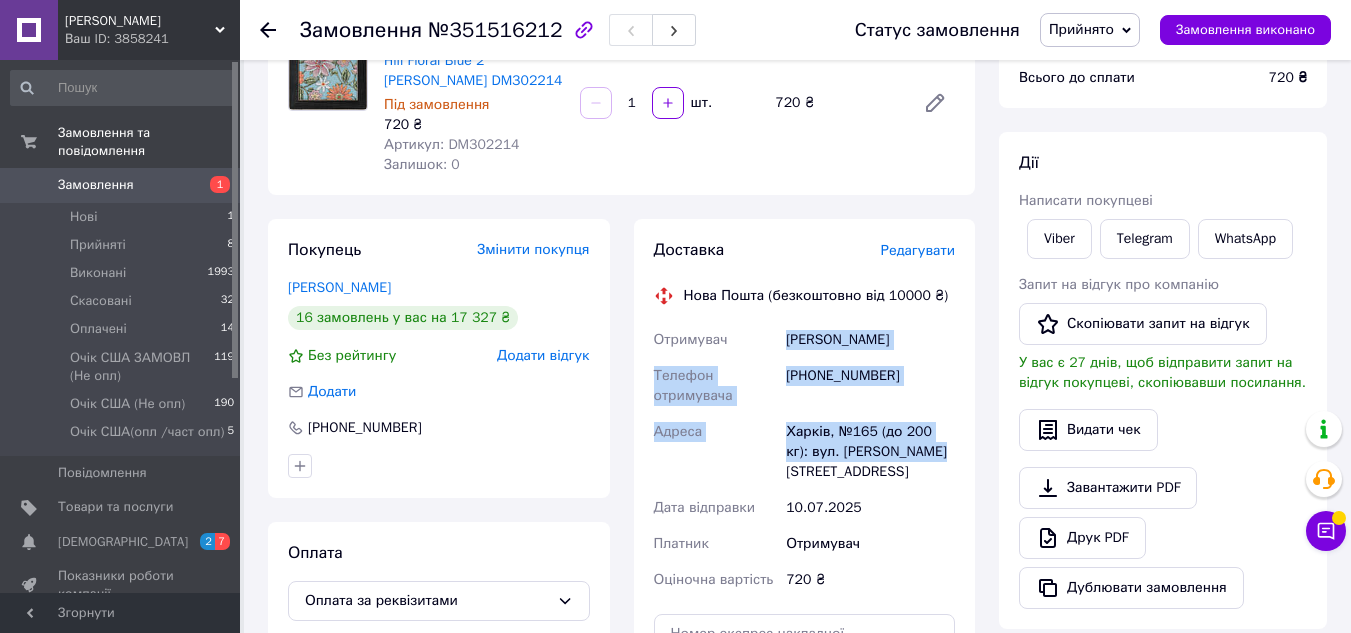 click on "Отримувач [PERSON_NAME] Телефон отримувача [PHONE_NUMBER] [GEOGRAPHIC_DATA], №165 (до 200 кг): вул. [PERSON_NAME], 36-А Дата відправки [DATE] Платник Отримувач Оціночна вартість 720 ₴" at bounding box center (805, 460) 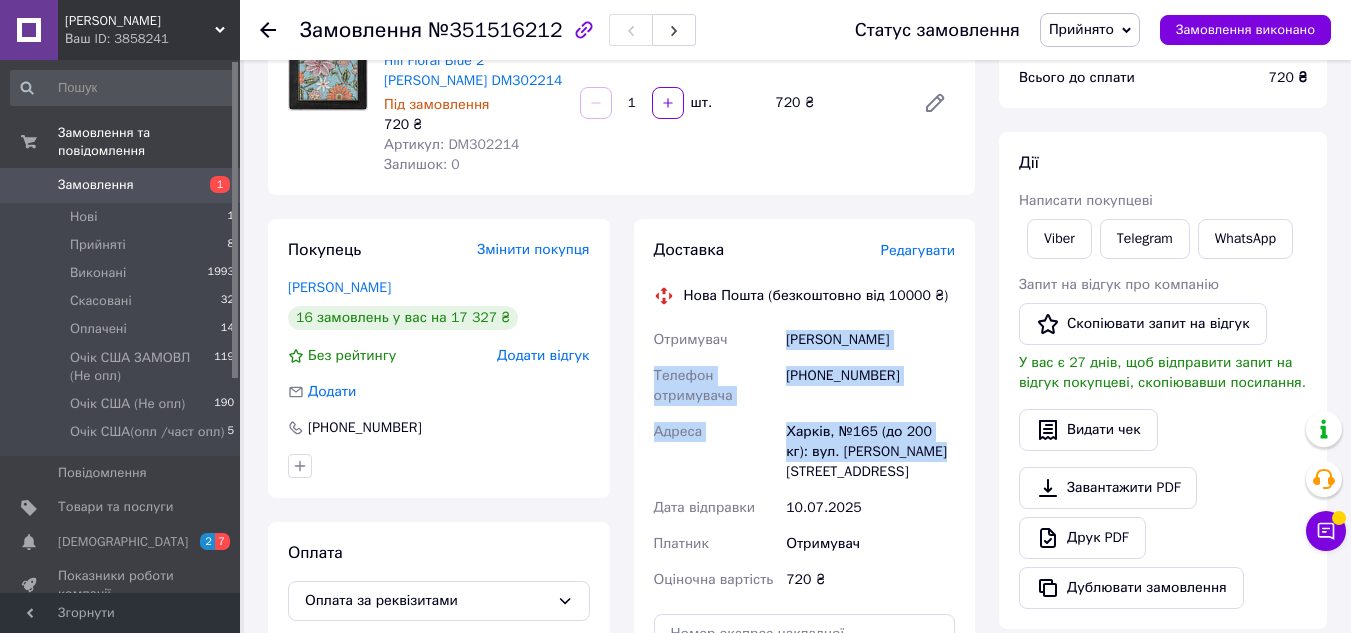 copy on "[PERSON_NAME] Телефон отримувача [PHONE_NUMBER] Адреса Харків, №165 (до 200 кг): вул. [PERSON_NAME][STREET_ADDRESS]" 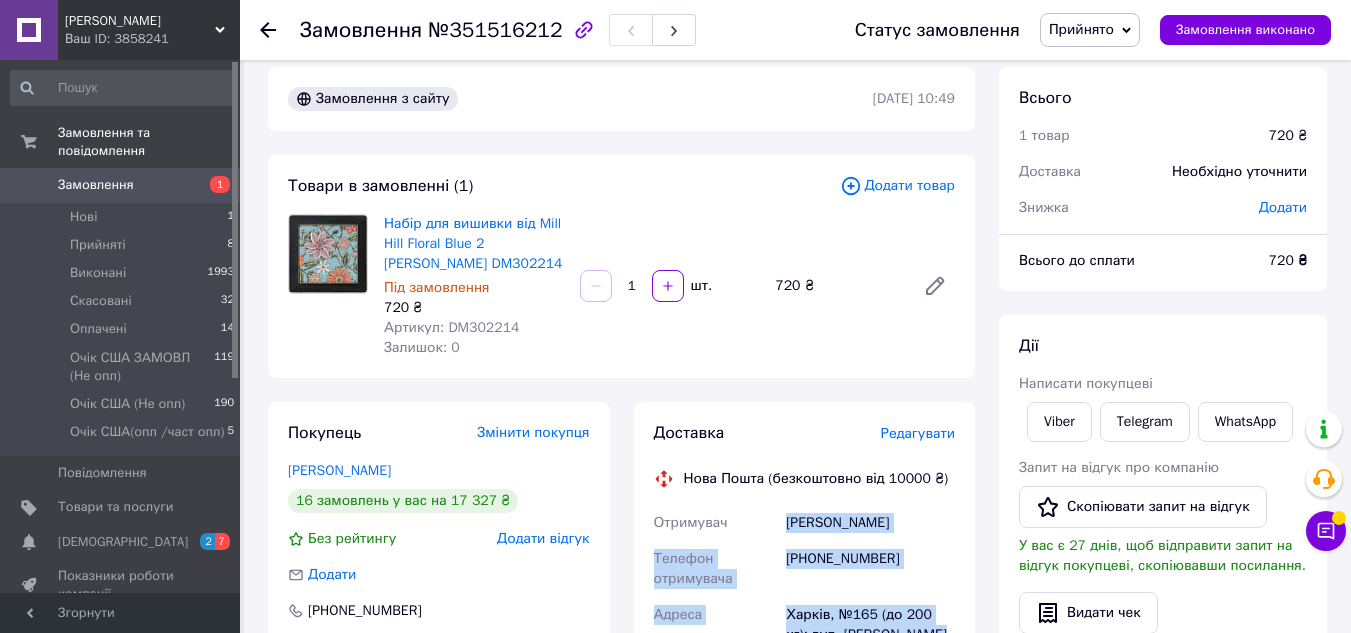 scroll, scrollTop: 0, scrollLeft: 0, axis: both 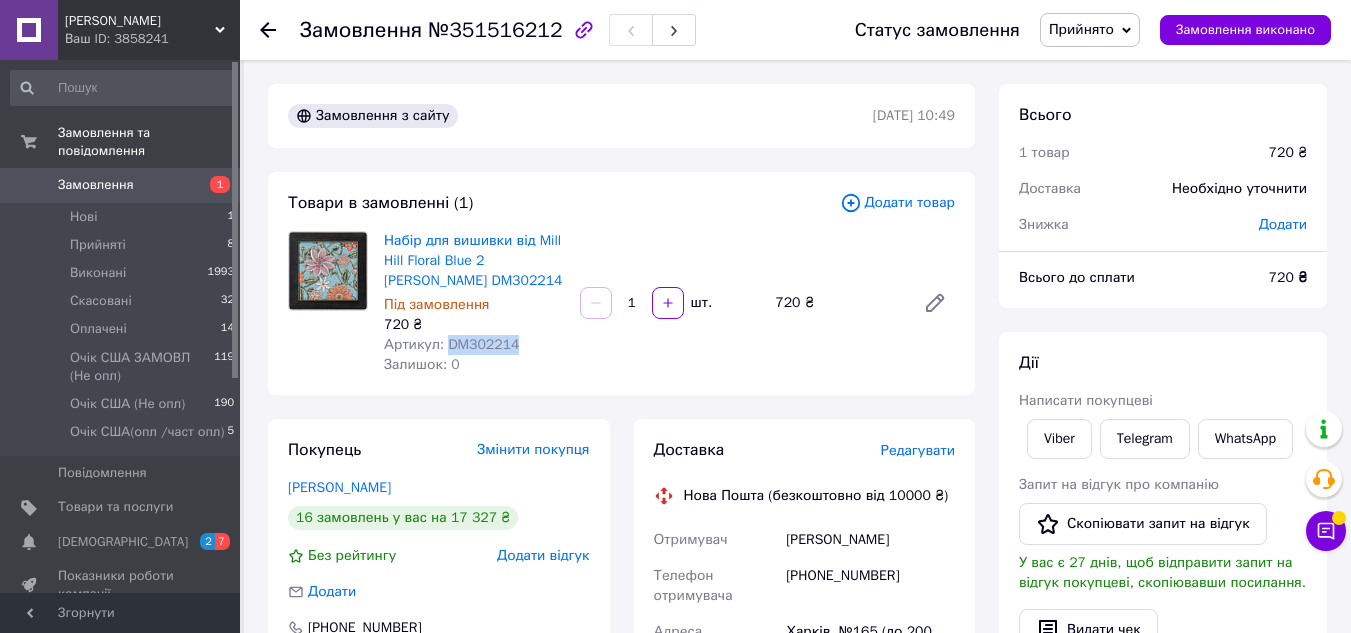 drag, startPoint x: 445, startPoint y: 340, endPoint x: 521, endPoint y: 346, distance: 76.23647 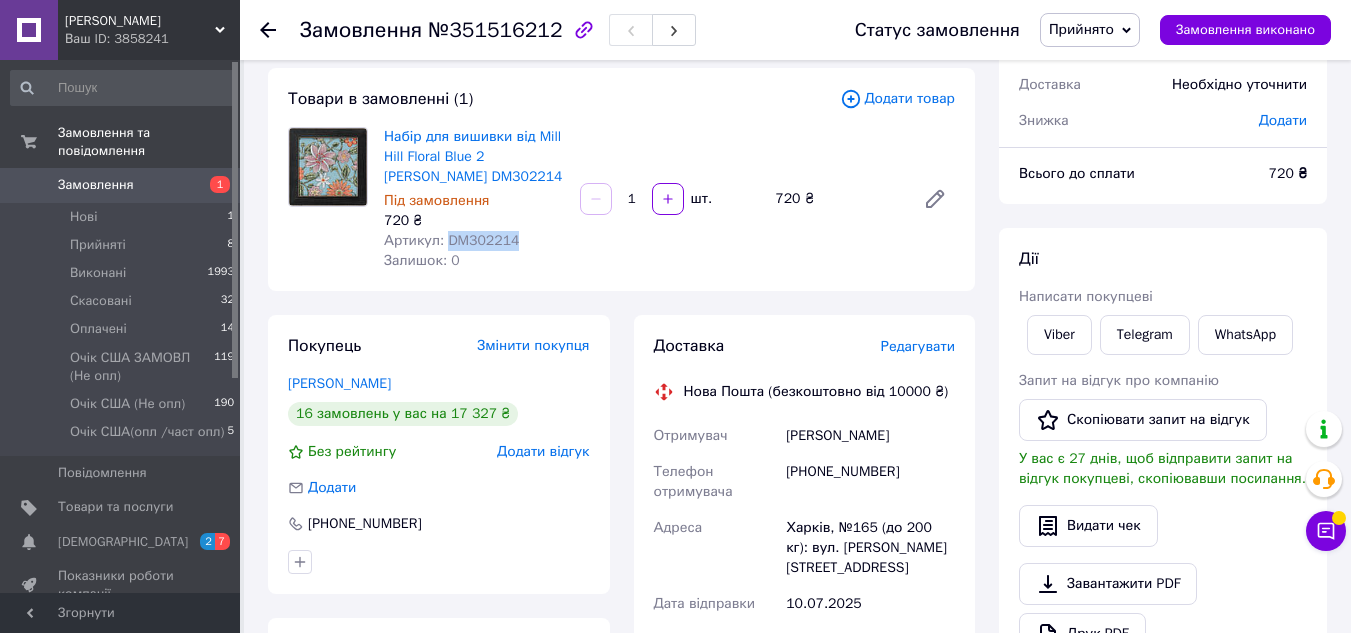scroll, scrollTop: 100, scrollLeft: 0, axis: vertical 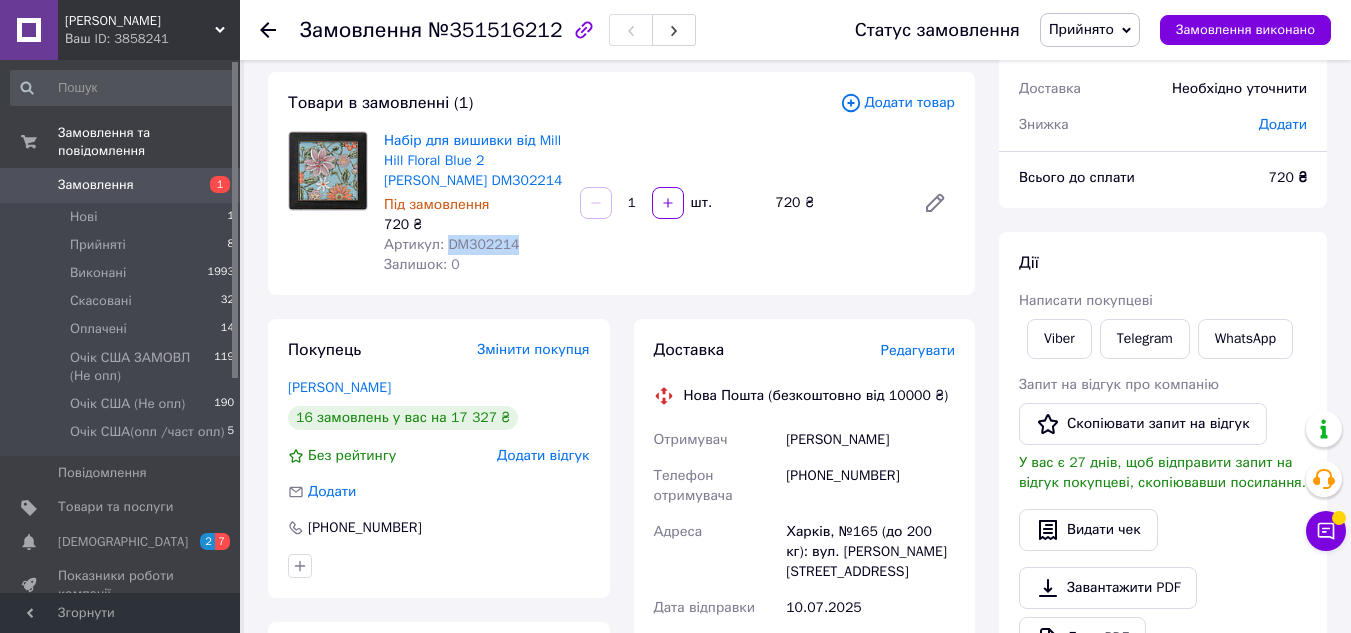 click on "Прийнято" at bounding box center [1081, 29] 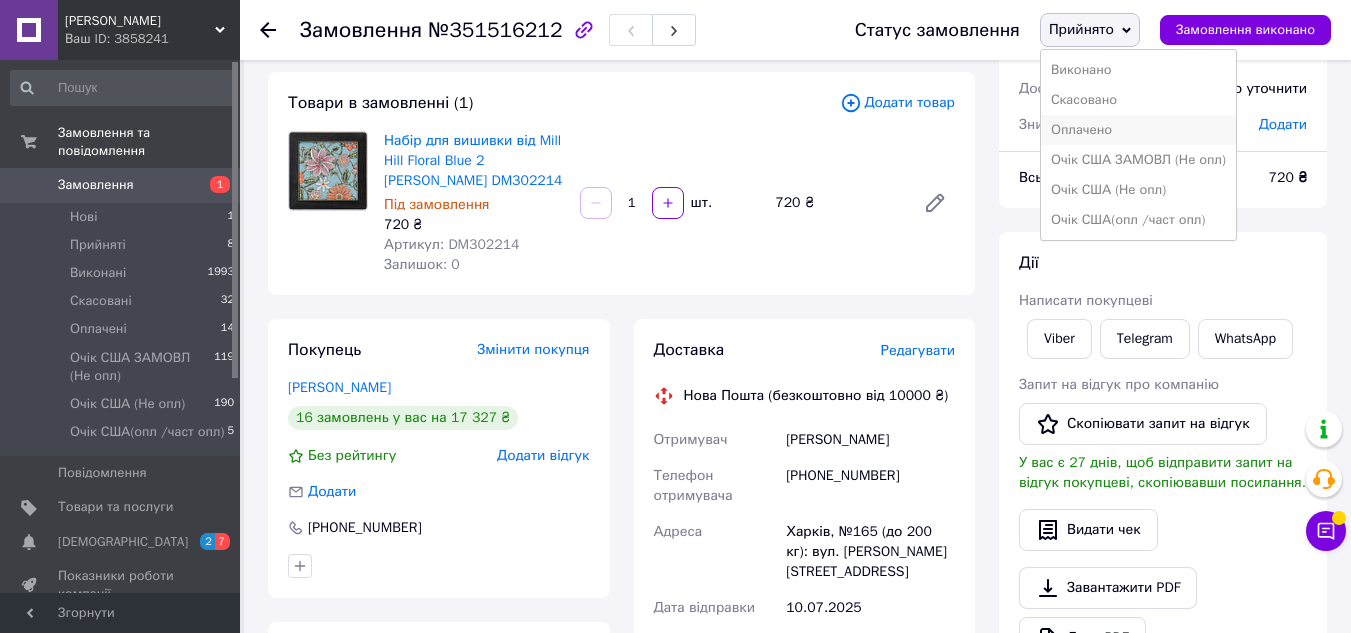 click on "Оплачено" at bounding box center (1138, 130) 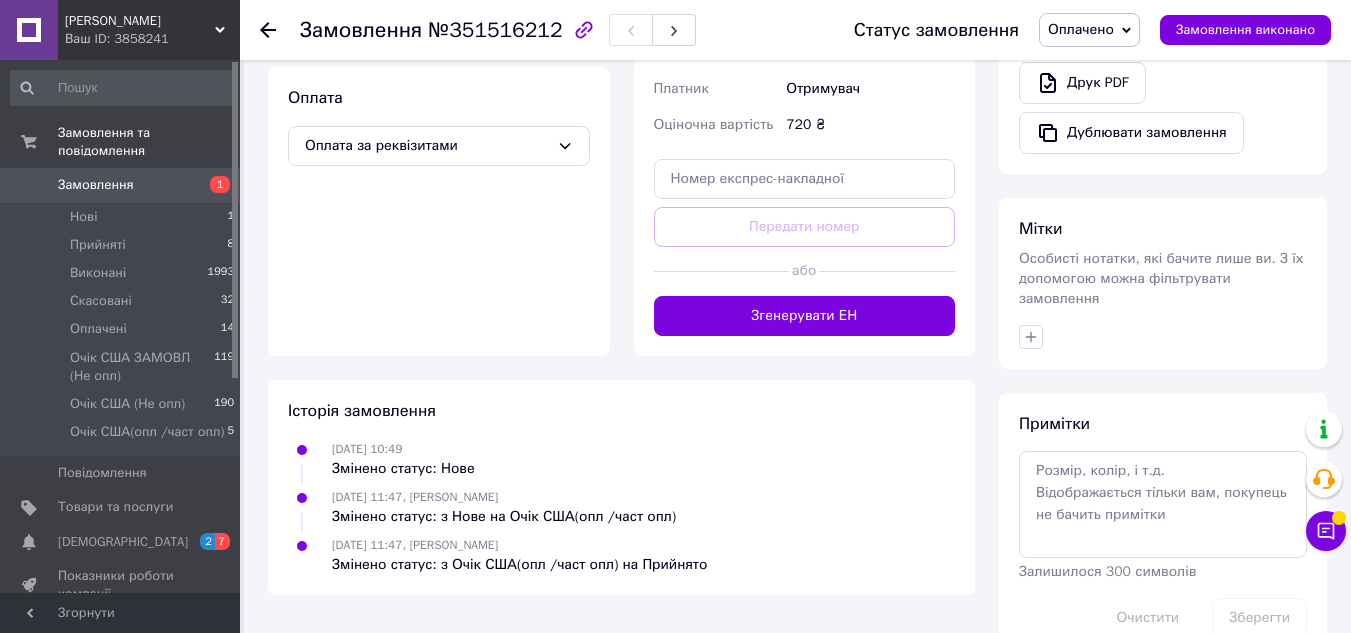 scroll, scrollTop: 684, scrollLeft: 0, axis: vertical 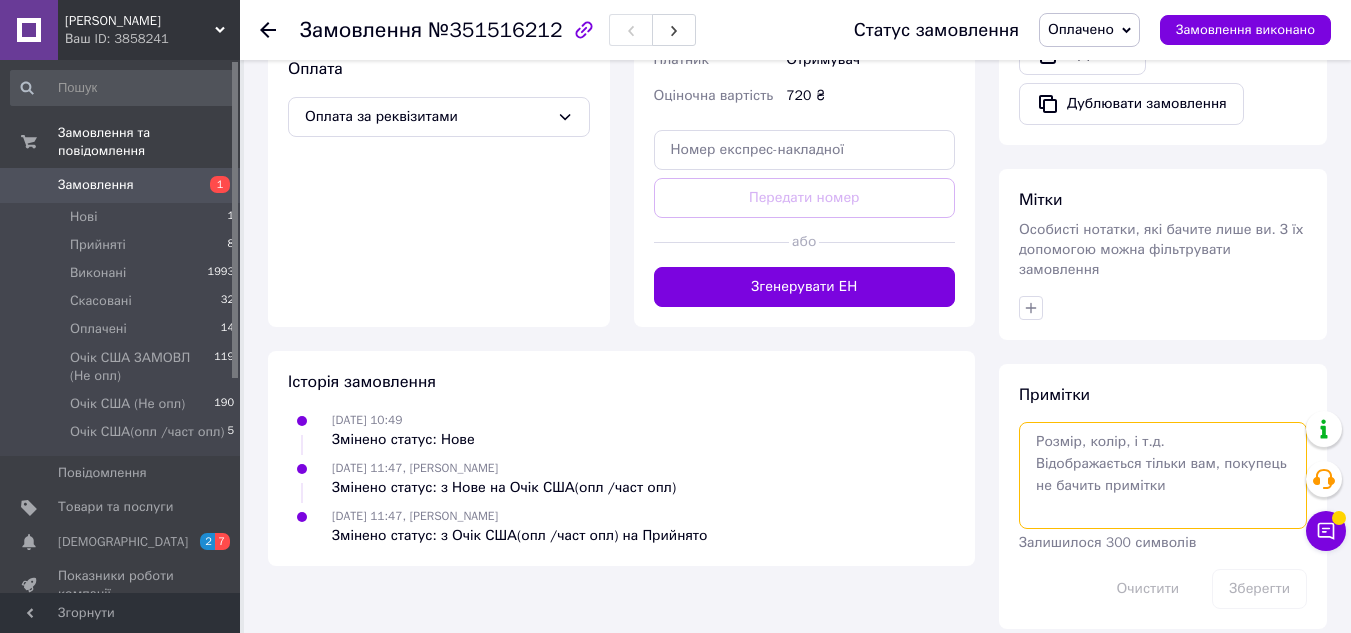 click at bounding box center [1163, 475] 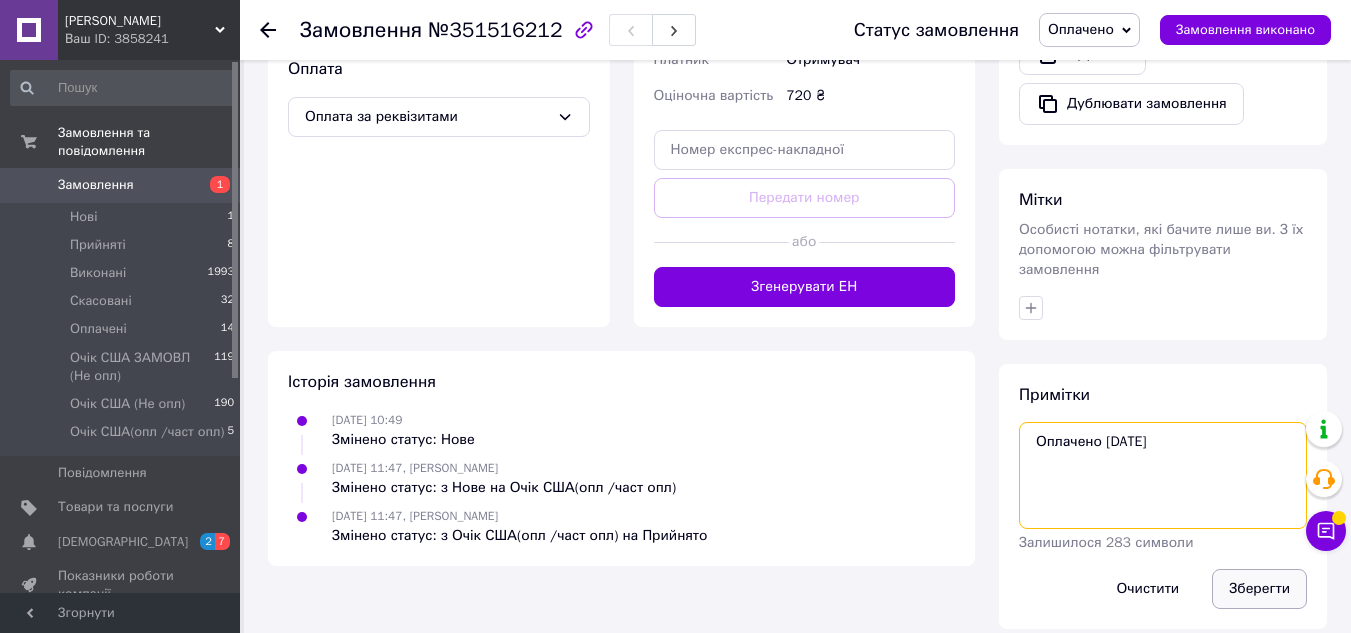 type on "Оплачено [DATE]" 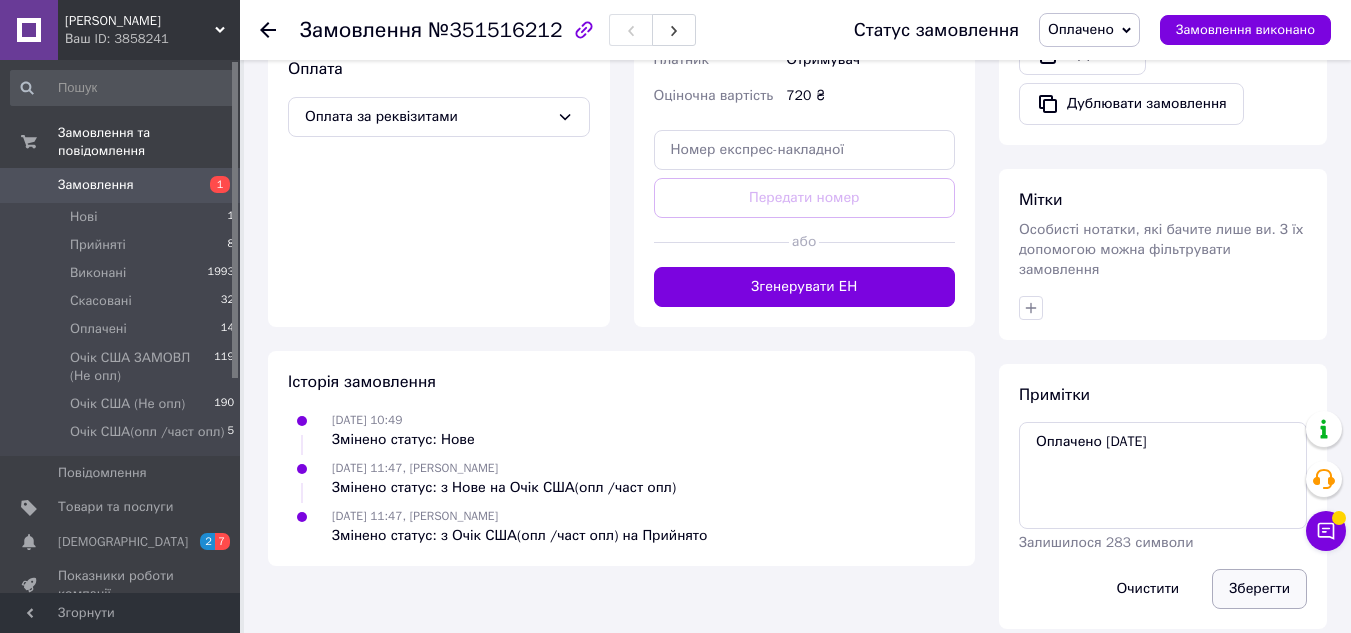 click on "Зберегти" at bounding box center (1259, 589) 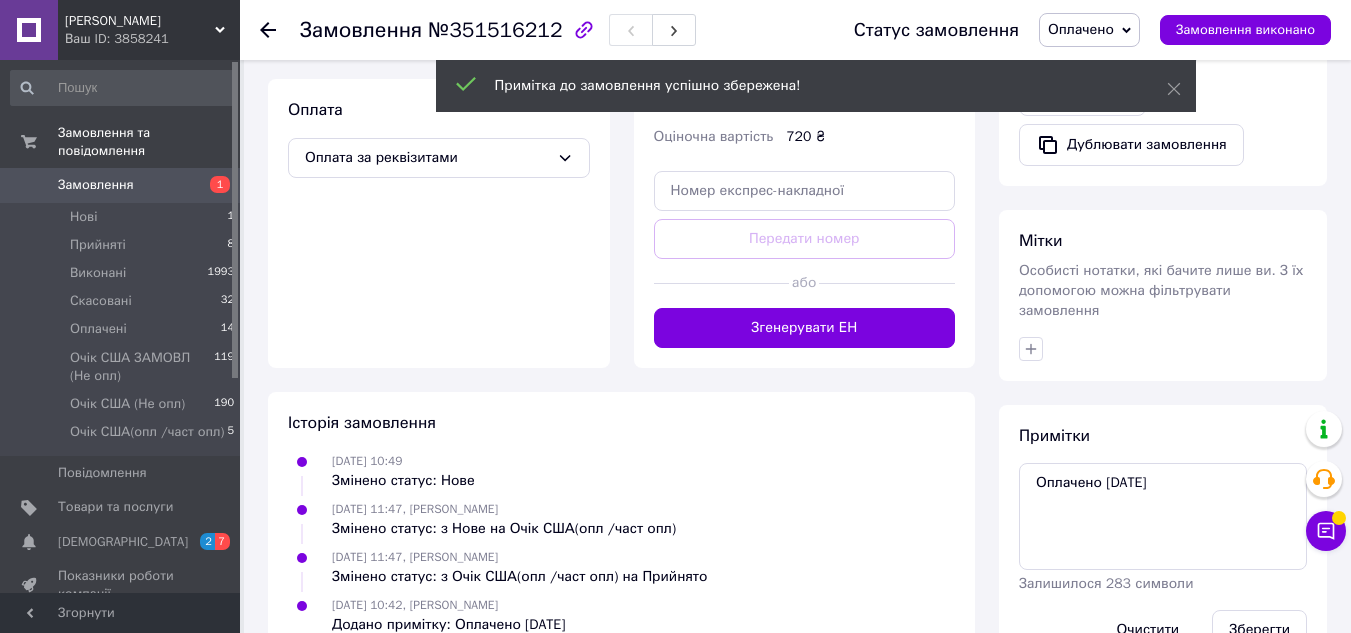 scroll, scrollTop: 184, scrollLeft: 0, axis: vertical 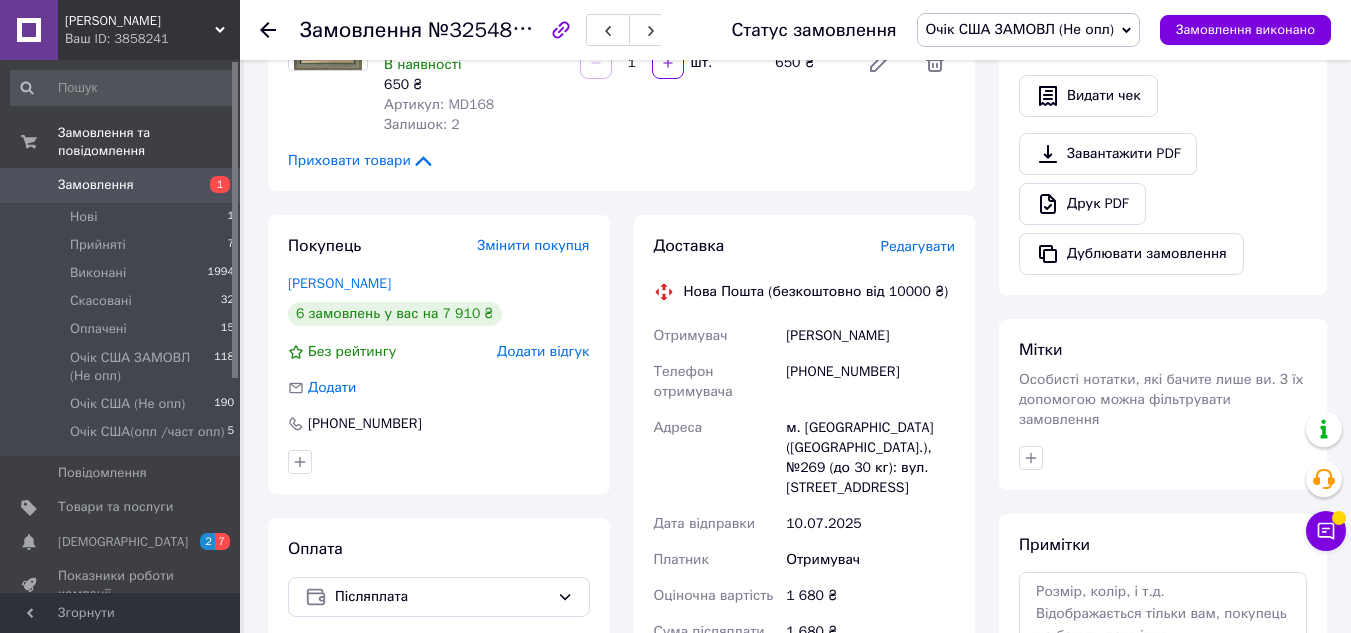 click on "Очік США ЗАМОВЛ (Не опл)" at bounding box center [1020, 29] 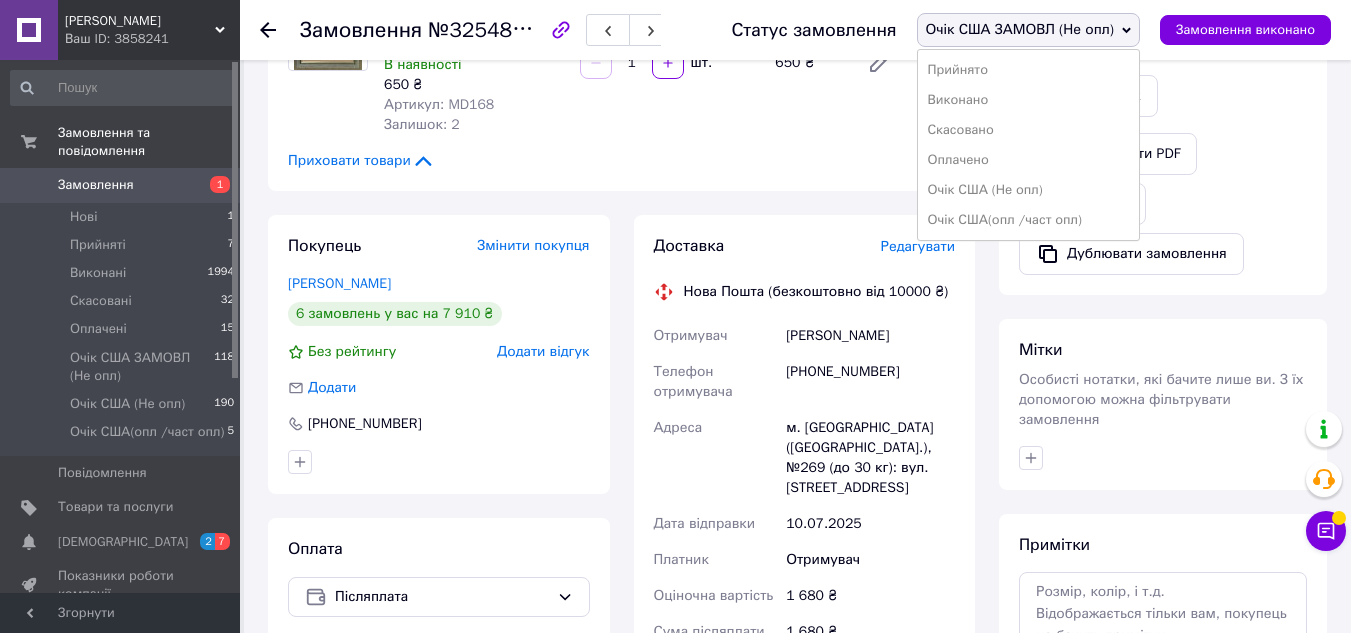 click on "Оплачено" at bounding box center [1028, 160] 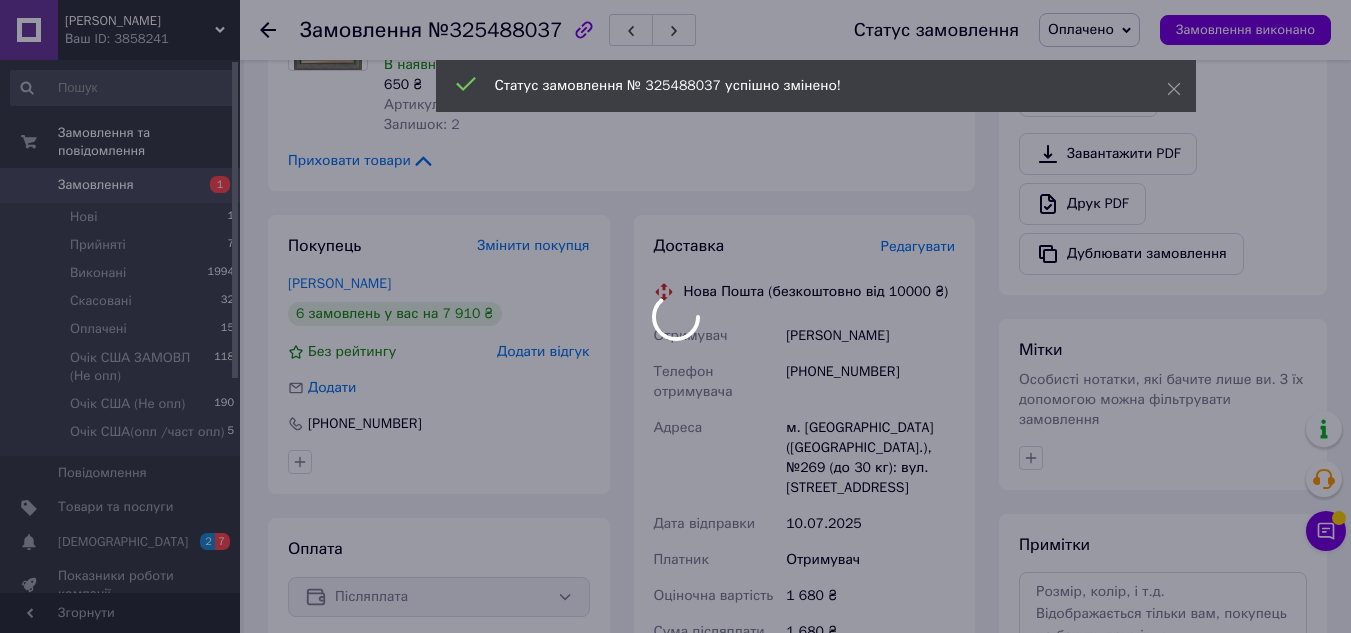 scroll, scrollTop: 676, scrollLeft: 0, axis: vertical 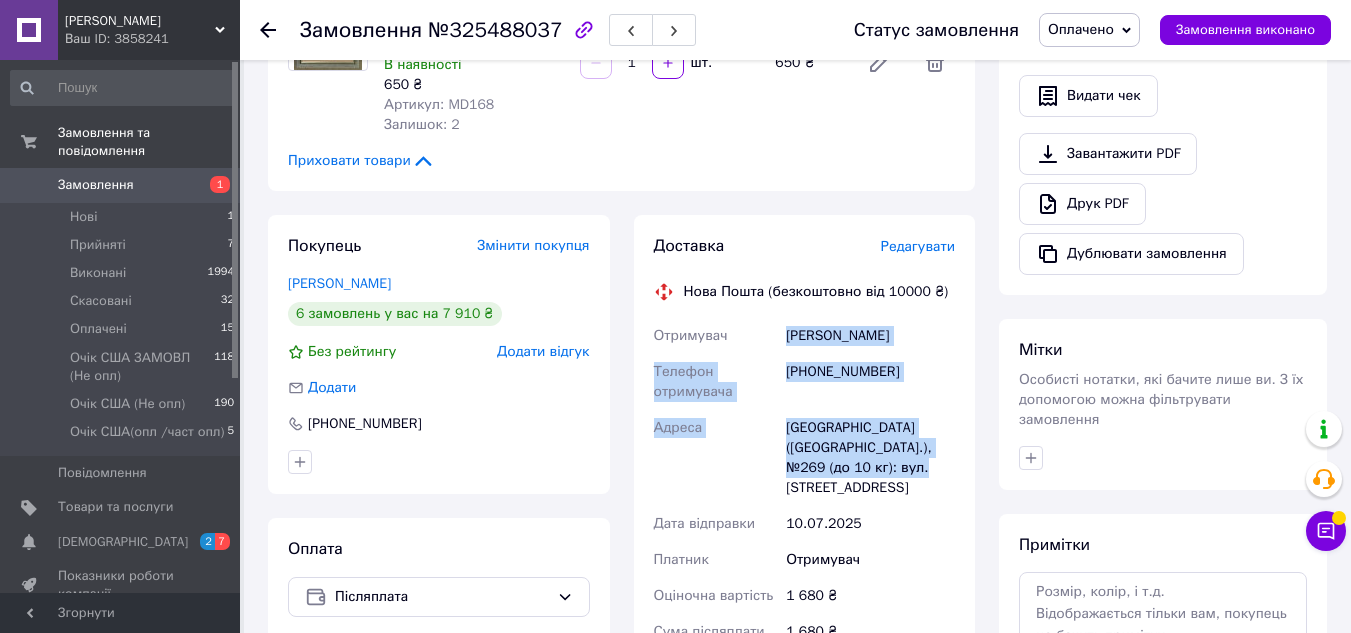 drag, startPoint x: 787, startPoint y: 334, endPoint x: 919, endPoint y: 483, distance: 199.06029 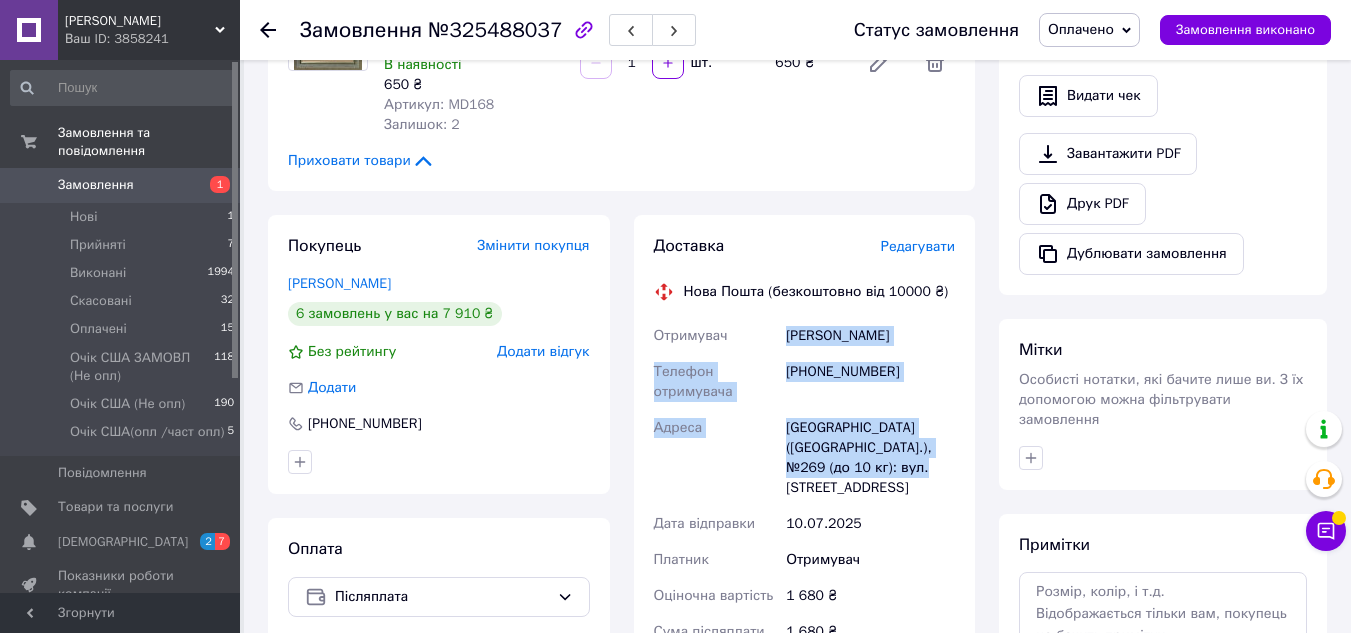 click on "Отримувач Шевченко Марина Телефон отримувача +380677253384 Адреса Київ (Київська обл.), №269 (до 10 кг): вул. Алматинська, 37-Б Дата відправки 10.07.2025 Платник Отримувач Оціночна вартість 1 680 ₴ Сума післяплати 1 680 ₴ Комісія за післяплату 53.60 ₴ Платник комісії післяплати Отримувач" at bounding box center (805, 540) 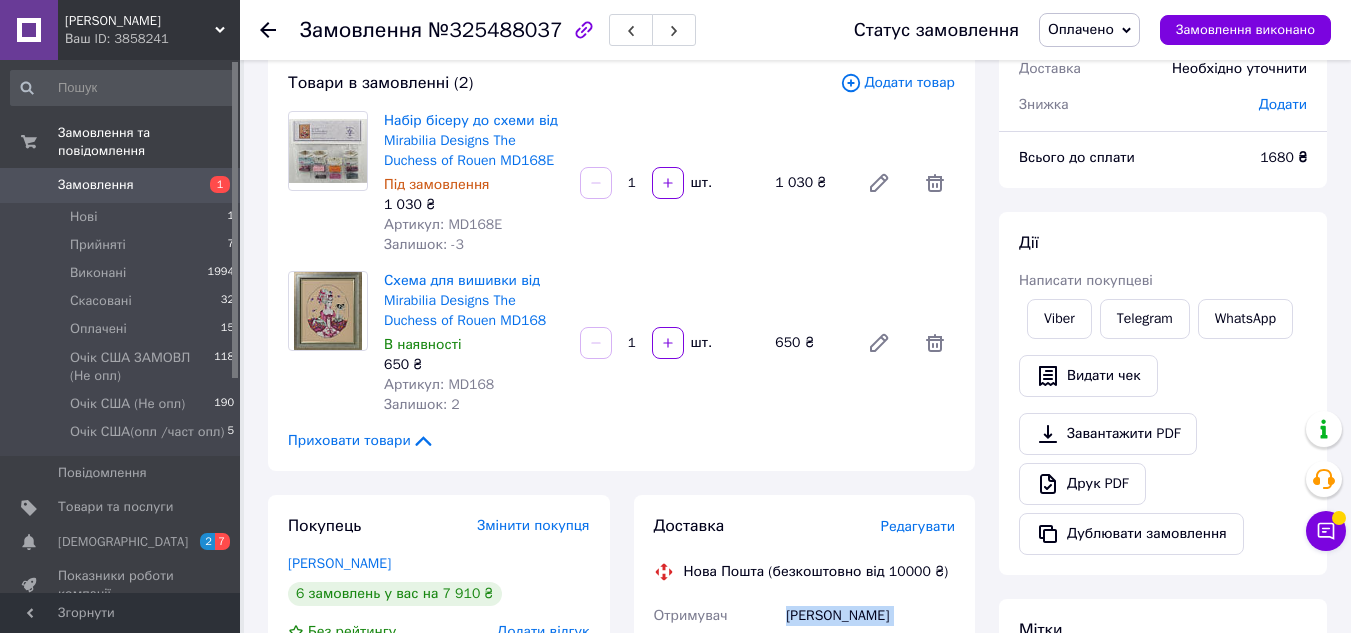 scroll, scrollTop: 0, scrollLeft: 0, axis: both 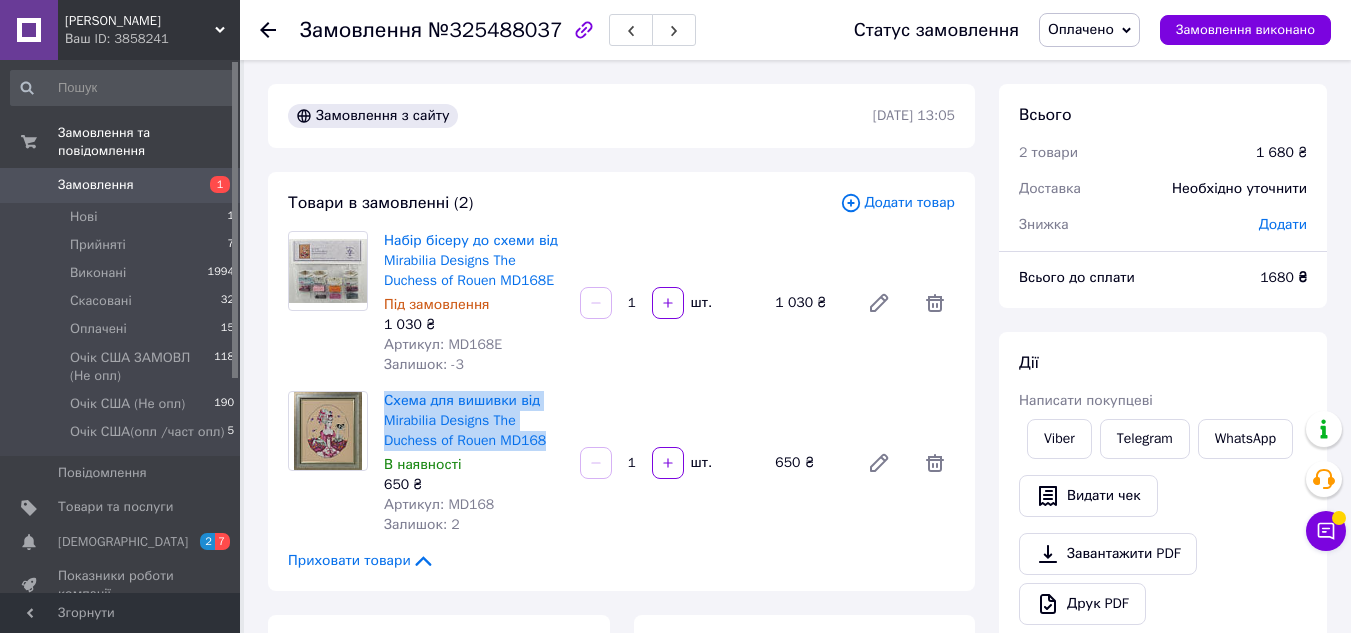 drag, startPoint x: 379, startPoint y: 399, endPoint x: 556, endPoint y: 437, distance: 181.03314 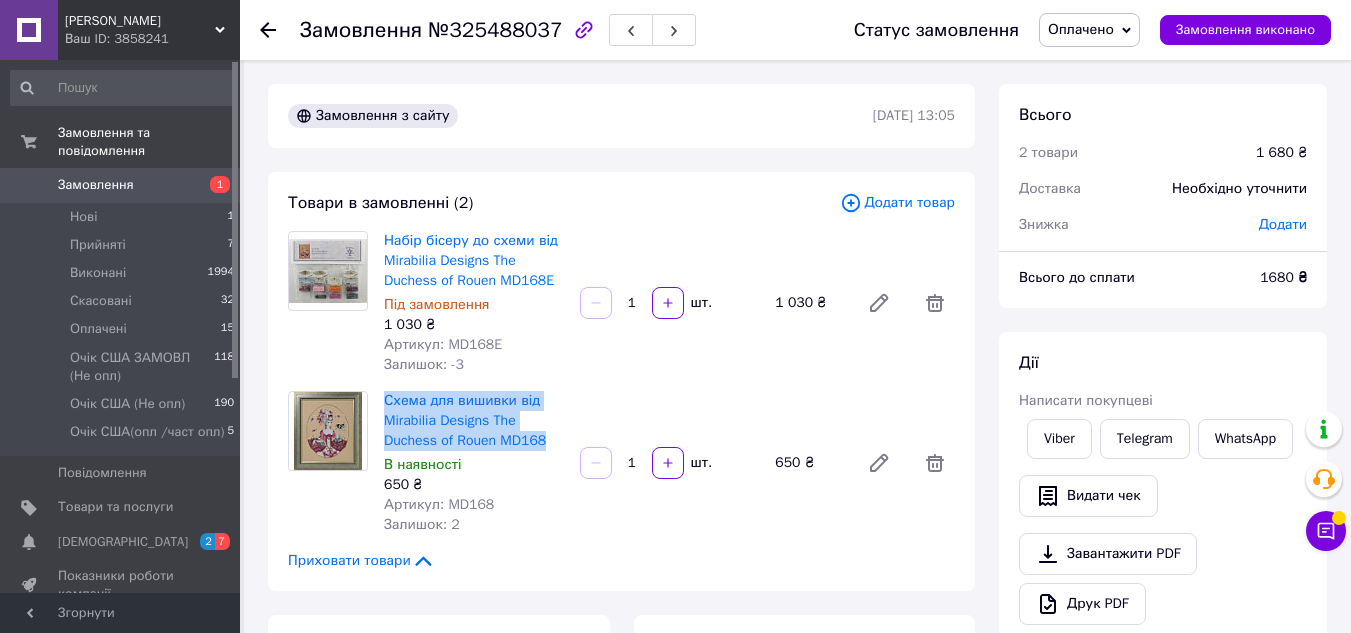 click on "Схема для вишивки від Mirabilia Designs The Duchess of Rouen MD168 В наявності 650 ₴ Артикул: MD168 Залишок: 2" at bounding box center (474, 463) 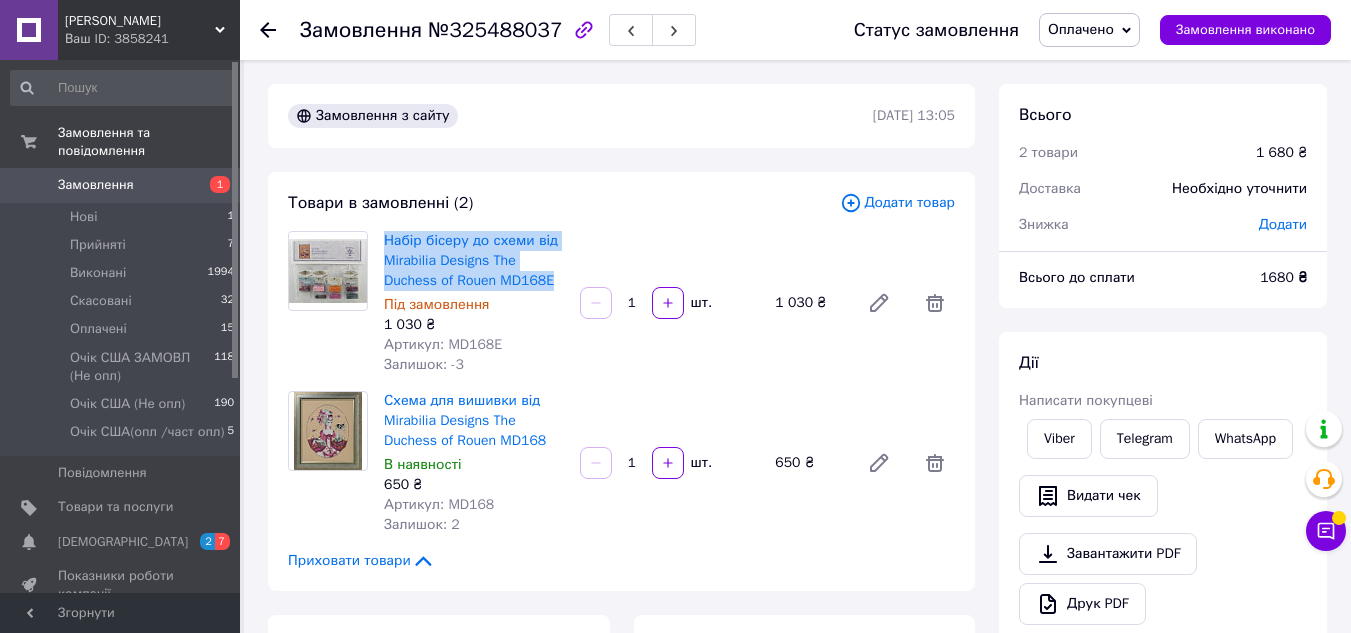 click on "Набір бісеру до схеми від Mirabilia Designs The Duchess of Rouen MD168E Під замовлення 1 030 ₴ Артикул: MD168E Залишок: -3" at bounding box center [474, 303] 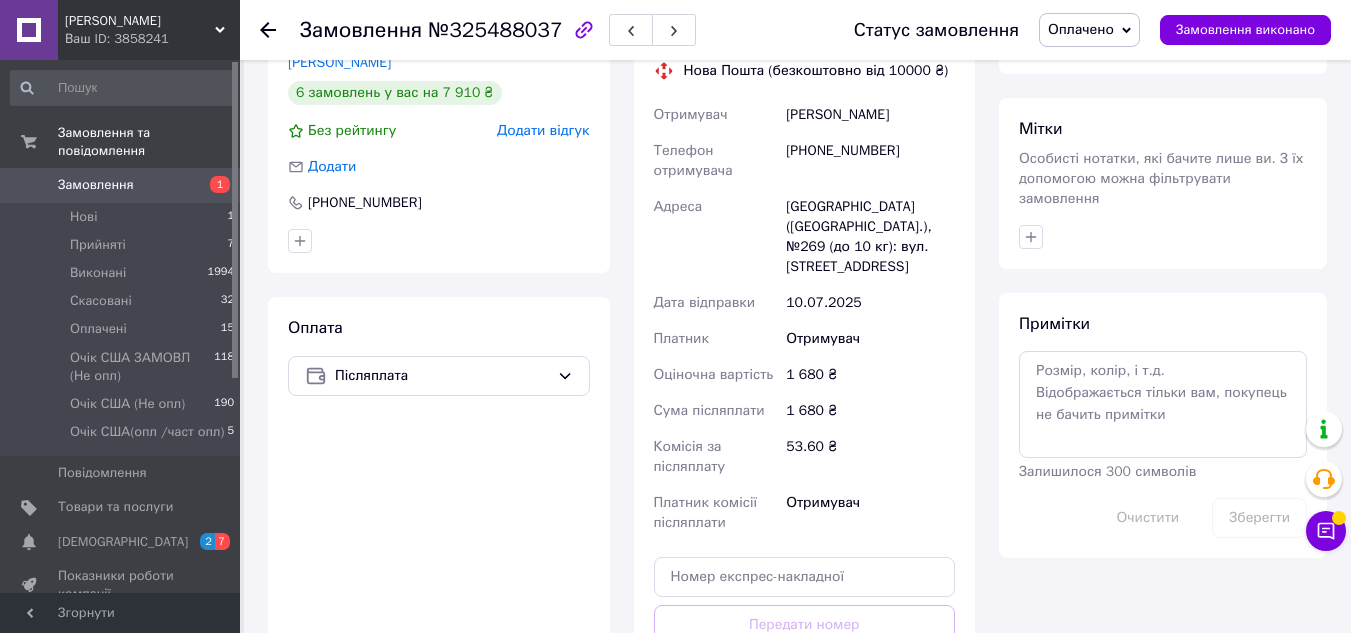 scroll, scrollTop: 800, scrollLeft: 0, axis: vertical 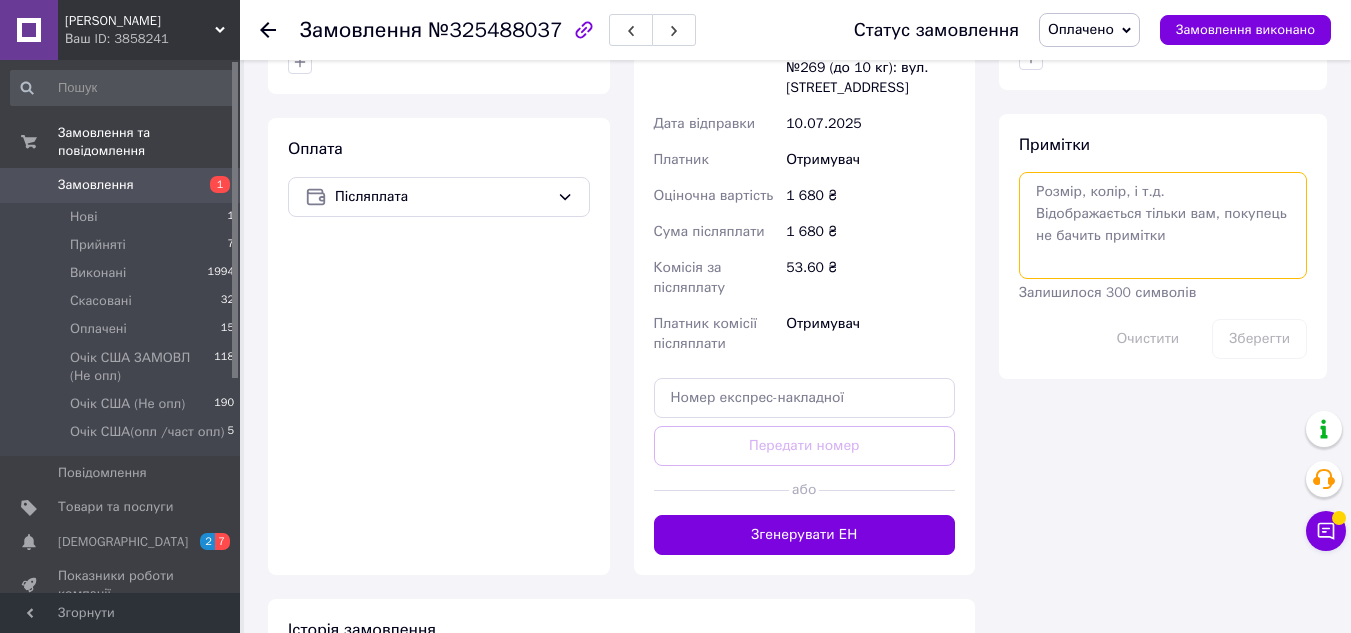 click at bounding box center [1163, 225] 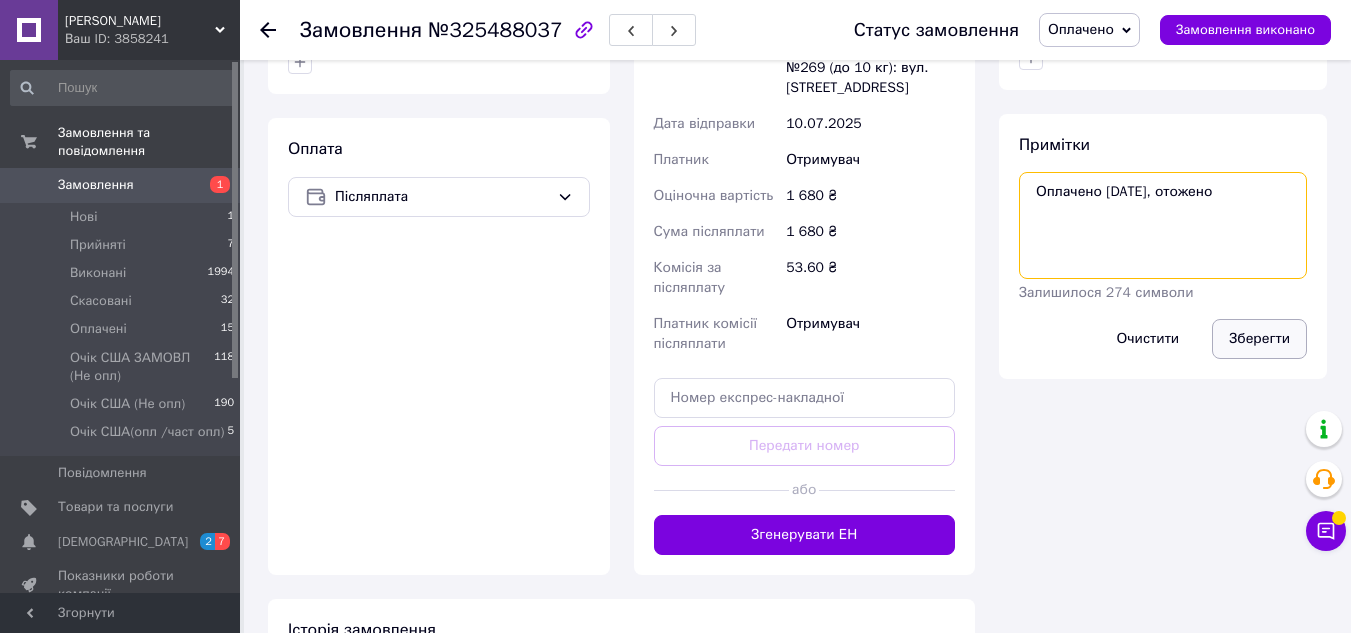 type on "Оплачено 09-07-25, отожено" 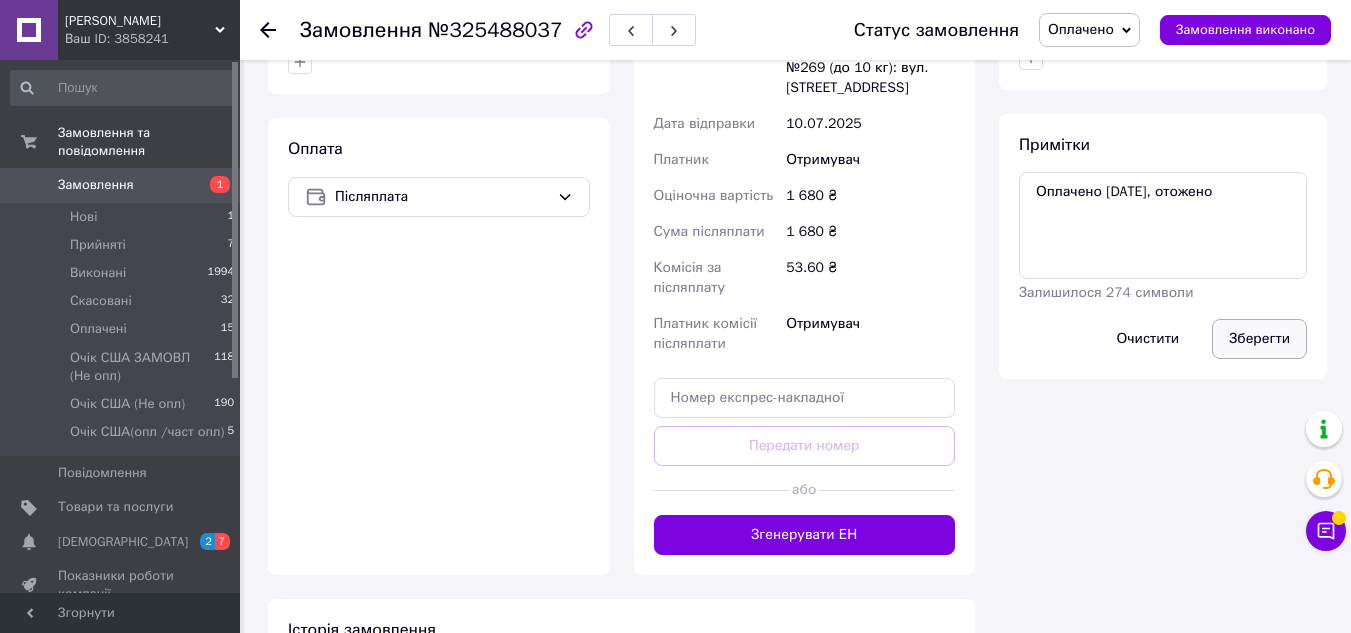 click on "Зберегти" at bounding box center (1259, 339) 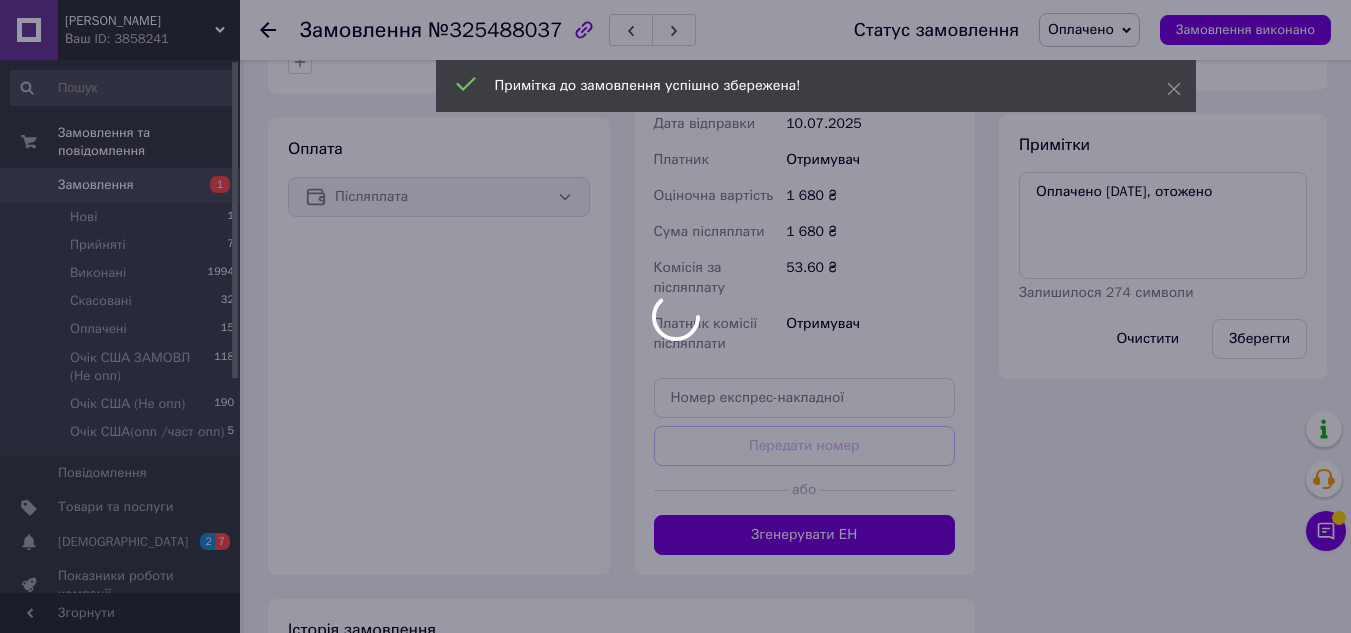scroll, scrollTop: 724, scrollLeft: 0, axis: vertical 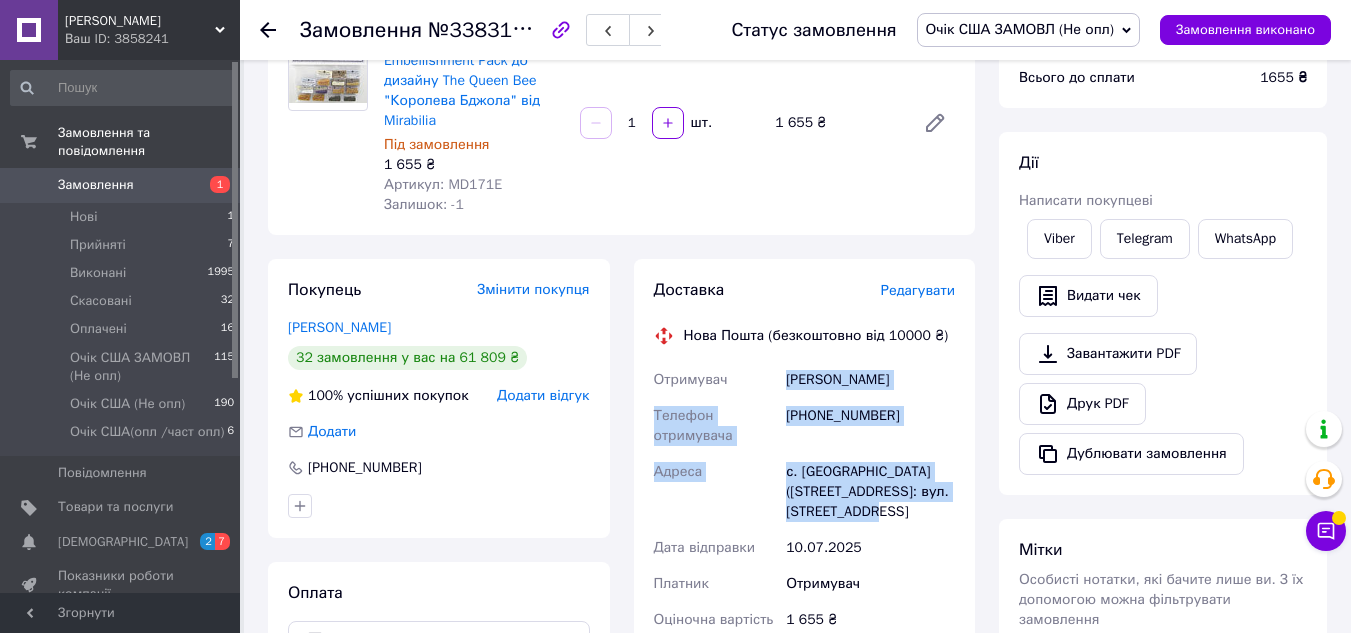 drag, startPoint x: 787, startPoint y: 383, endPoint x: 923, endPoint y: 523, distance: 195.18196 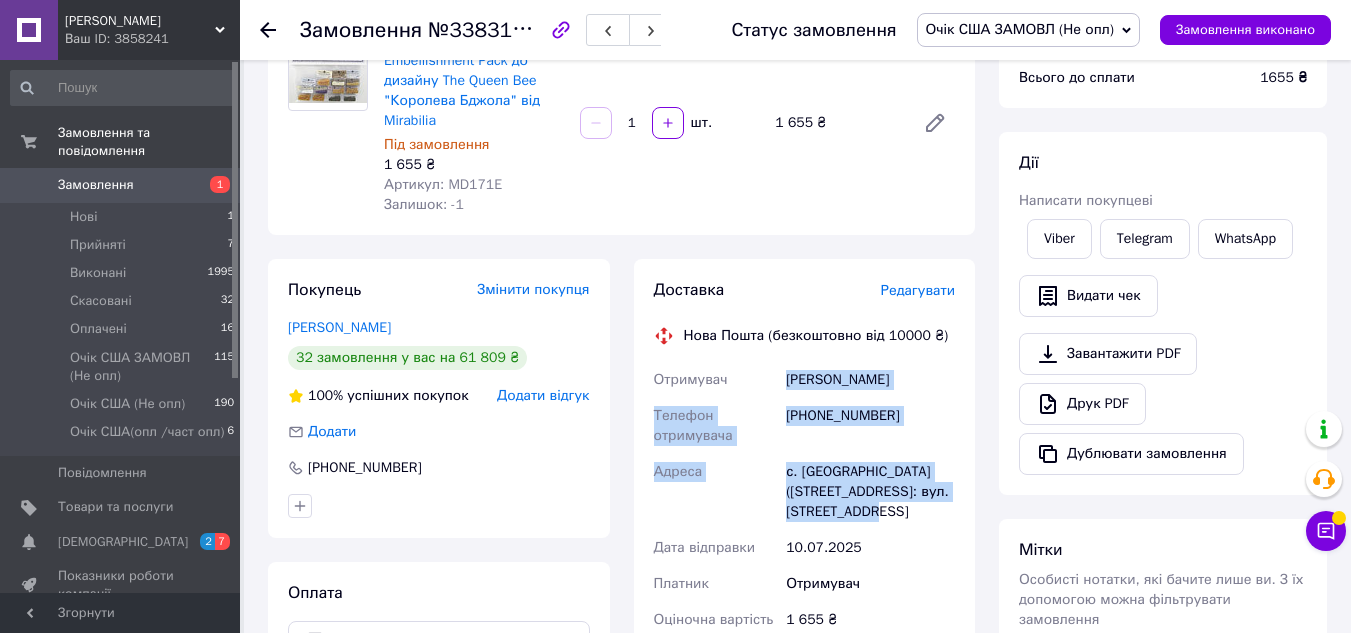 click on "Отримувач Лебедь Екатерина Телефон отримувача +380500488198 Адреса с. Супрунівка (Полтавська обл.), №1: вул. Нафтовиків, 11б Дата відправки 10.07.2025 Платник Отримувач Оціночна вартість 1 655 ₴ Сума післяплати 1 655 ₴ Комісія за післяплату 53.10 ₴ Платник комісії післяплати Отримувач" at bounding box center (805, 574) 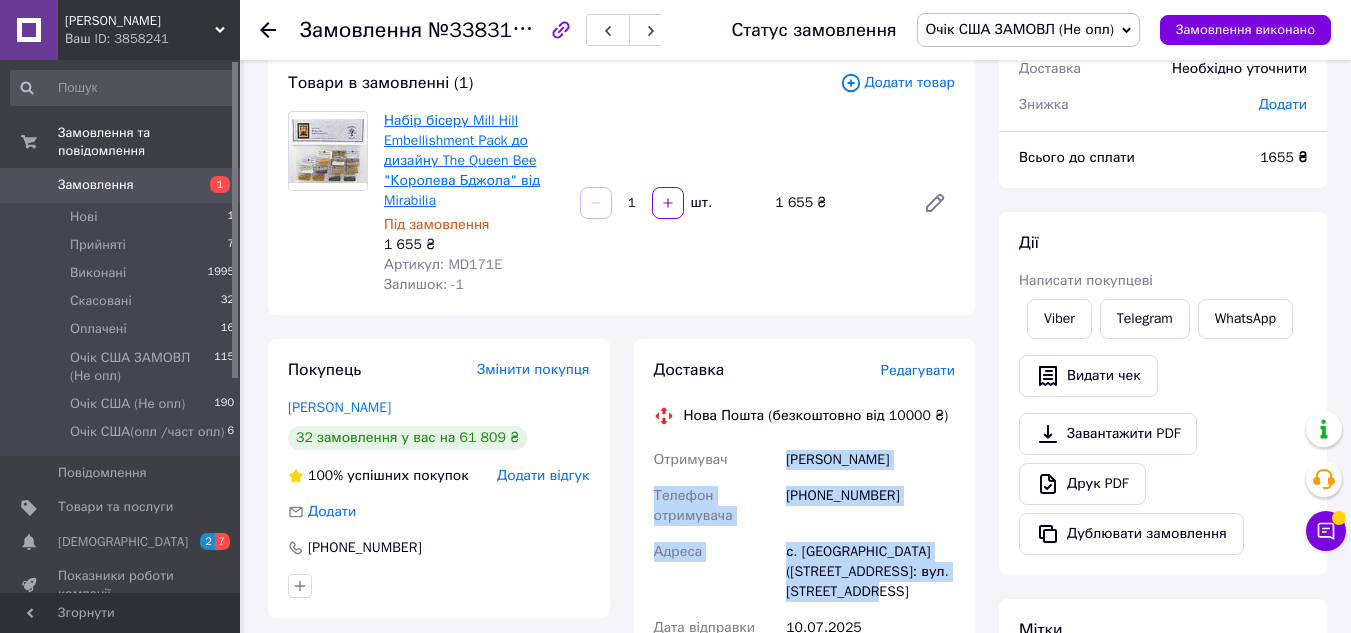 scroll, scrollTop: 0, scrollLeft: 0, axis: both 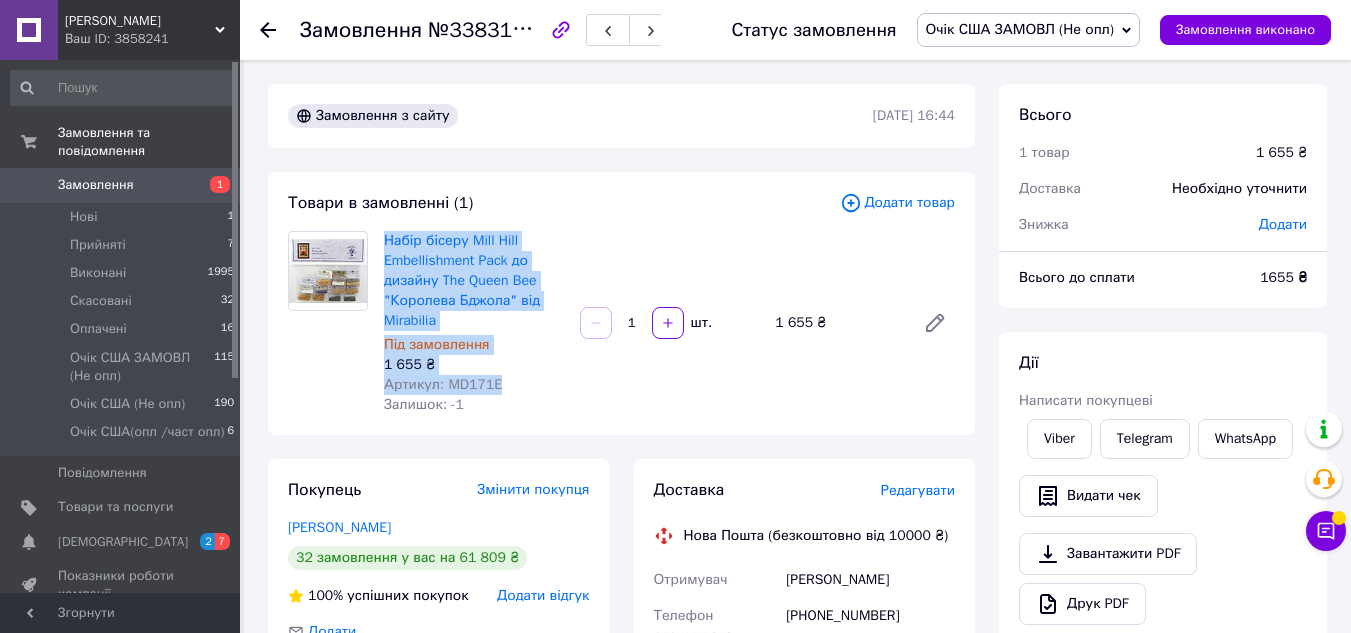 drag, startPoint x: 381, startPoint y: 238, endPoint x: 535, endPoint y: 385, distance: 212.89668 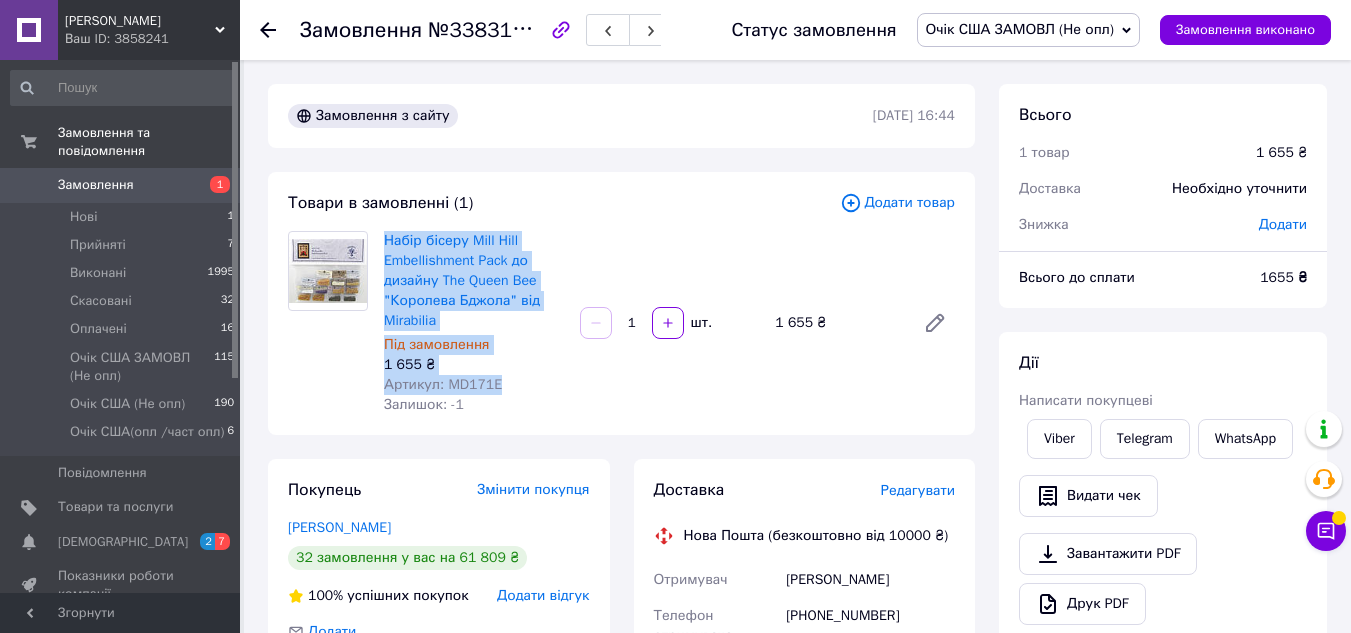 click on "Набір бісеру Mill Hill Embellishment Pack до дизайну The Queen Bee "Королева Бджола" від Mirabilia Під замовлення 1 655 ₴ Артикул: MD171E Залишок: -1" at bounding box center [474, 323] 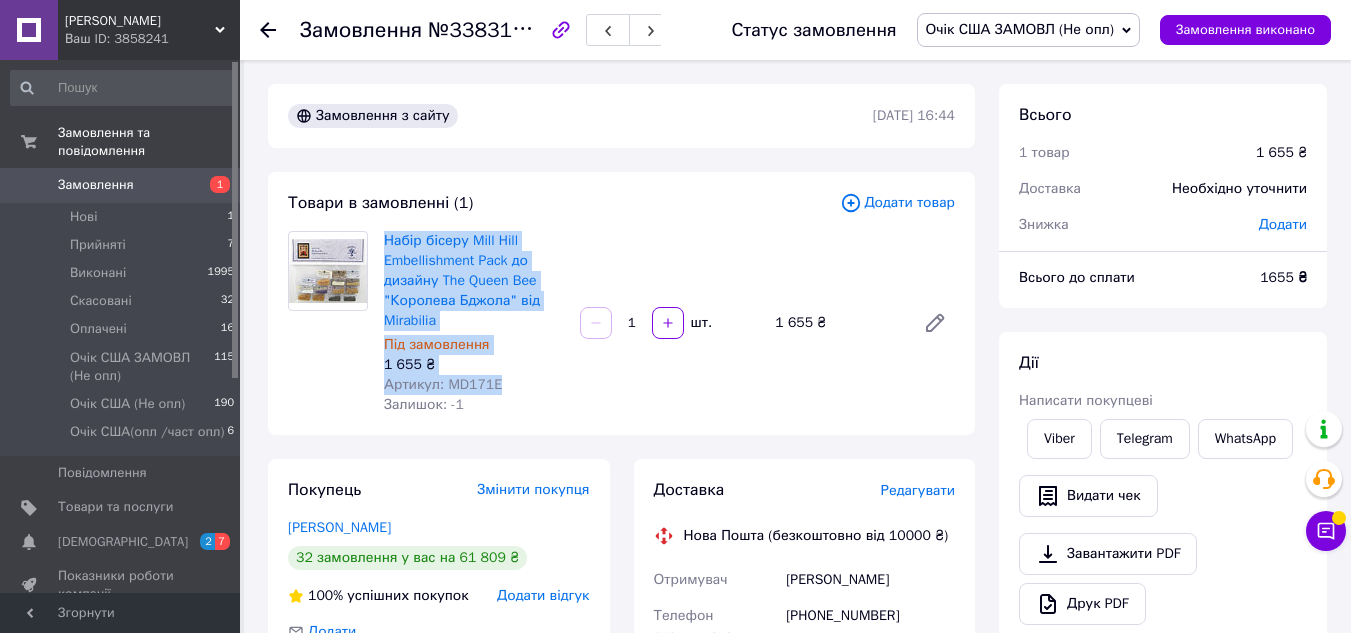 click on "Очік США ЗАМОВЛ (Не опл)" at bounding box center [1020, 29] 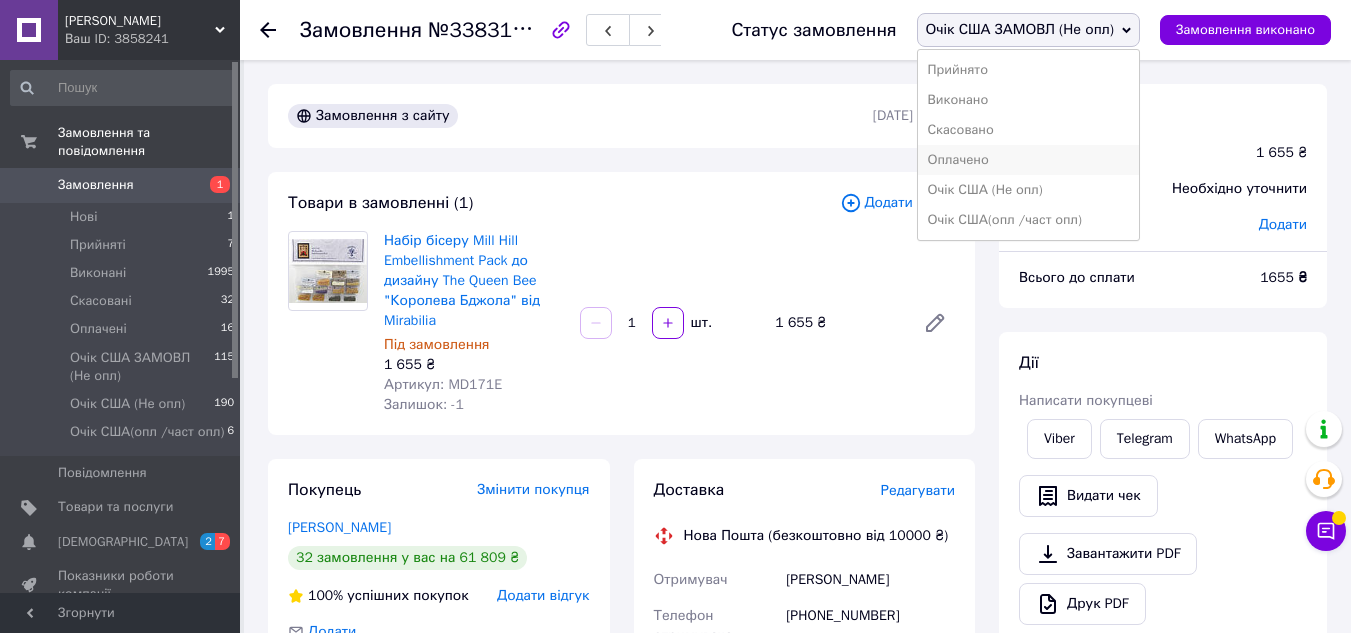 click on "Оплачено" at bounding box center (1028, 160) 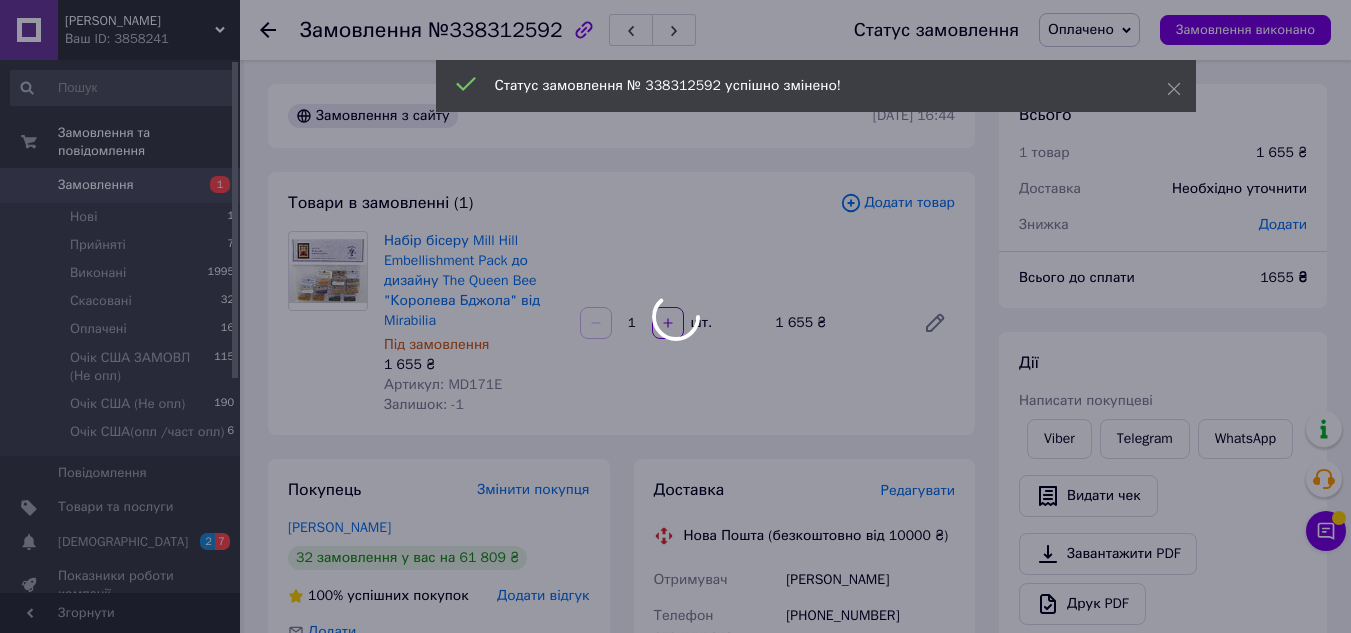 scroll, scrollTop: 192, scrollLeft: 0, axis: vertical 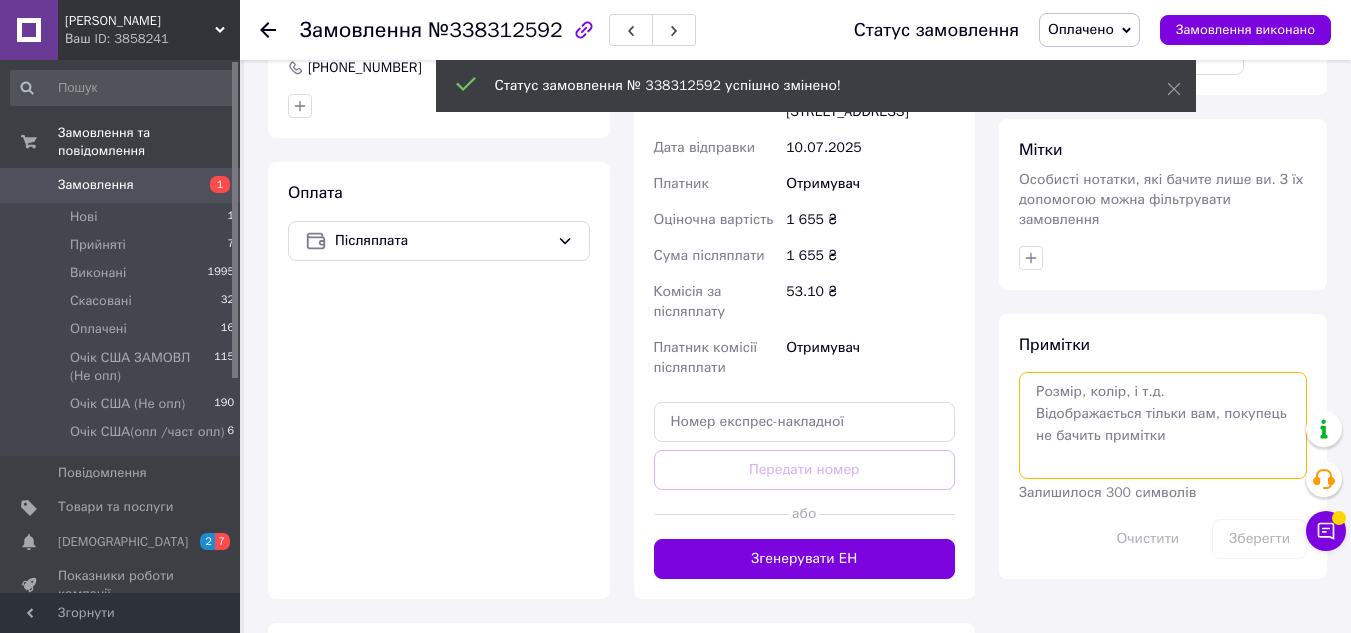 click at bounding box center (1163, 425) 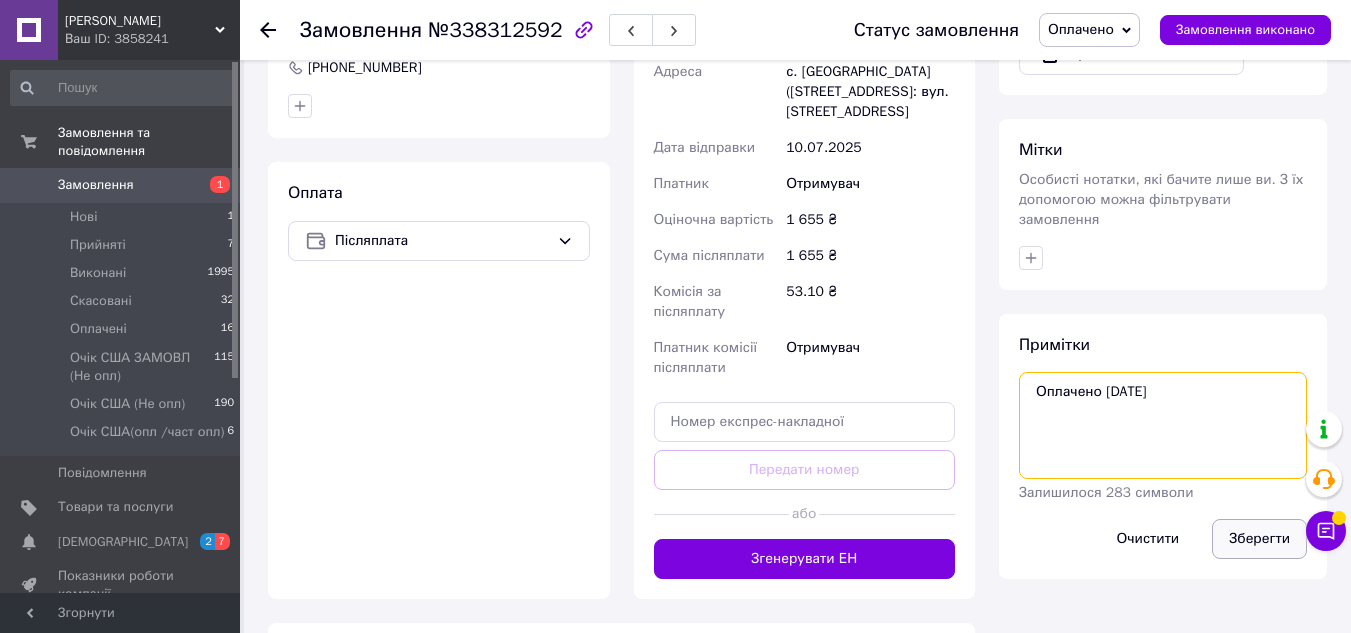 type on "Оплачено 09-07-25" 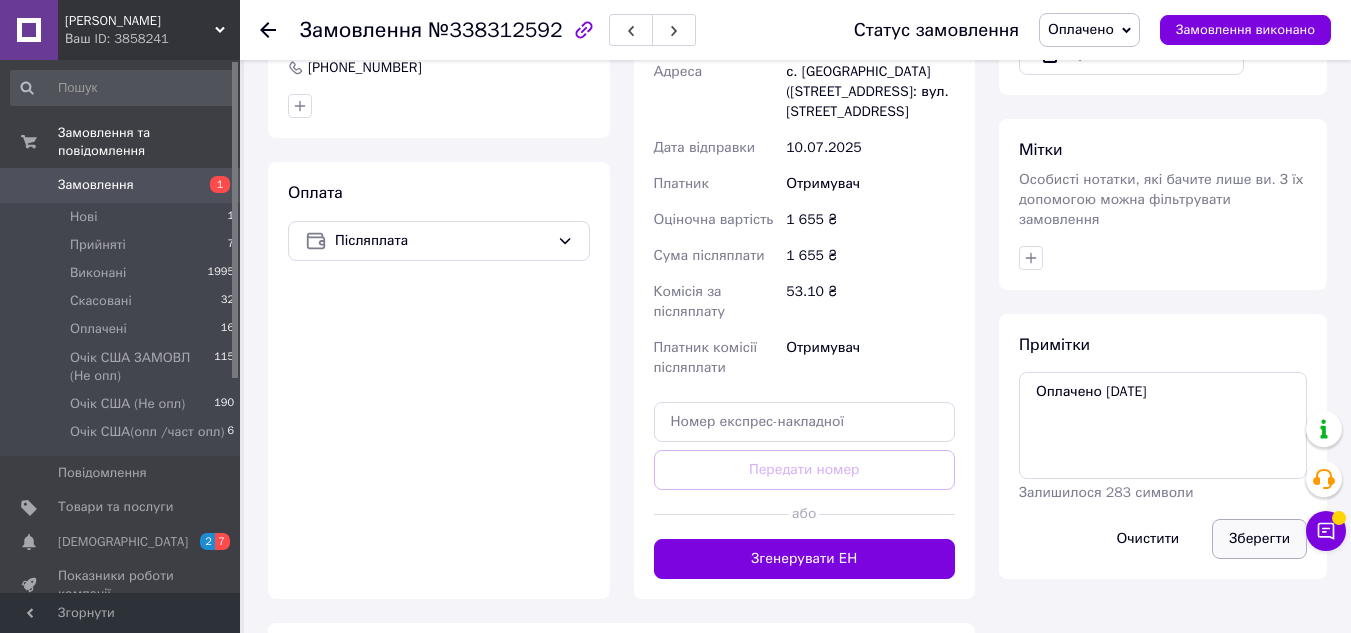 click on "Зберегти" at bounding box center [1259, 539] 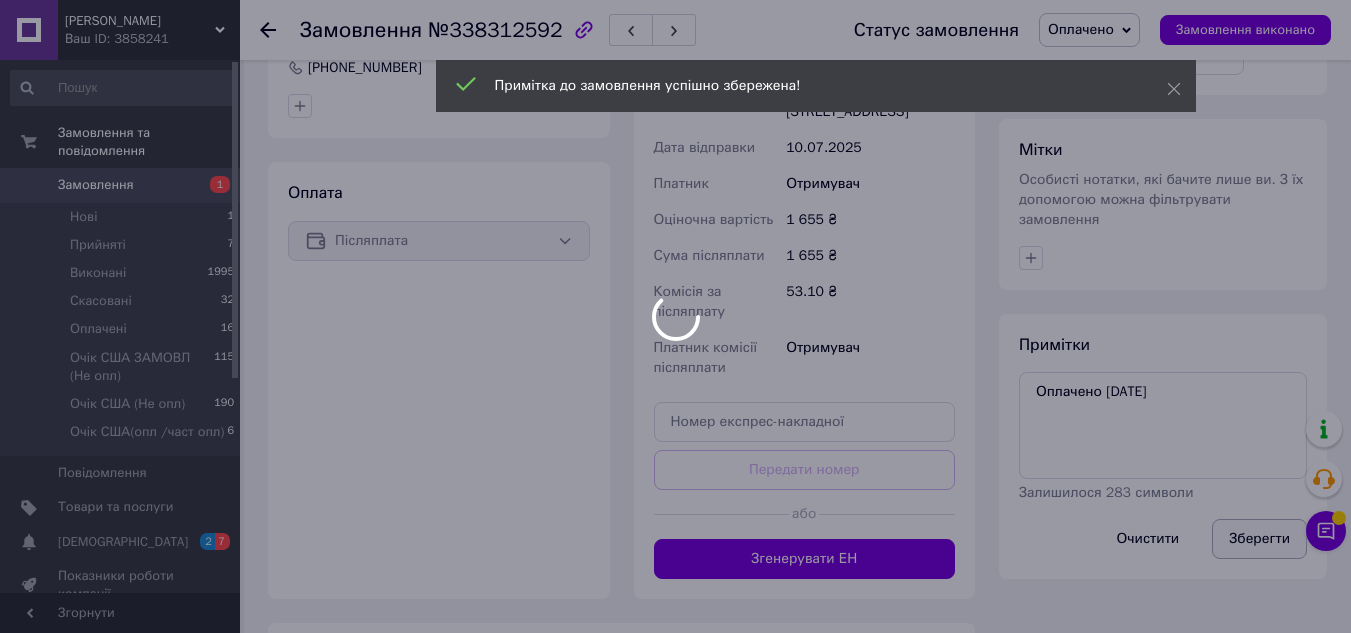 scroll, scrollTop: 820, scrollLeft: 0, axis: vertical 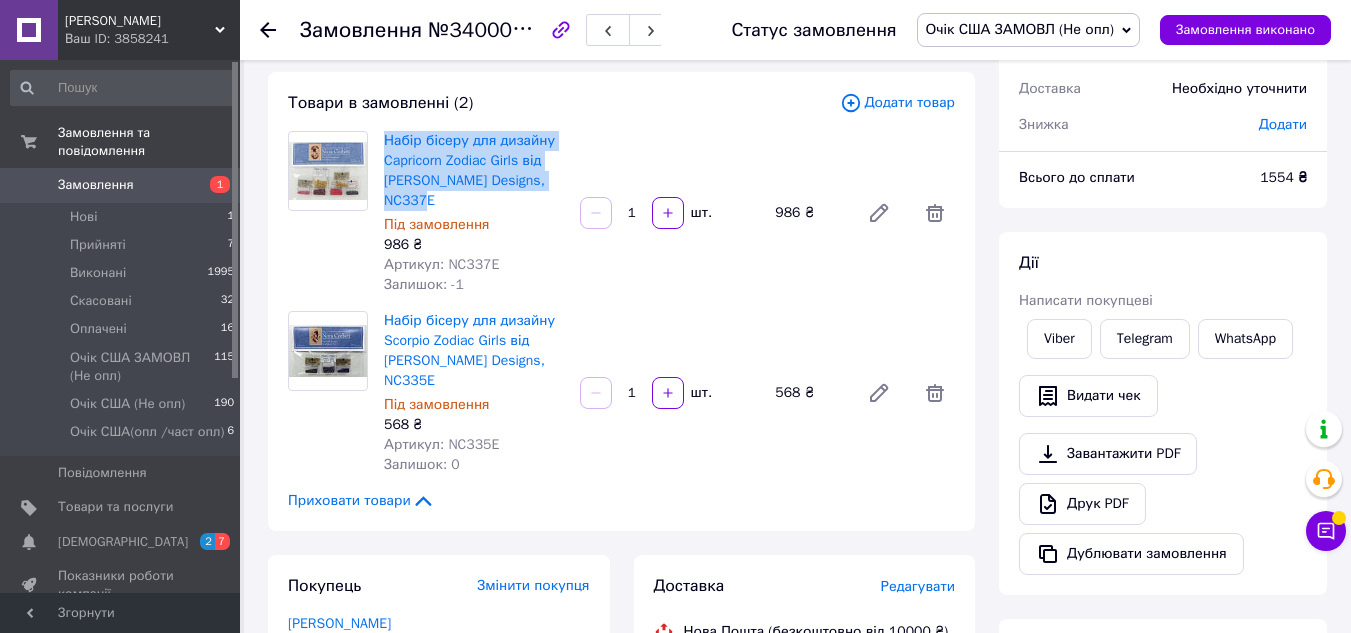 drag, startPoint x: 378, startPoint y: 137, endPoint x: 519, endPoint y: 206, distance: 156.9777 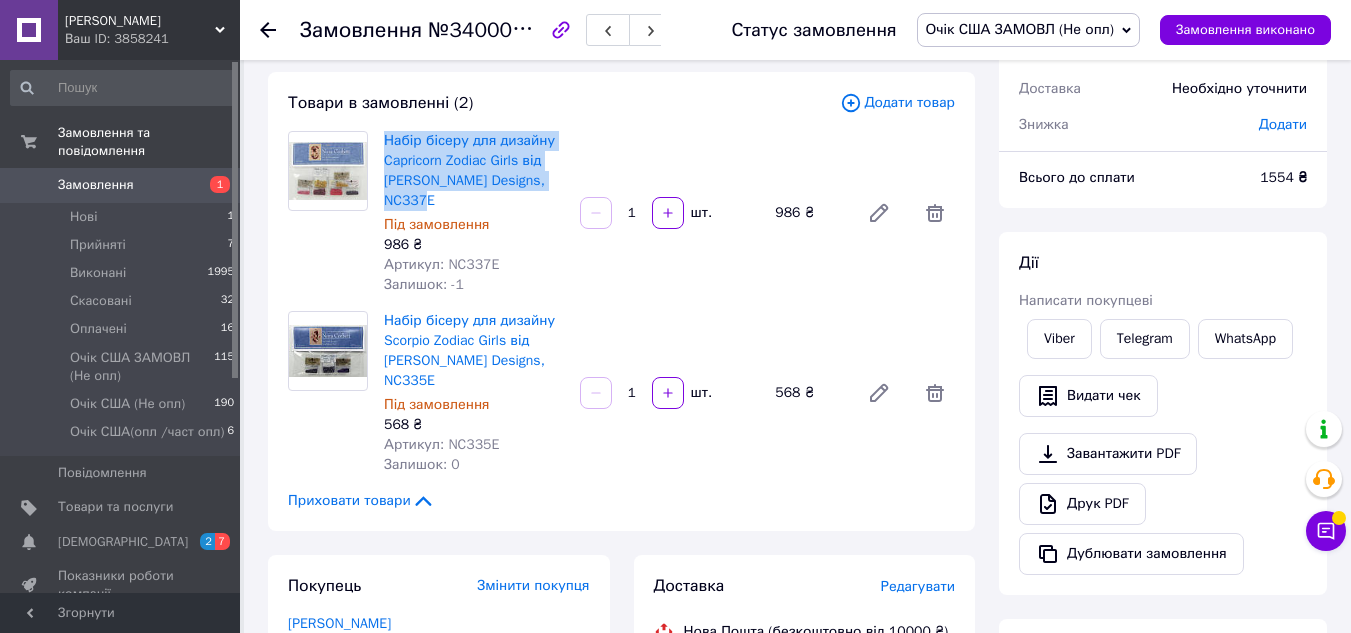 click on "Набір бісеру для дизайну Capricorn Zodiac Girls від [PERSON_NAME] Designs, NC337E Під замовлення 986 ₴ Артикул: NC337E Залишок: -1" at bounding box center (474, 213) 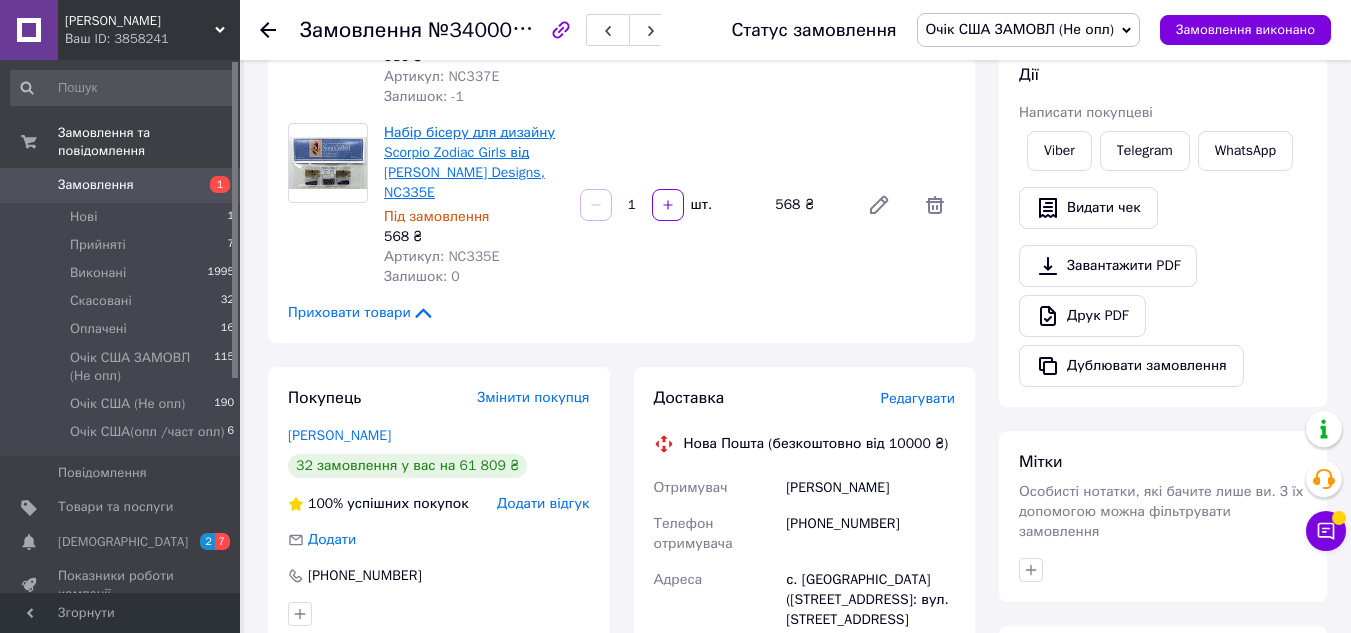 scroll, scrollTop: 300, scrollLeft: 0, axis: vertical 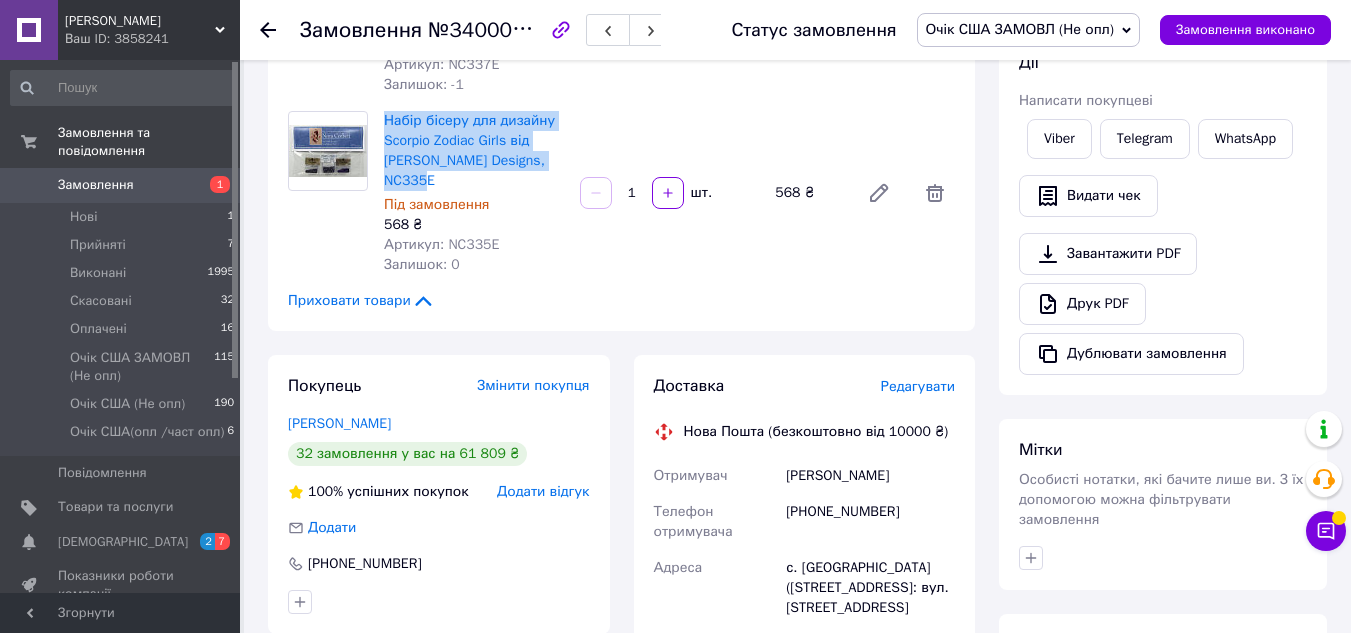 drag, startPoint x: 379, startPoint y: 118, endPoint x: 498, endPoint y: 182, distance: 135.11847 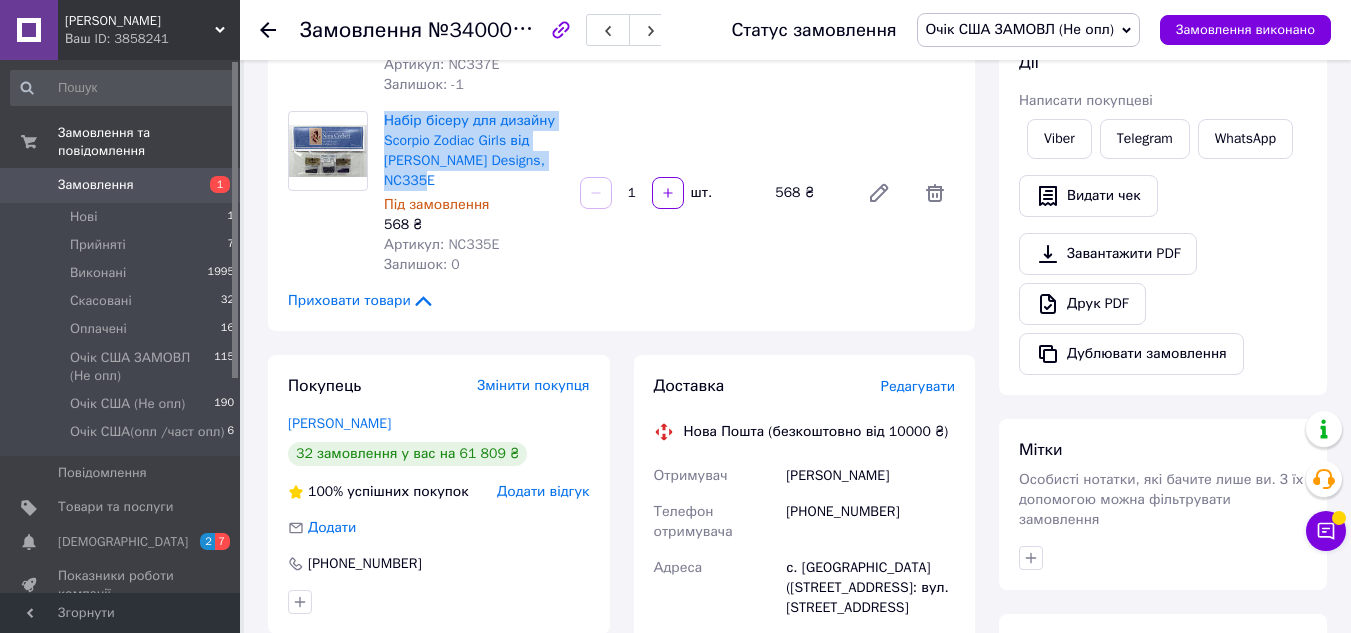 click on "Набір бісеру для дизайну Scorpio Zodiac Girls від Nora Corbett Designs, NC335E Під замовлення 568 ₴ Артикул: NC335E Залишок: 0" at bounding box center (474, 193) 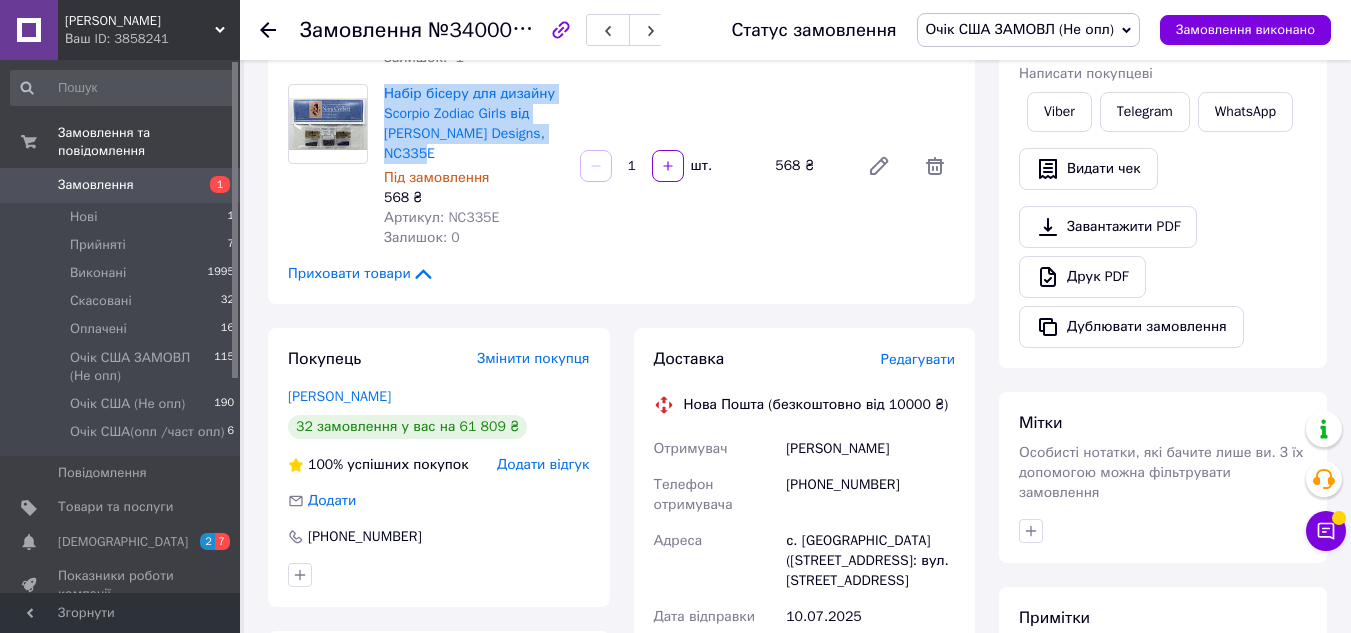 scroll, scrollTop: 500, scrollLeft: 0, axis: vertical 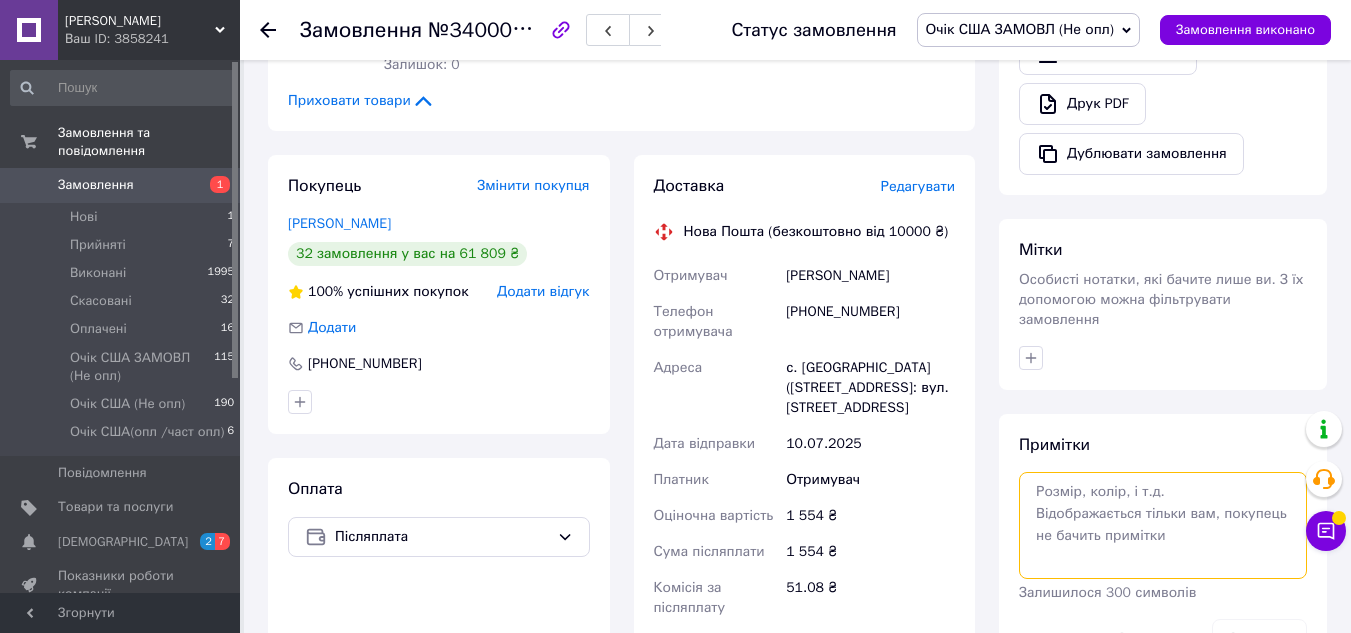 click at bounding box center (1163, 525) 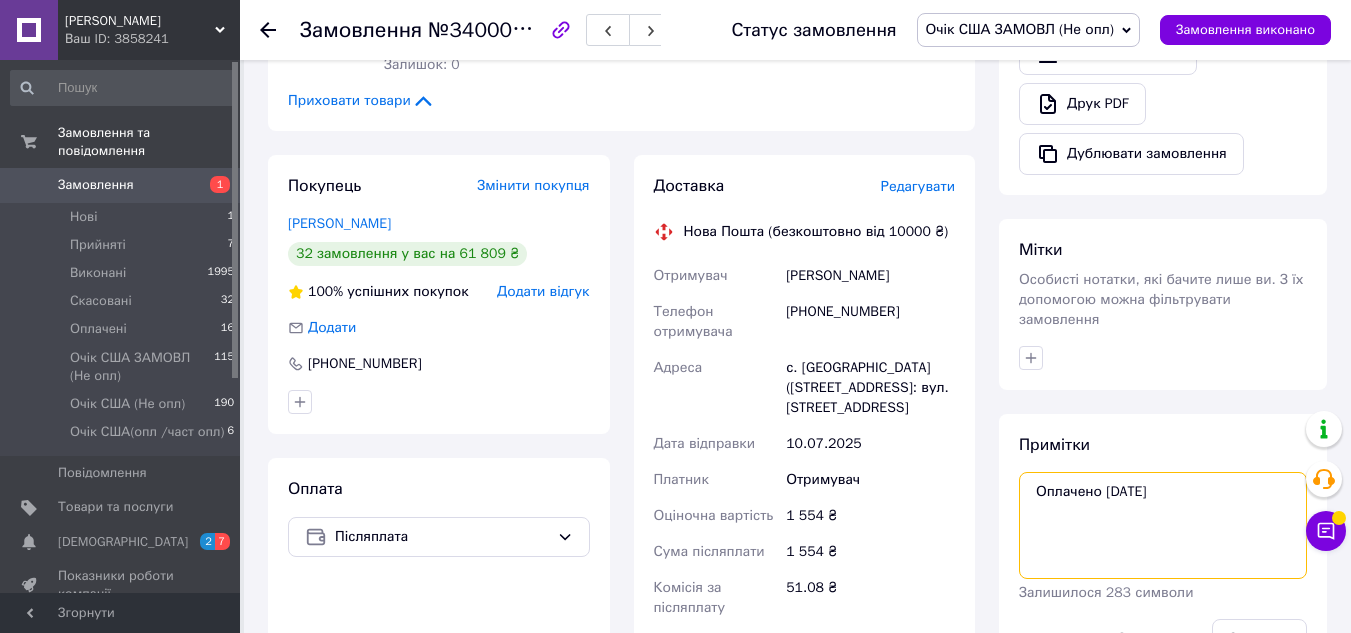 type on "Оплачено 09-07-25" 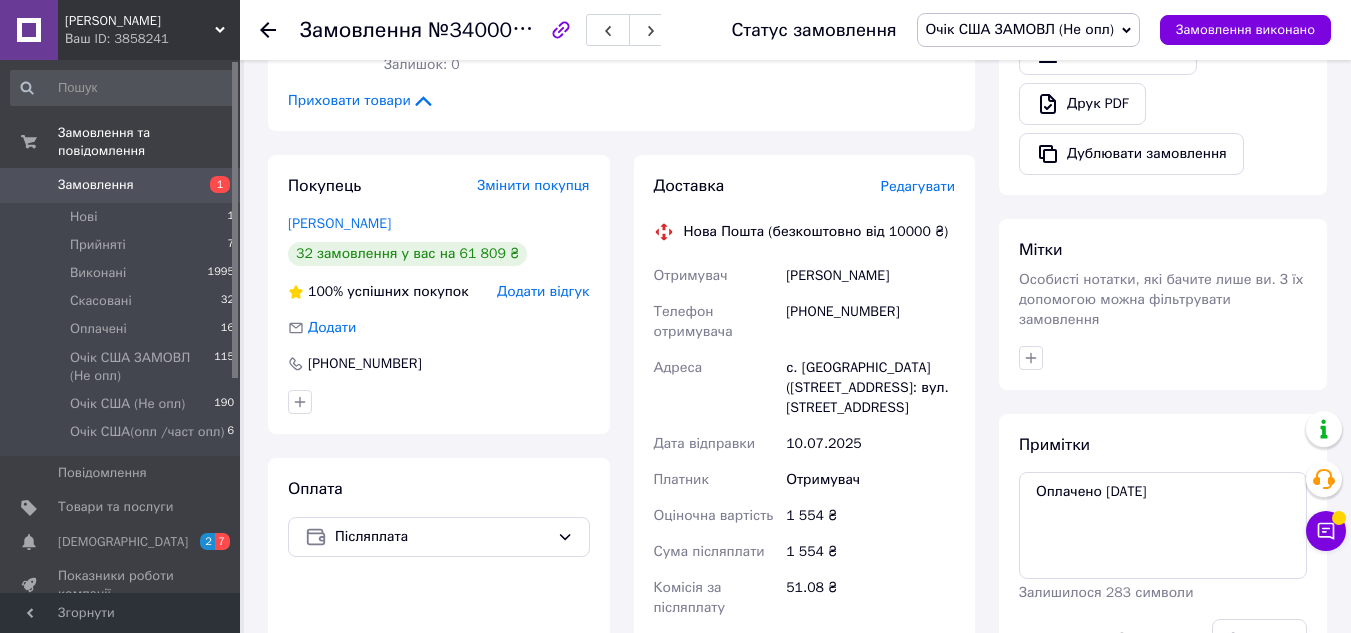 click on "Очік США ЗАМОВЛ (Не опл)" at bounding box center (1020, 29) 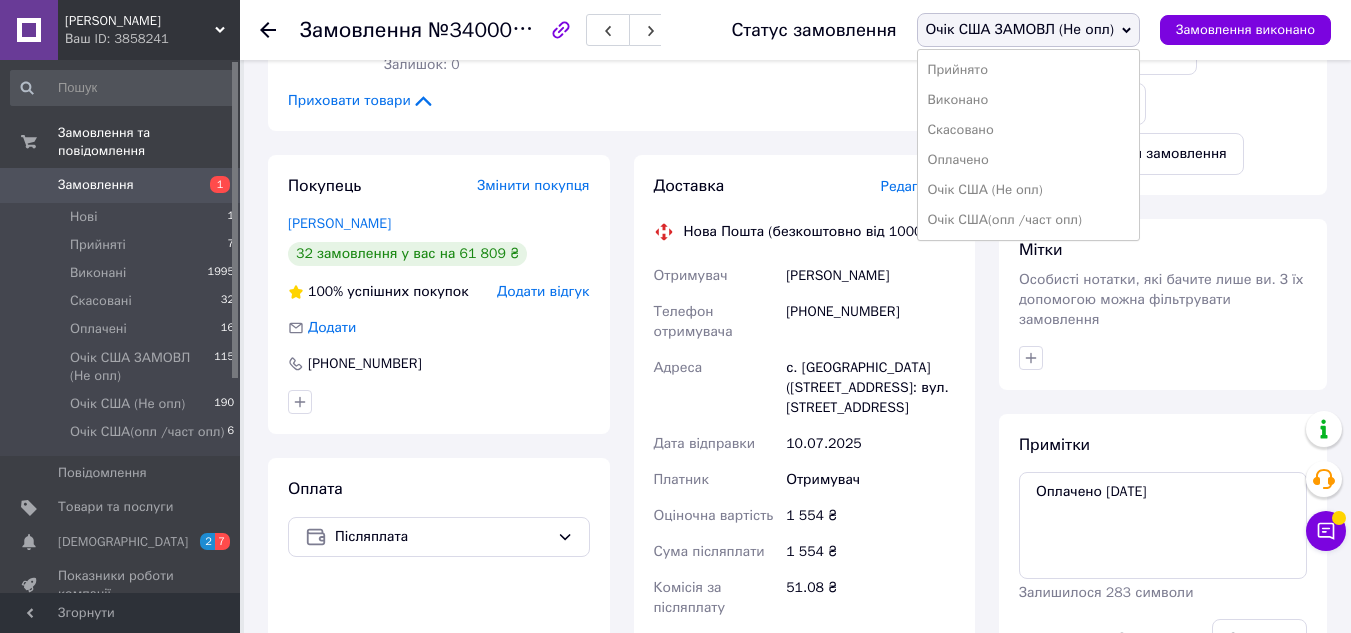 click on "Оплачено" at bounding box center (1028, 160) 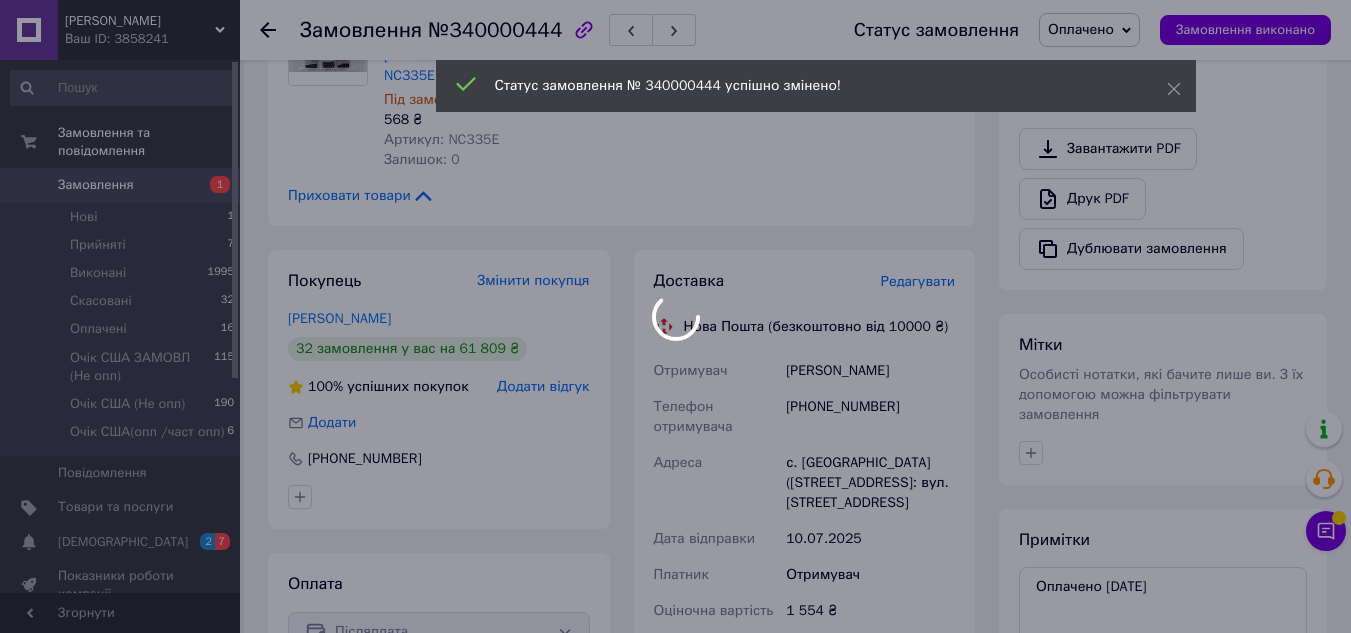 scroll, scrollTop: 200, scrollLeft: 0, axis: vertical 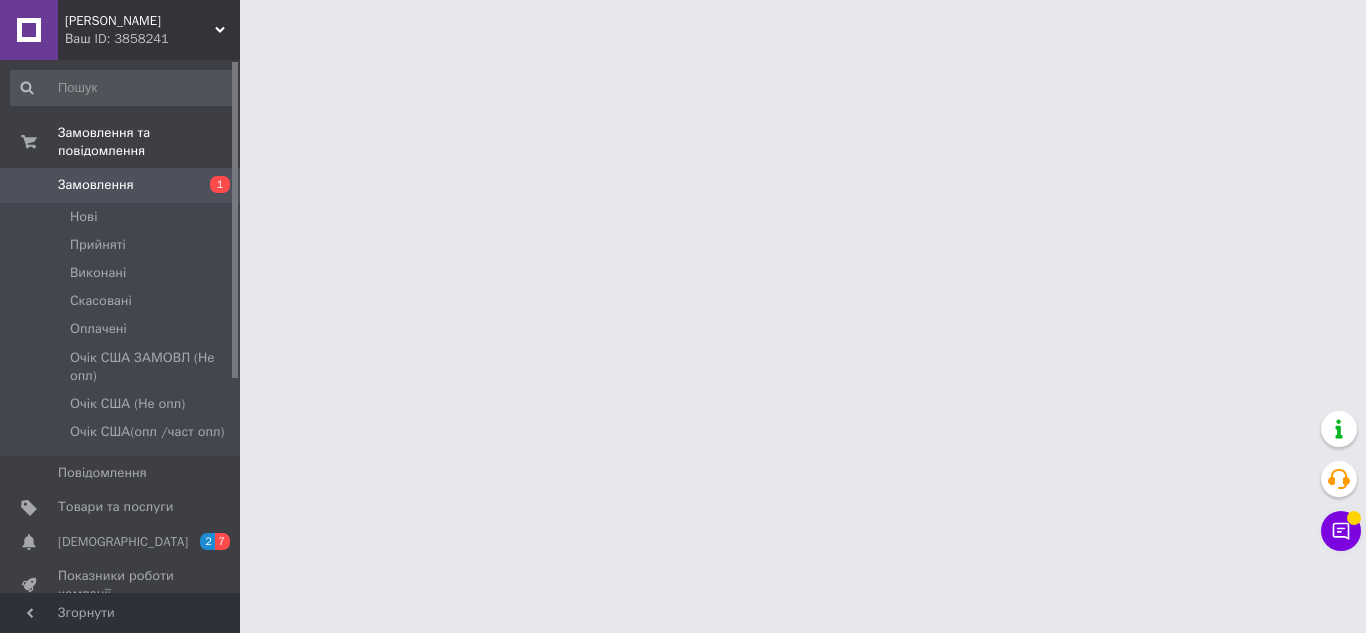 click on "Замовлення" at bounding box center (121, 185) 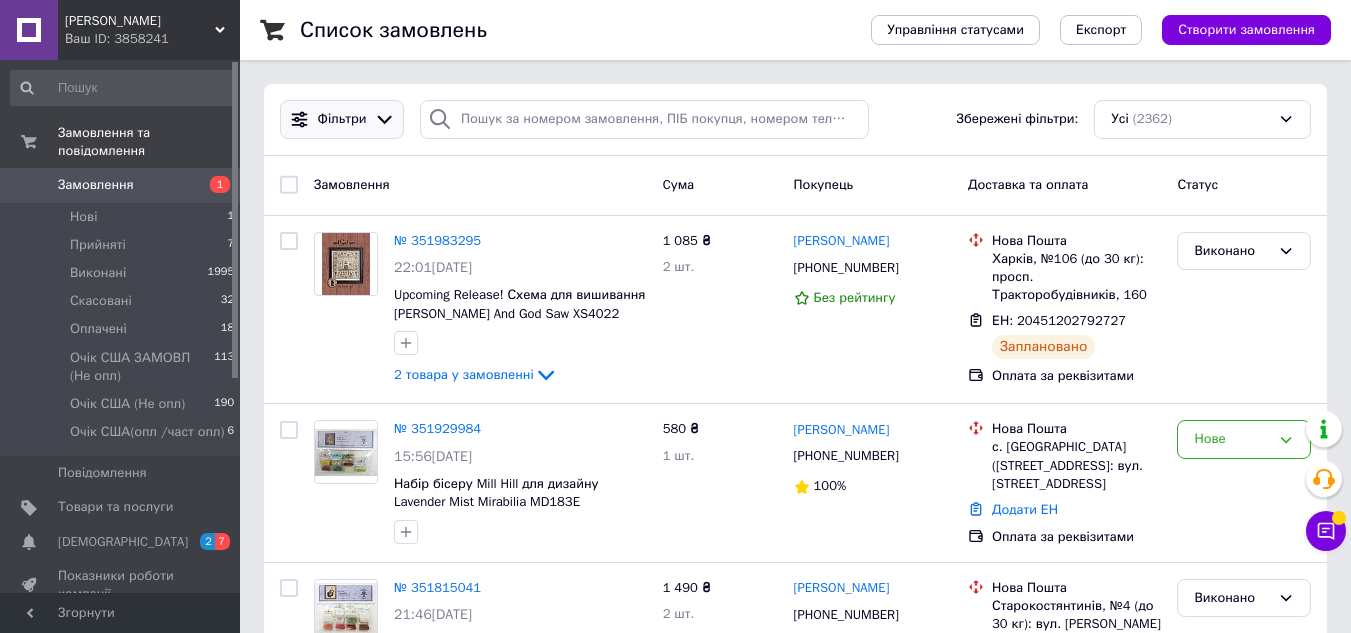 click on "Фільтри" at bounding box center [342, 119] 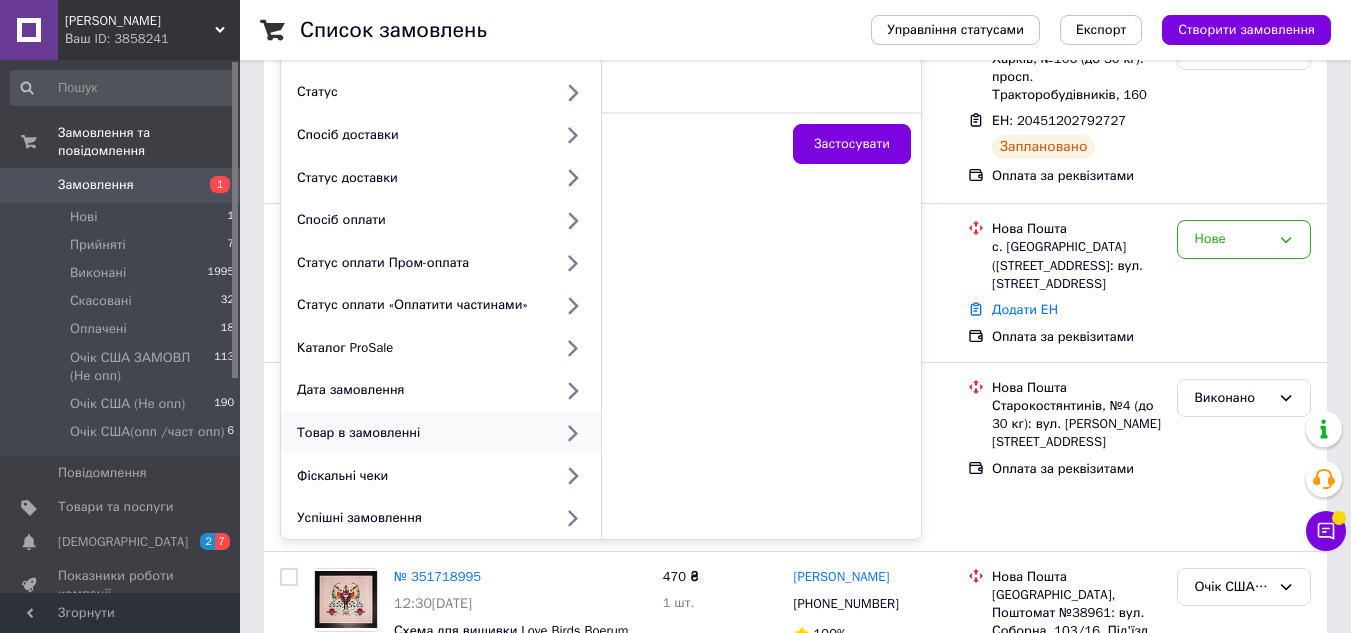 scroll, scrollTop: 0, scrollLeft: 0, axis: both 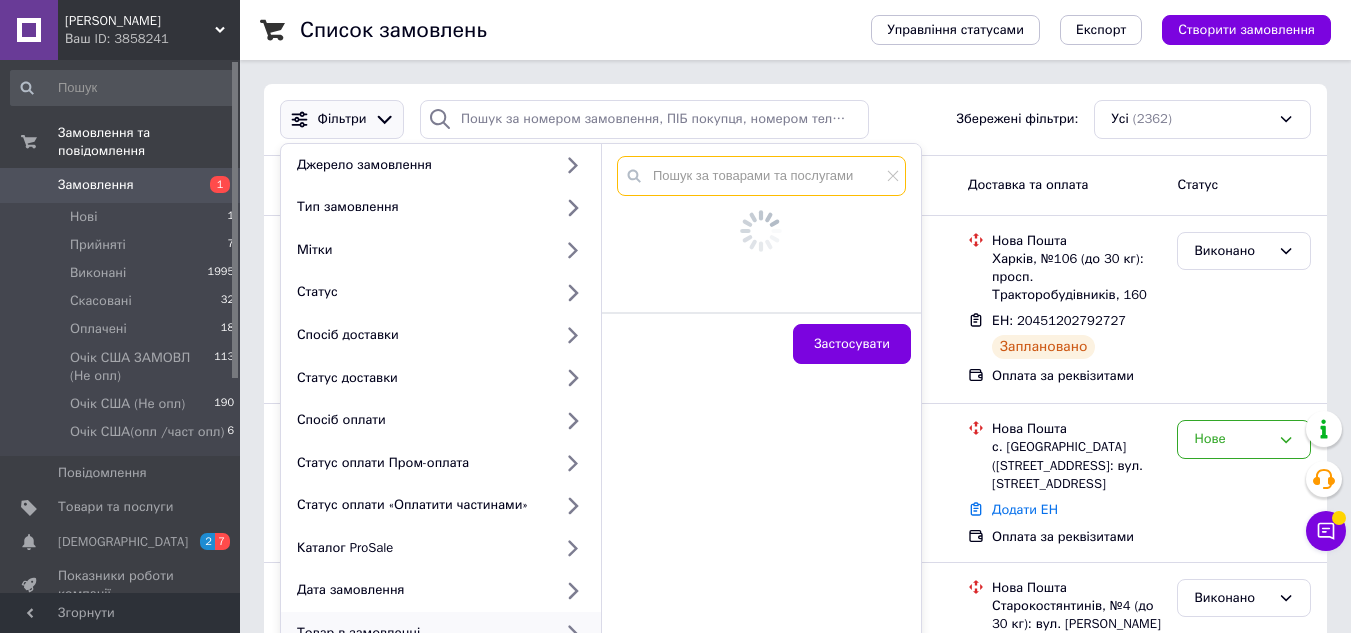 click at bounding box center [761, 176] 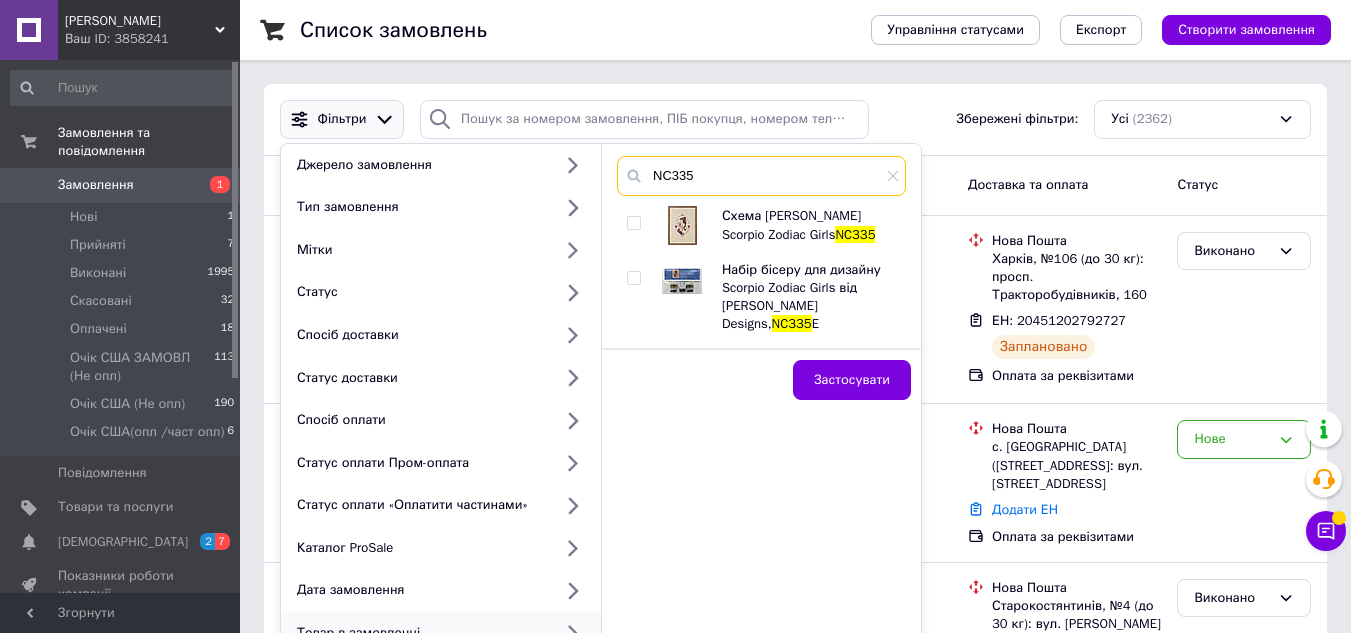 type on "NC335" 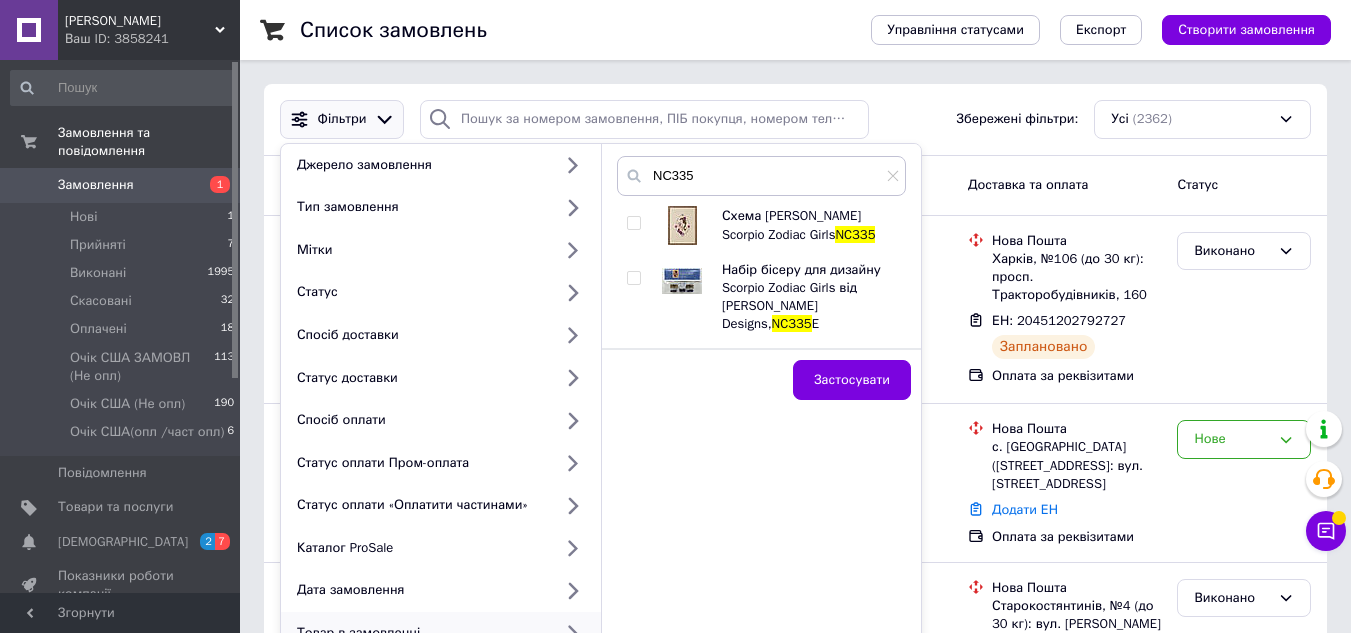click at bounding box center (633, 223) 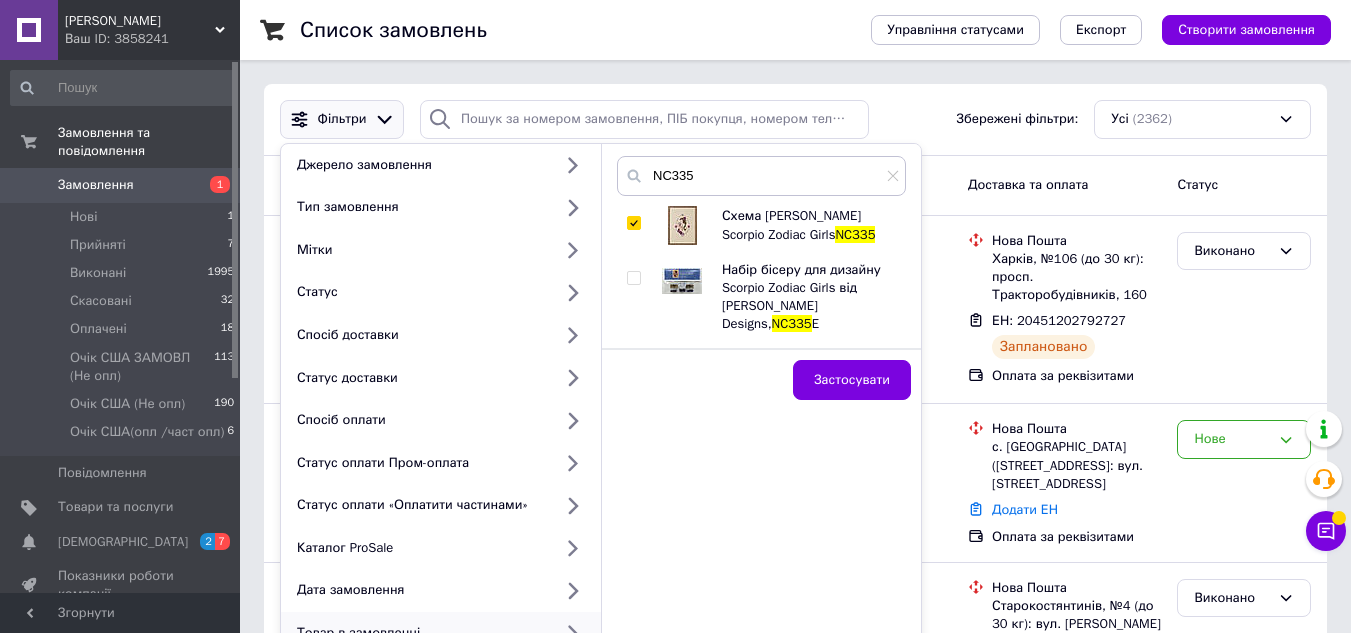 checkbox on "true" 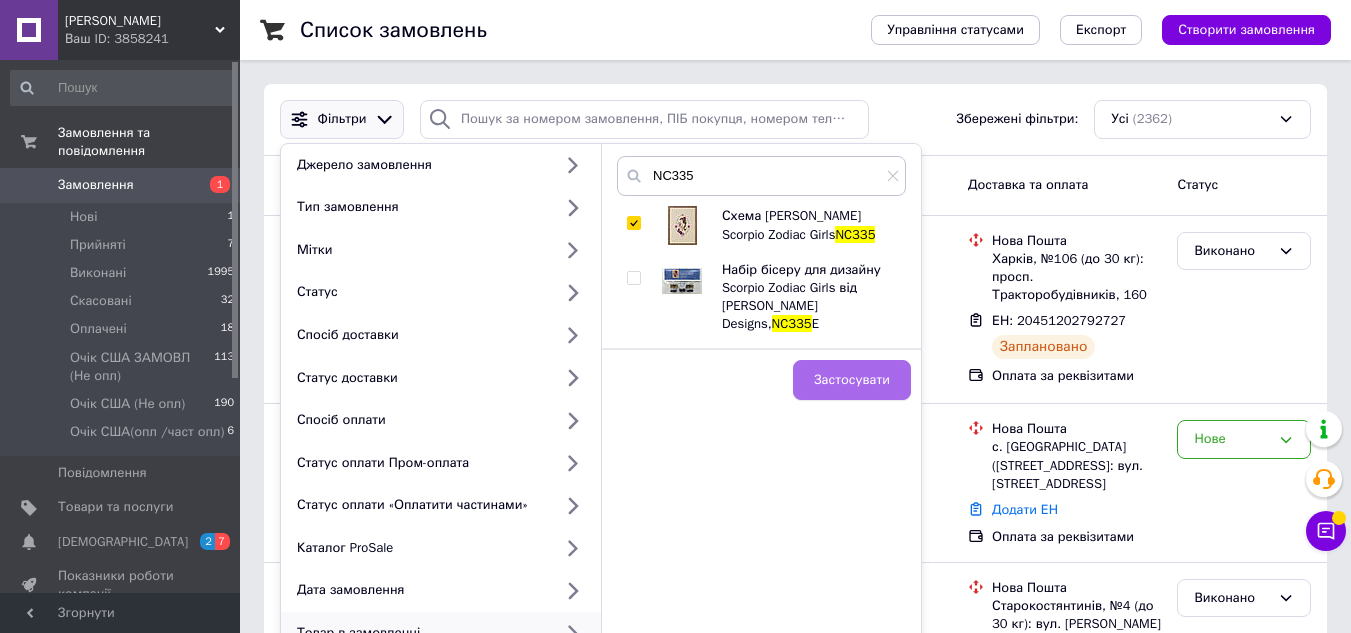 click on "Застосувати" at bounding box center (852, 380) 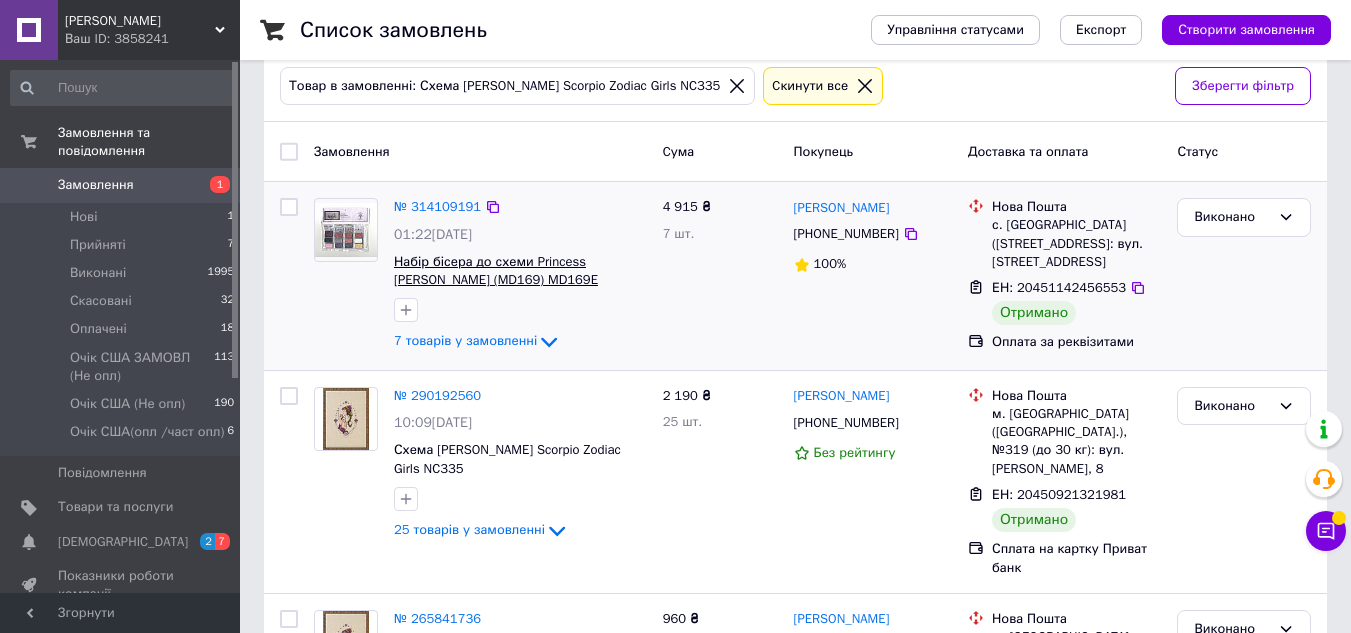 scroll, scrollTop: 0, scrollLeft: 0, axis: both 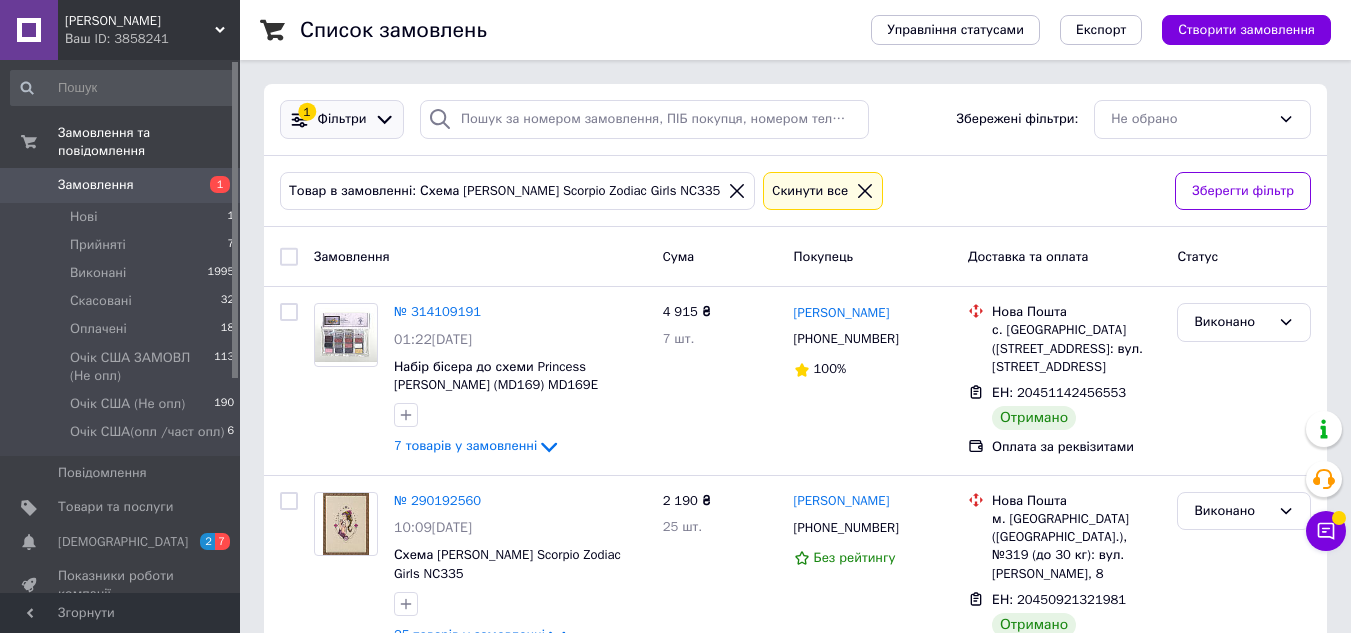 click 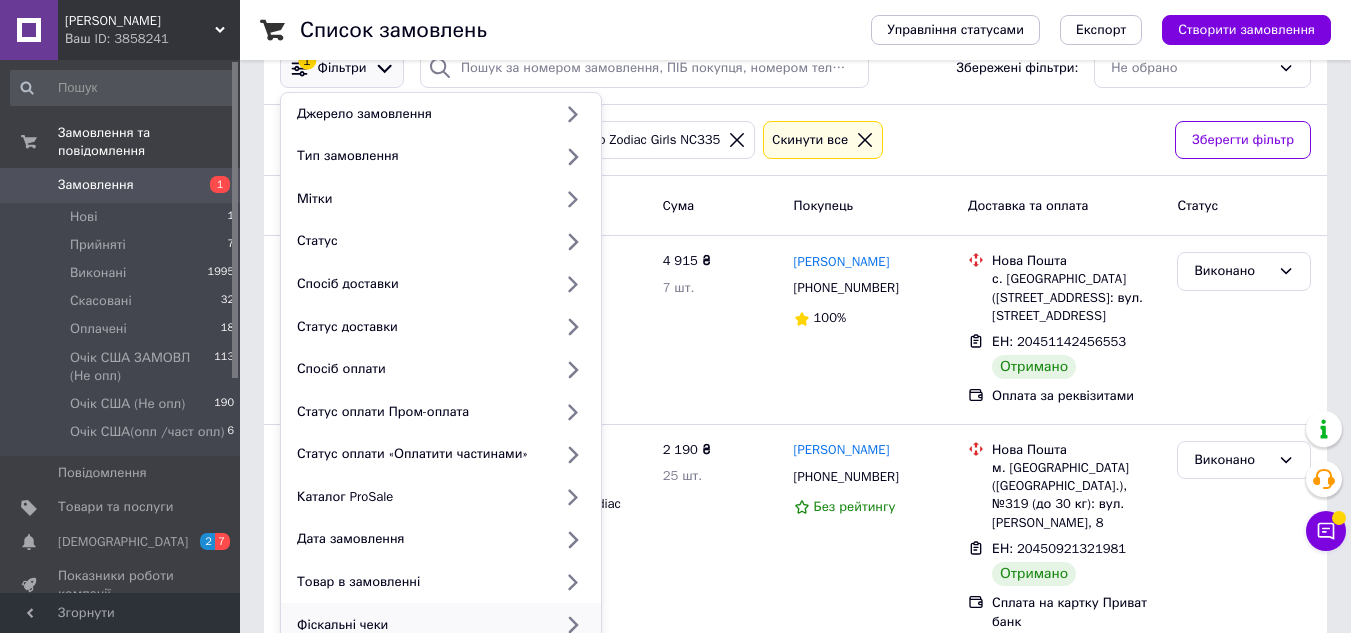 scroll, scrollTop: 100, scrollLeft: 0, axis: vertical 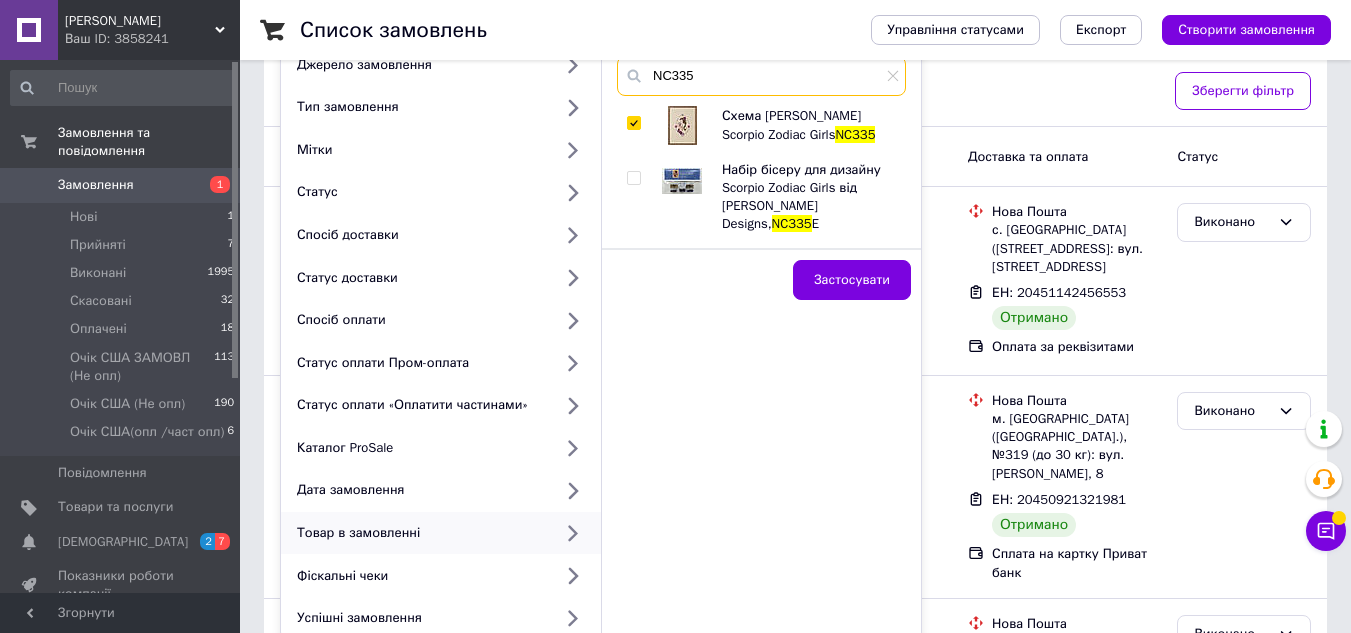 click on "NC335" at bounding box center (761, 76) 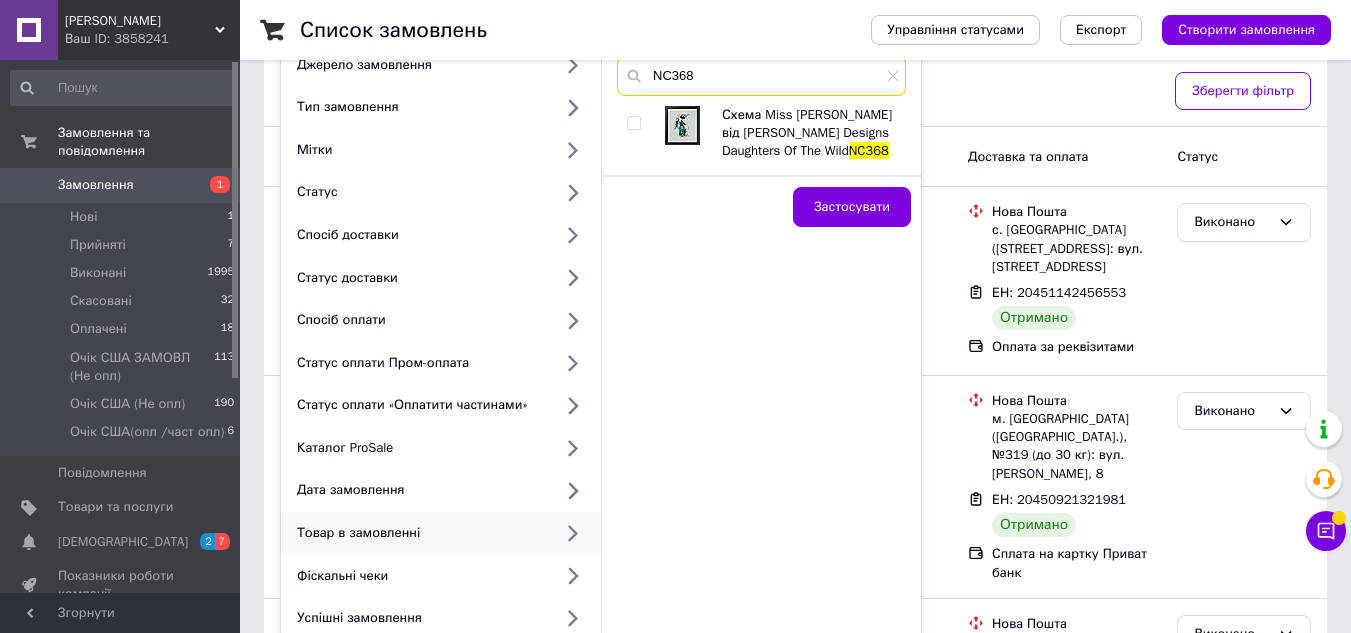 type on "NC368" 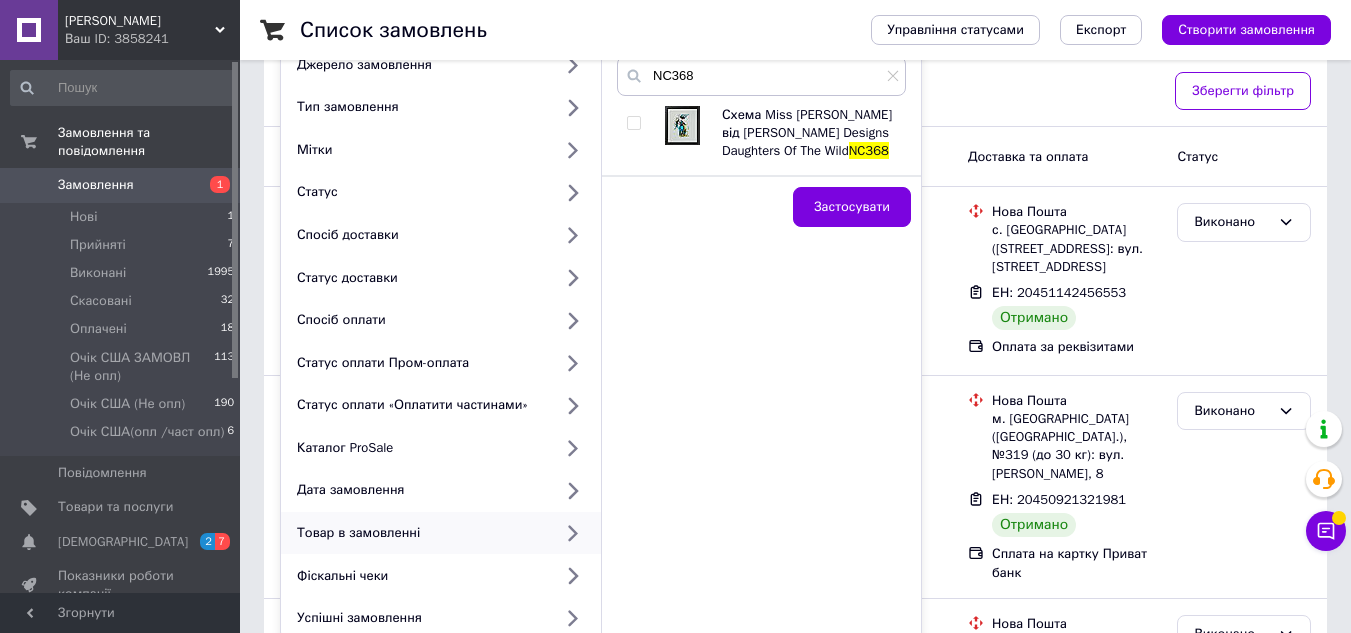 click at bounding box center [633, 123] 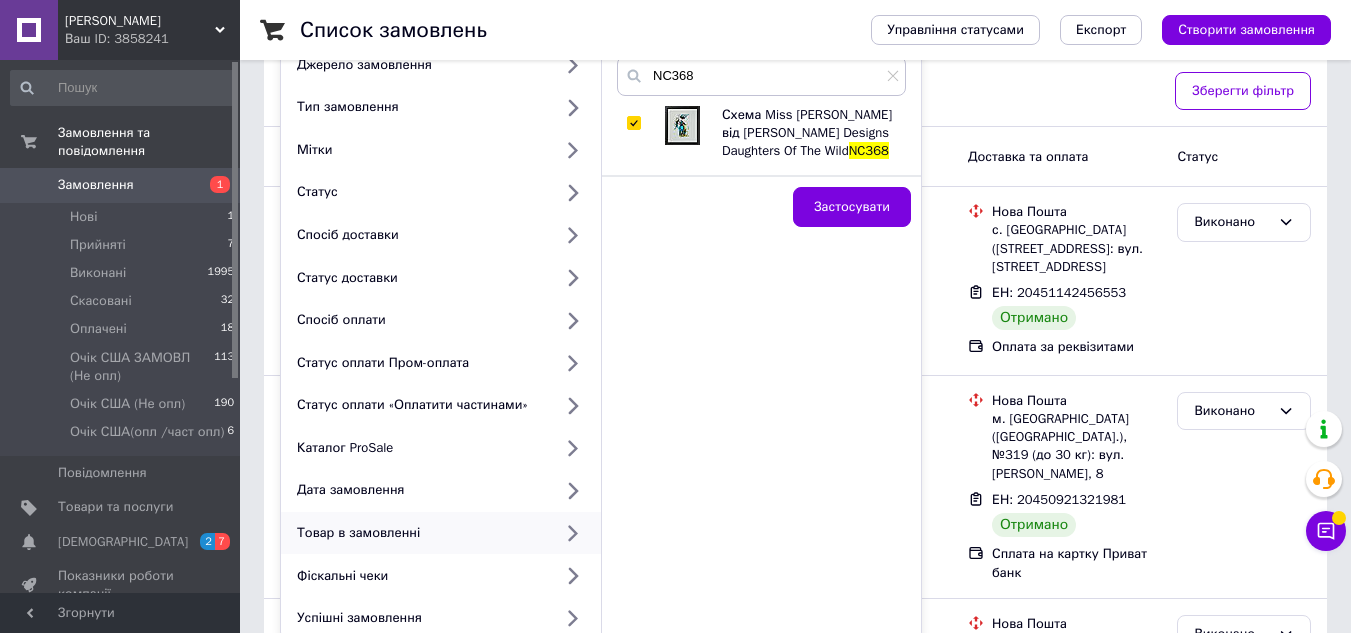 checkbox on "true" 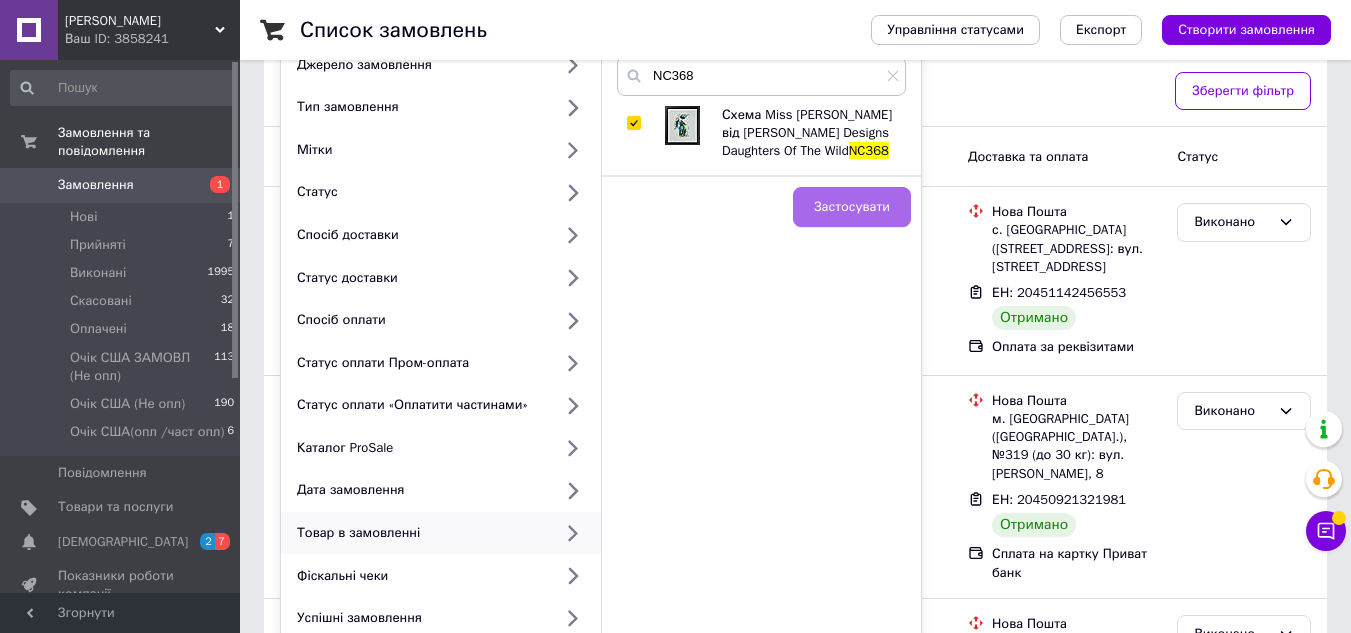 click on "Застосувати" at bounding box center (852, 207) 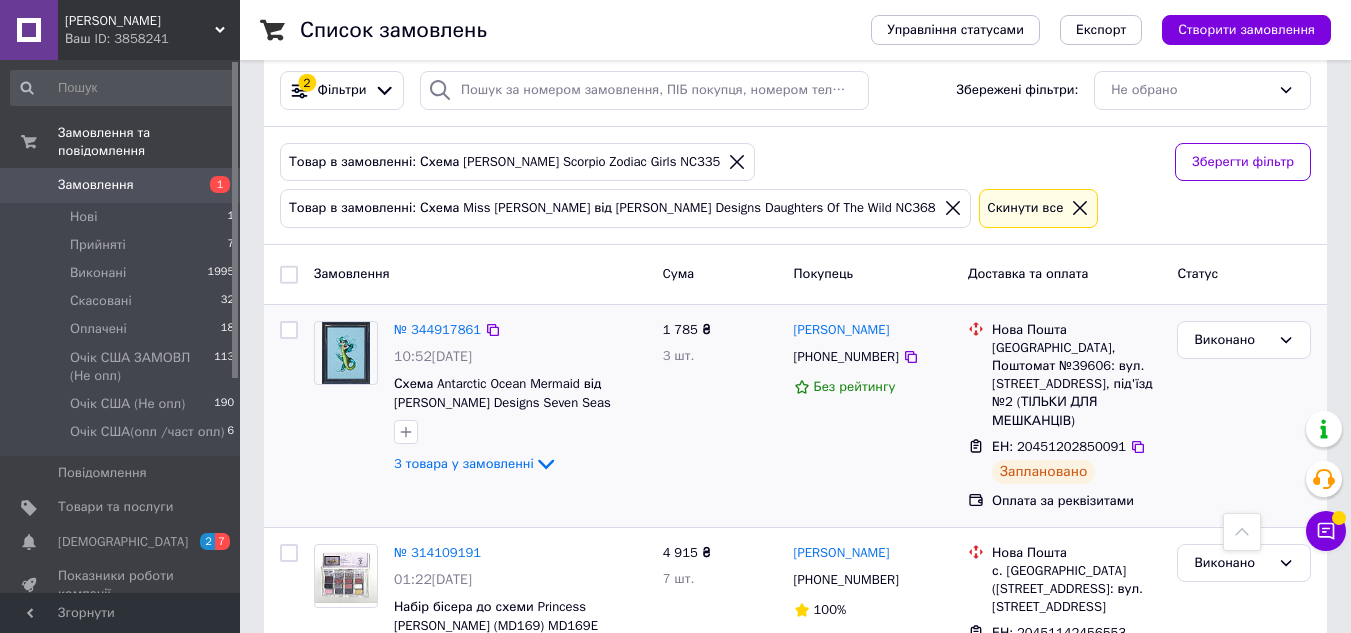 scroll, scrollTop: 0, scrollLeft: 0, axis: both 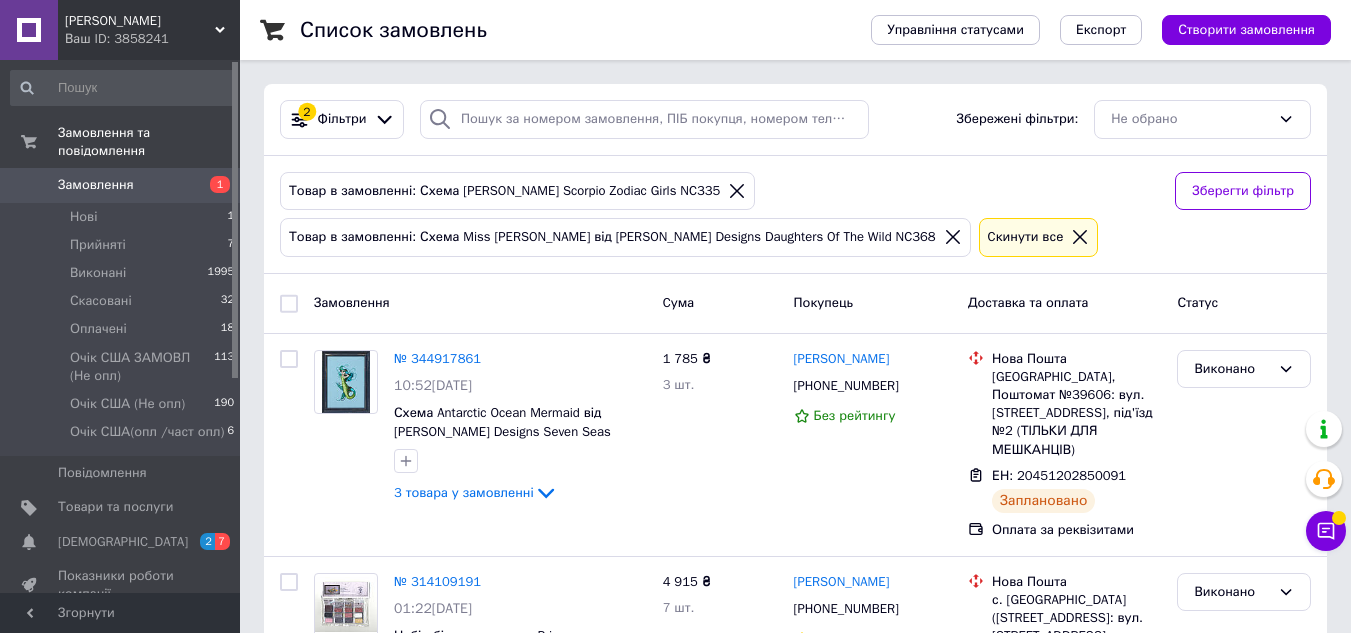 click 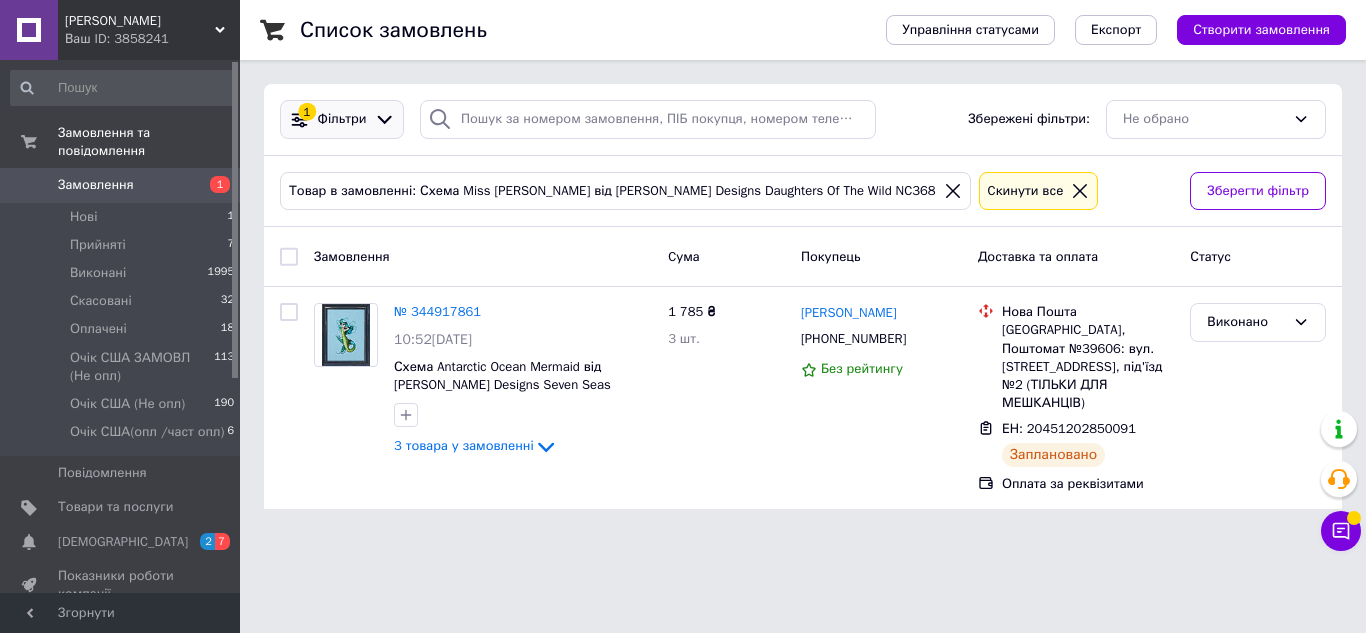 click 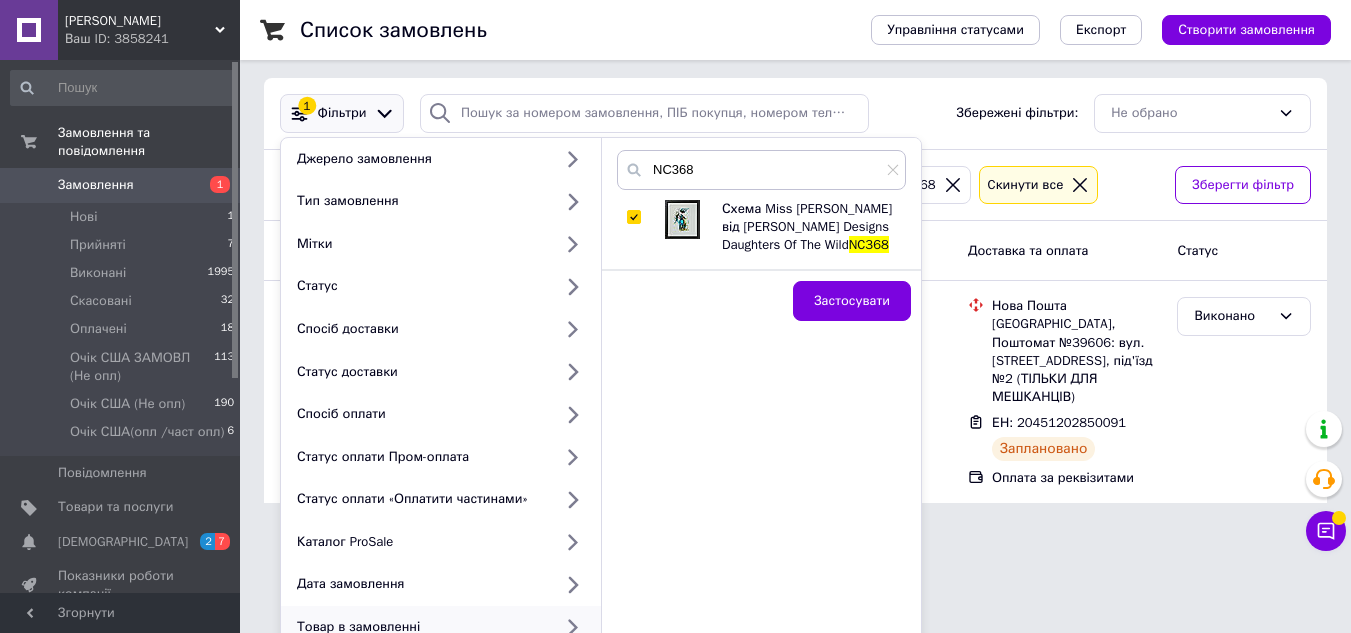 scroll, scrollTop: 0, scrollLeft: 0, axis: both 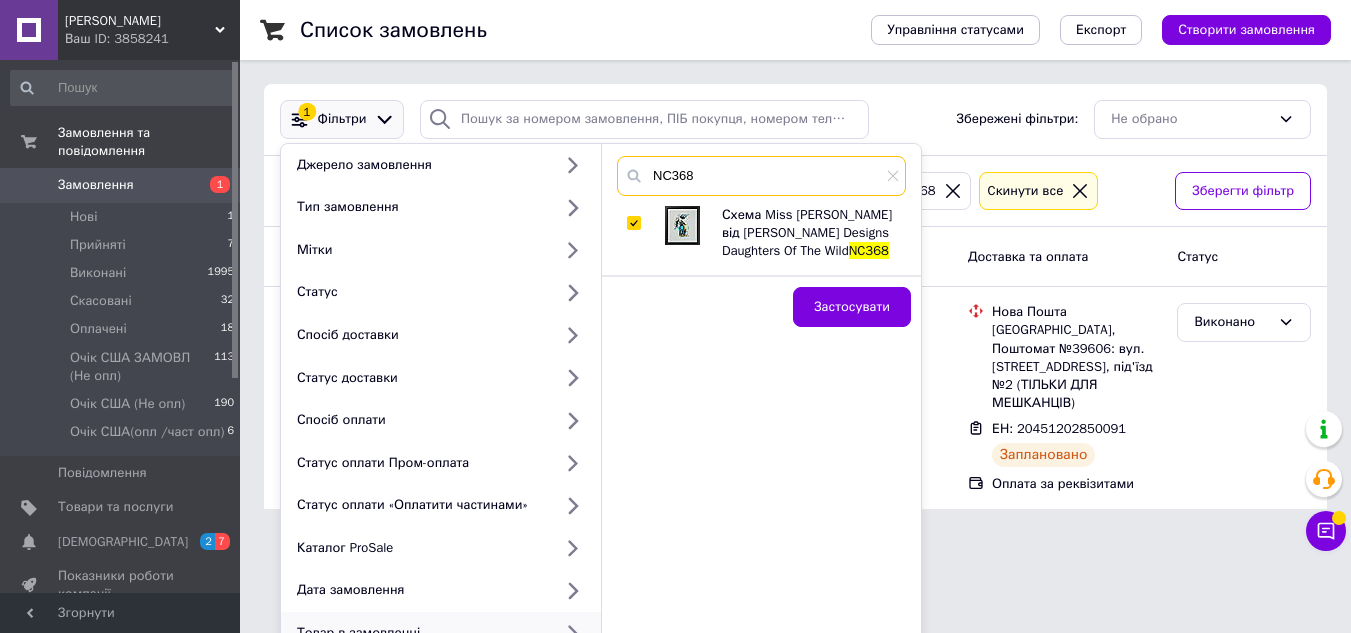 click on "NC368" at bounding box center (761, 176) 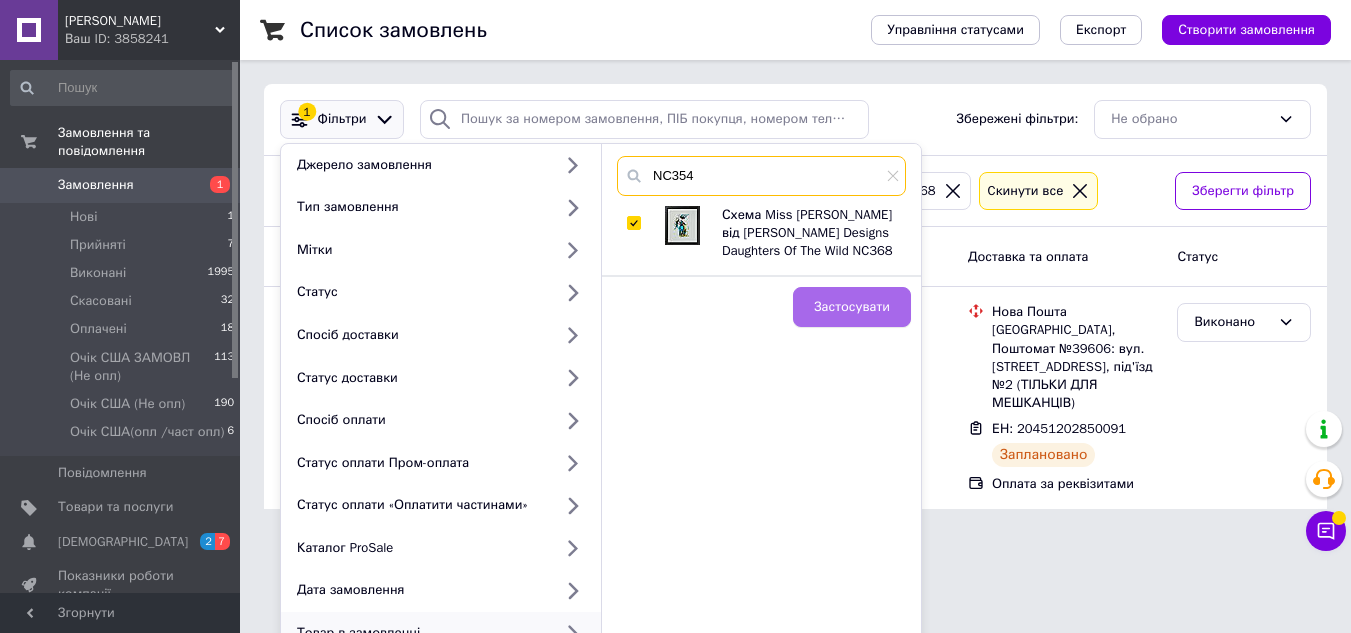 type on "NC354" 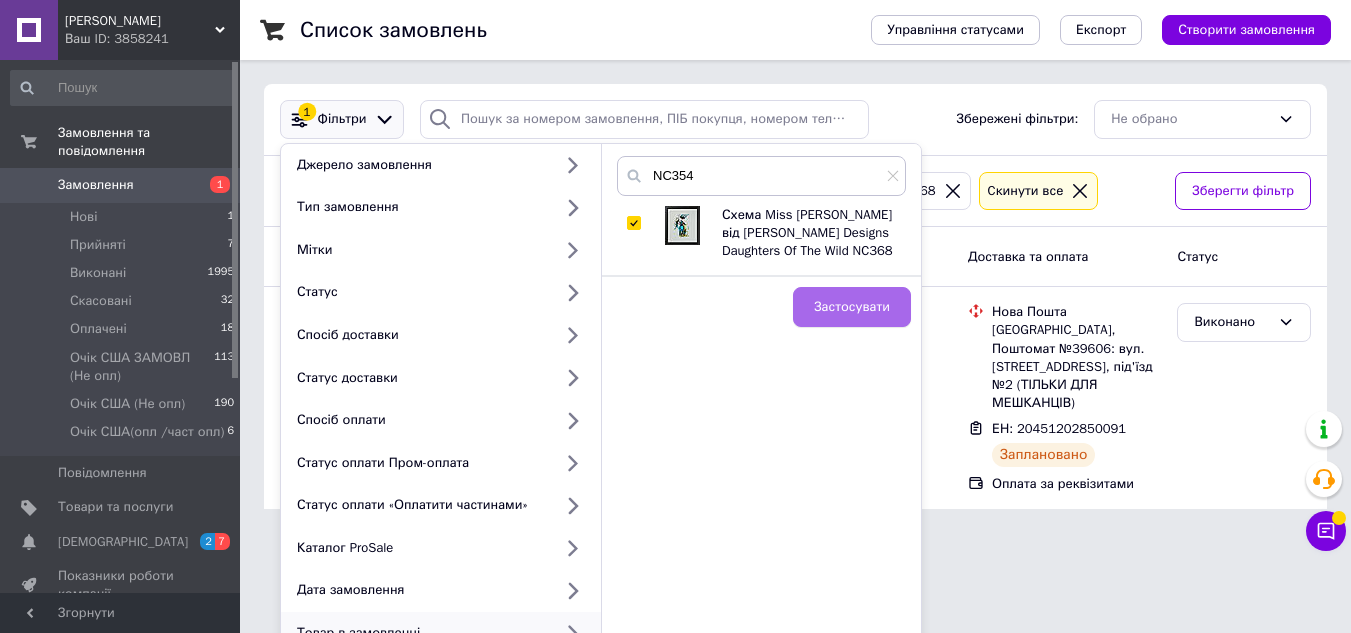 click on "NC354 Схема Miss Starling від Nora Corbett Designs Daughters Of The Wild NC368 Застосувати" at bounding box center (761, 247) 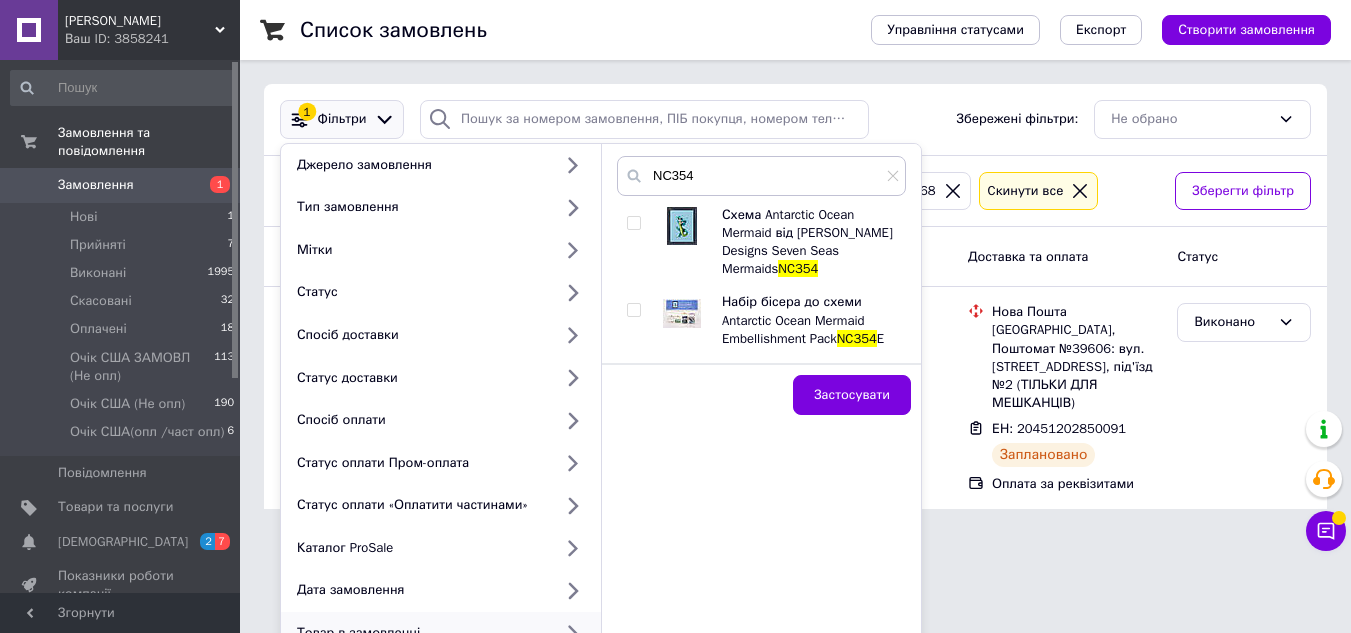 click at bounding box center (633, 223) 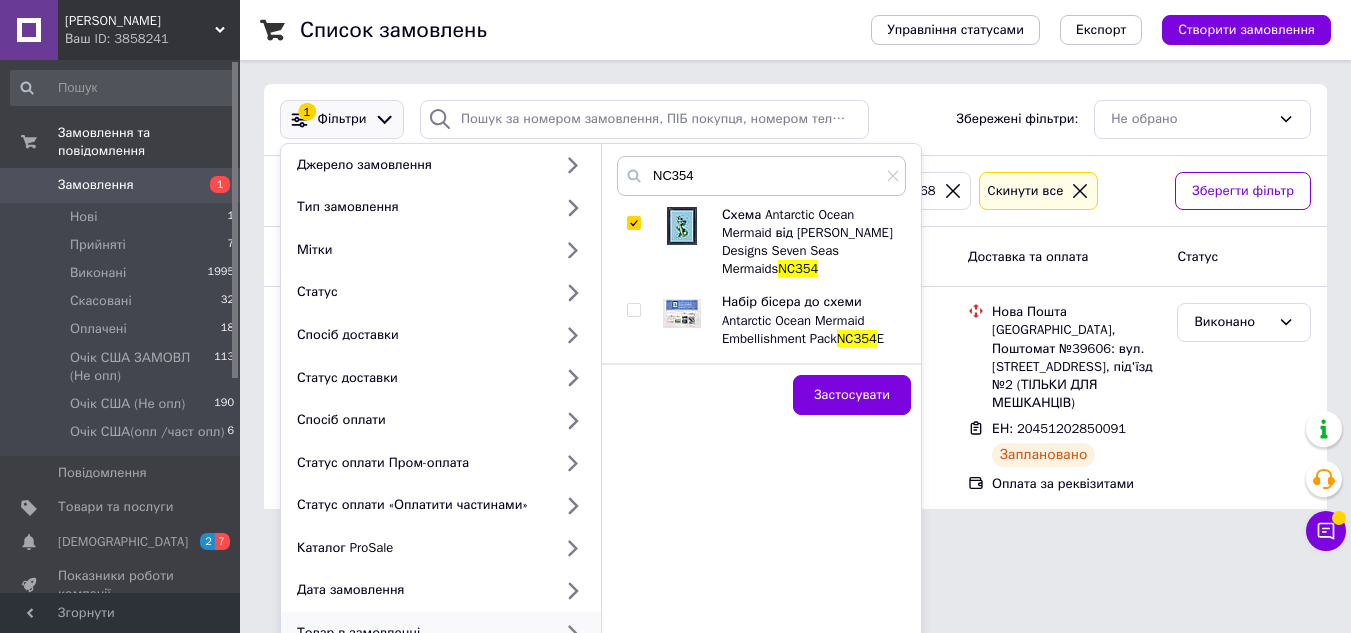 checkbox on "true" 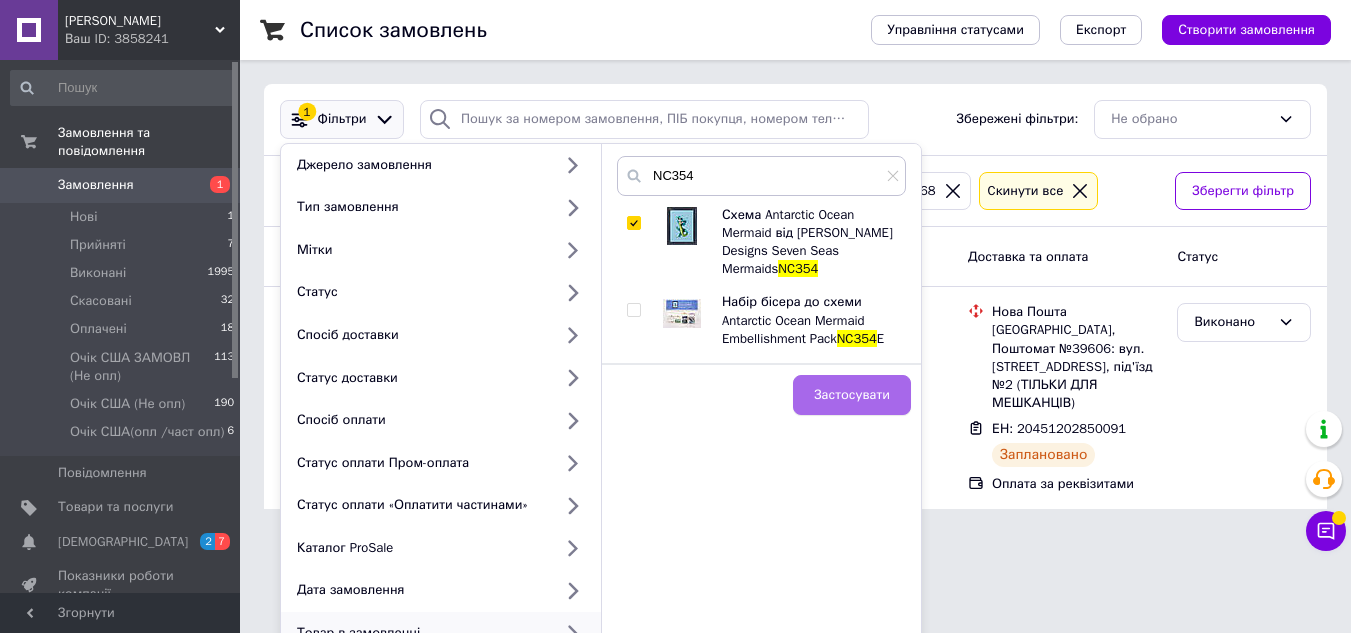 click on "Застосувати" at bounding box center (852, 395) 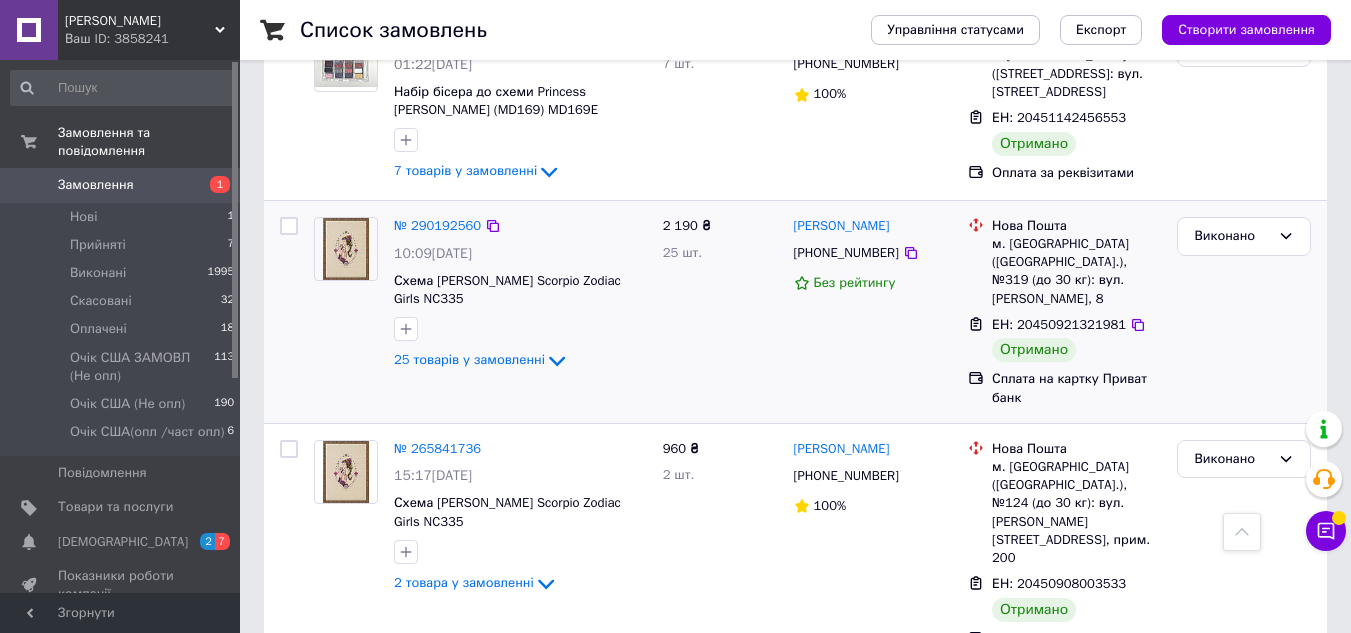 scroll, scrollTop: 0, scrollLeft: 0, axis: both 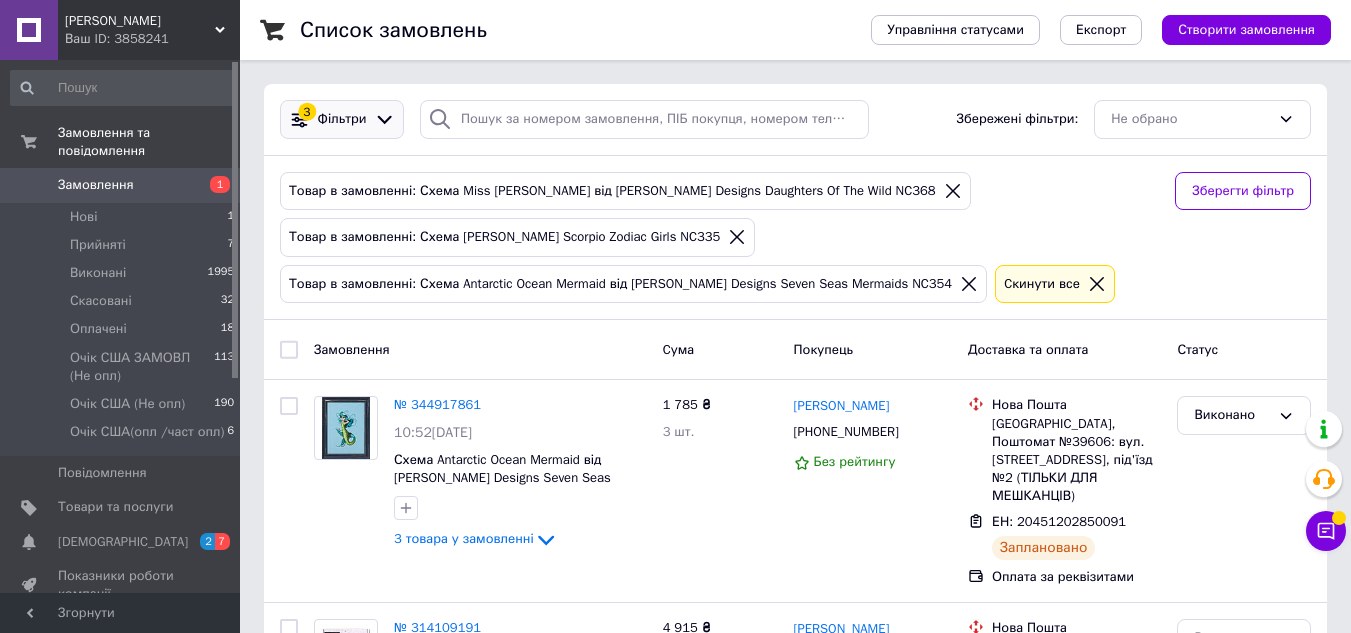 click on "Фільтри" at bounding box center [342, 119] 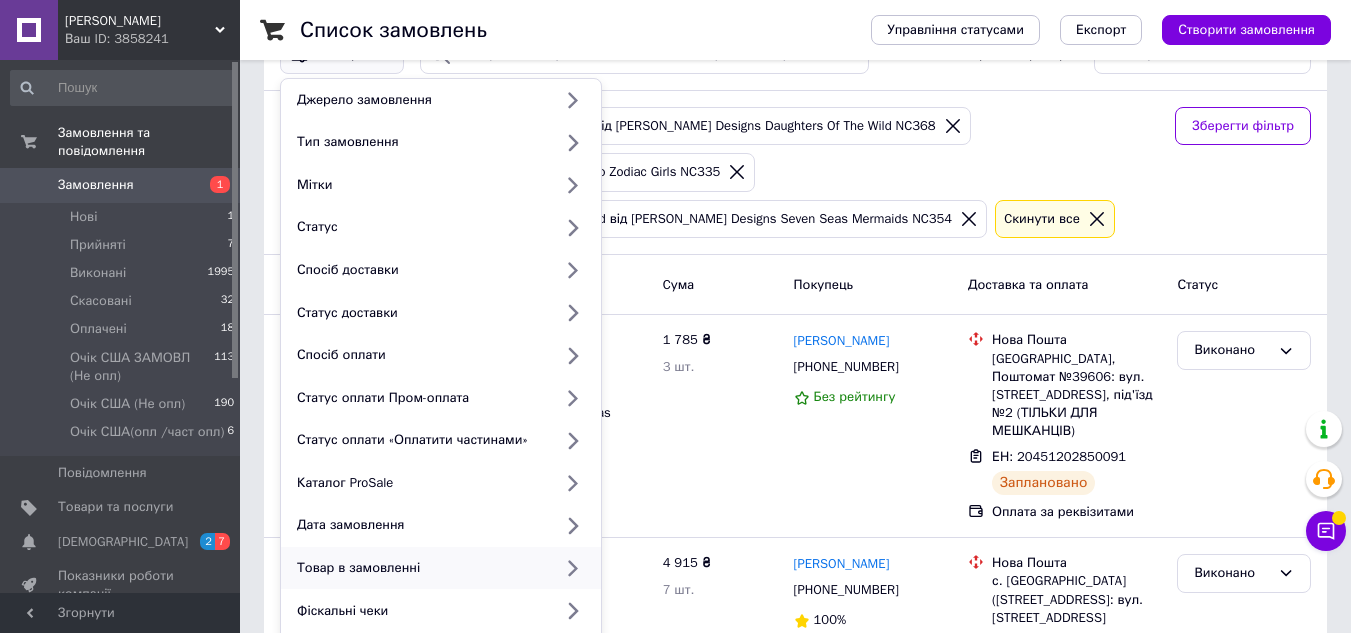 scroll, scrollTop: 100, scrollLeft: 0, axis: vertical 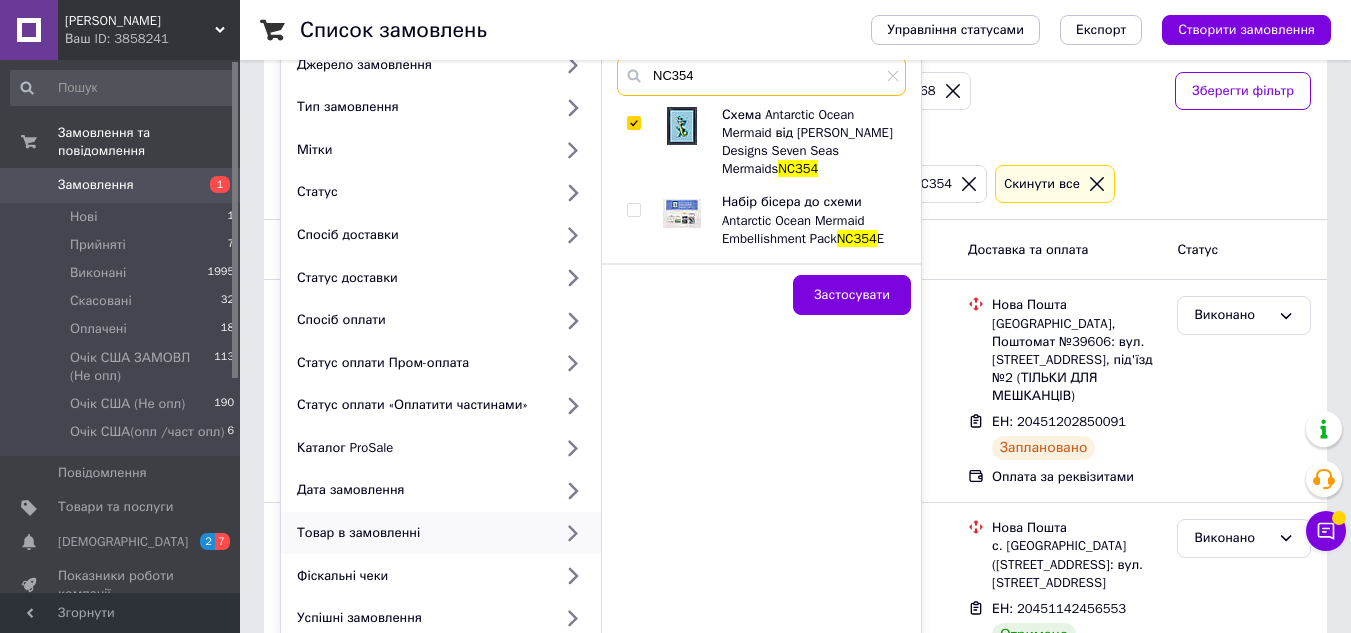 click on "NC354" at bounding box center [761, 76] 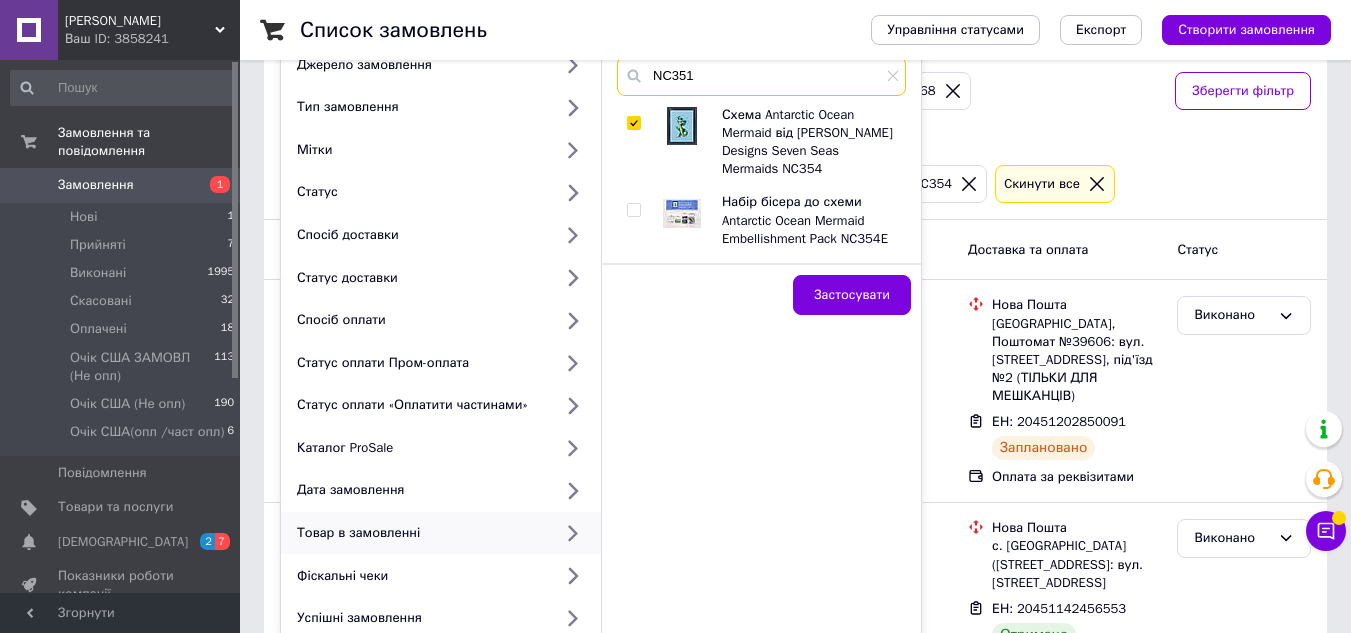 type on "NC351" 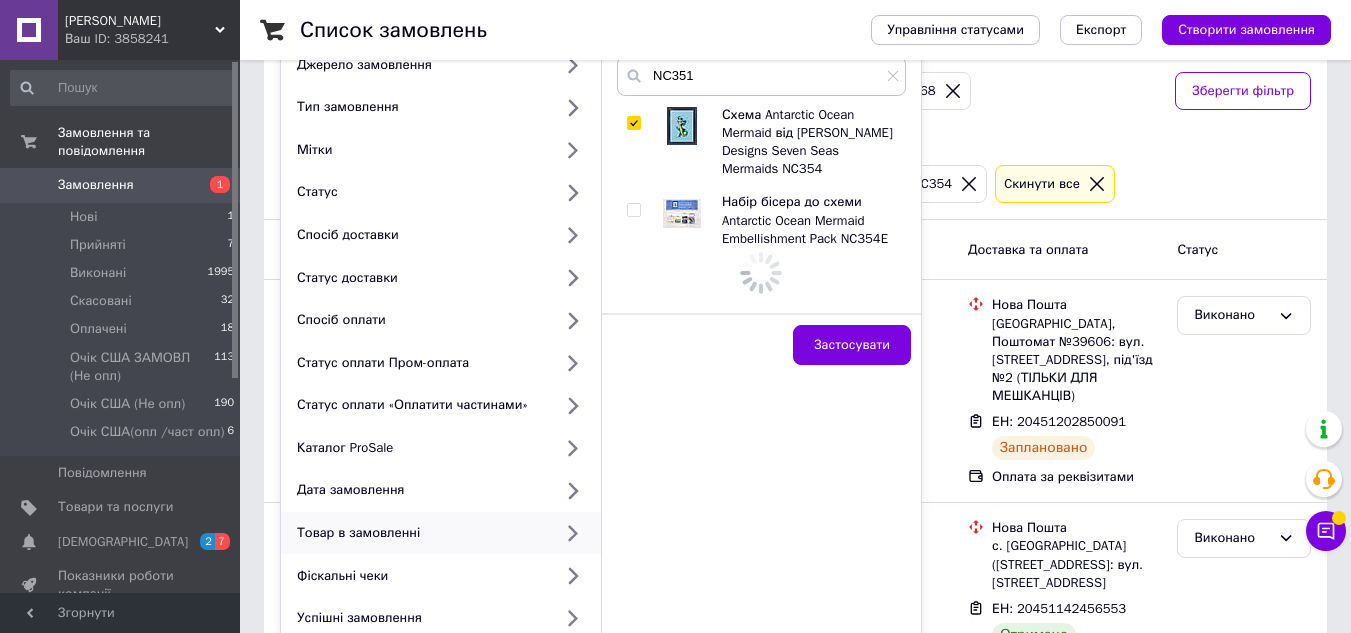 click on "NC351 Схема Antarctic Ocean Mermaid від Nora Corbett Designs Seven Seas Mermaids NC354 Набір бісера до схеми  Antarctic Ocean Mermaid Embellishment Pack NC354E" at bounding box center [761, 184] 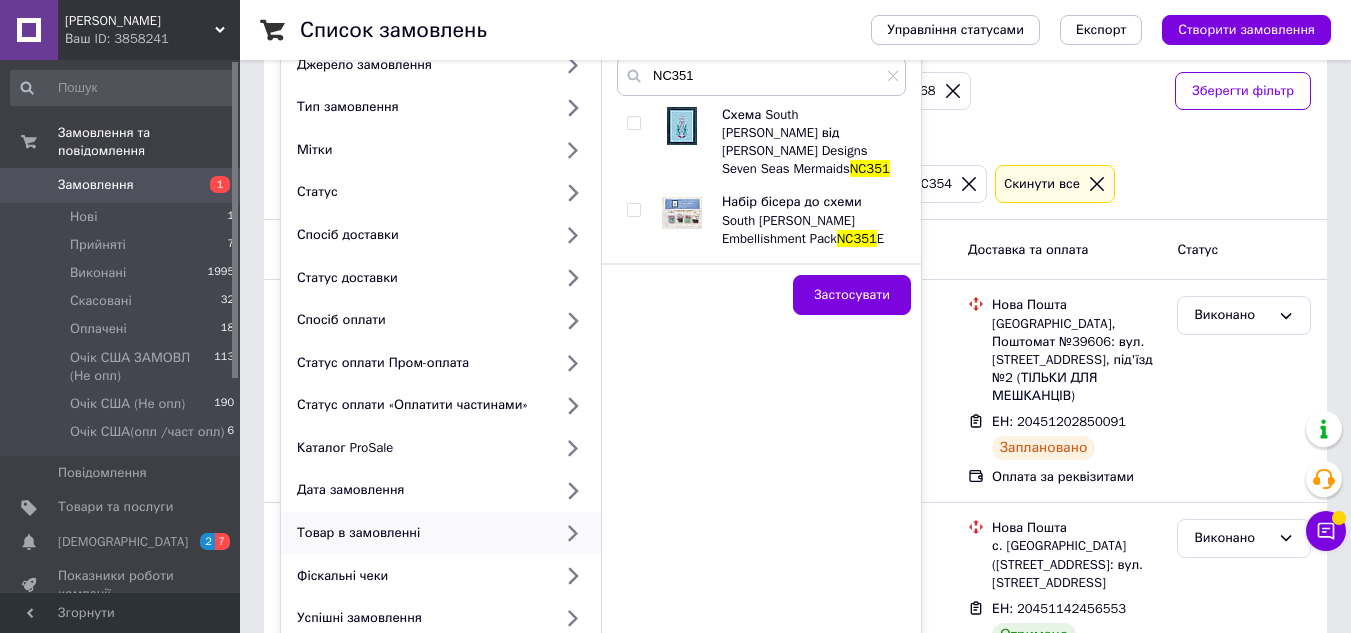 click at bounding box center [633, 123] 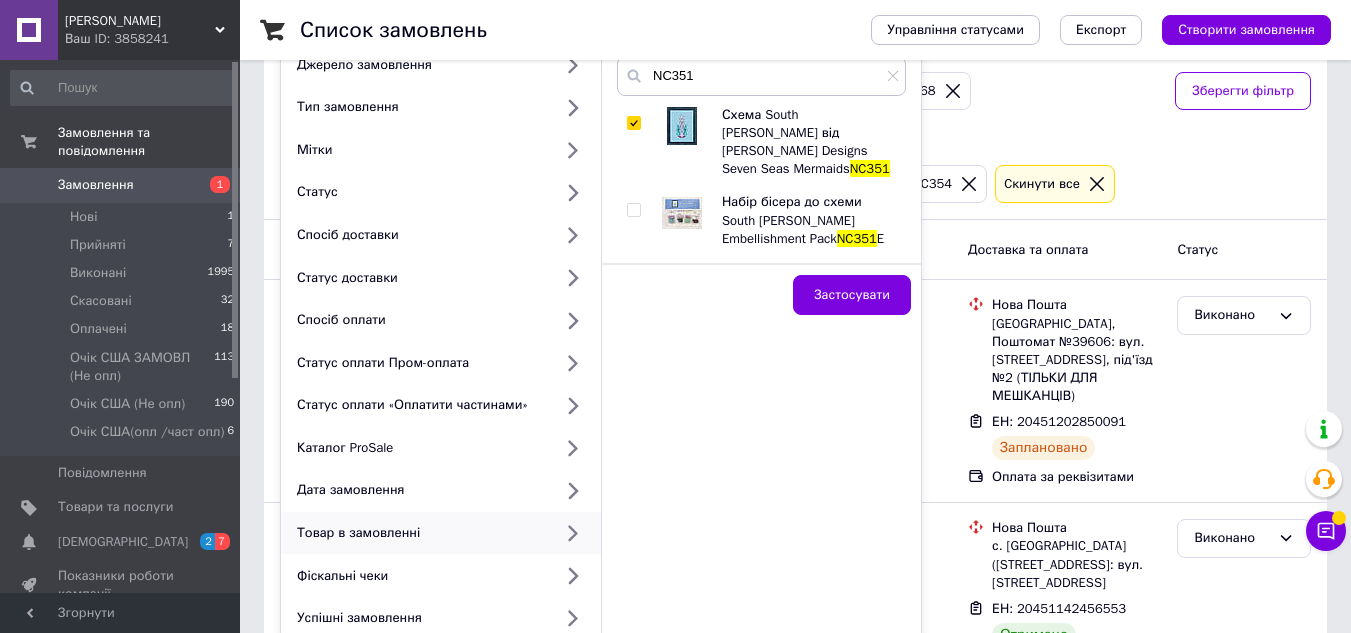 checkbox on "true" 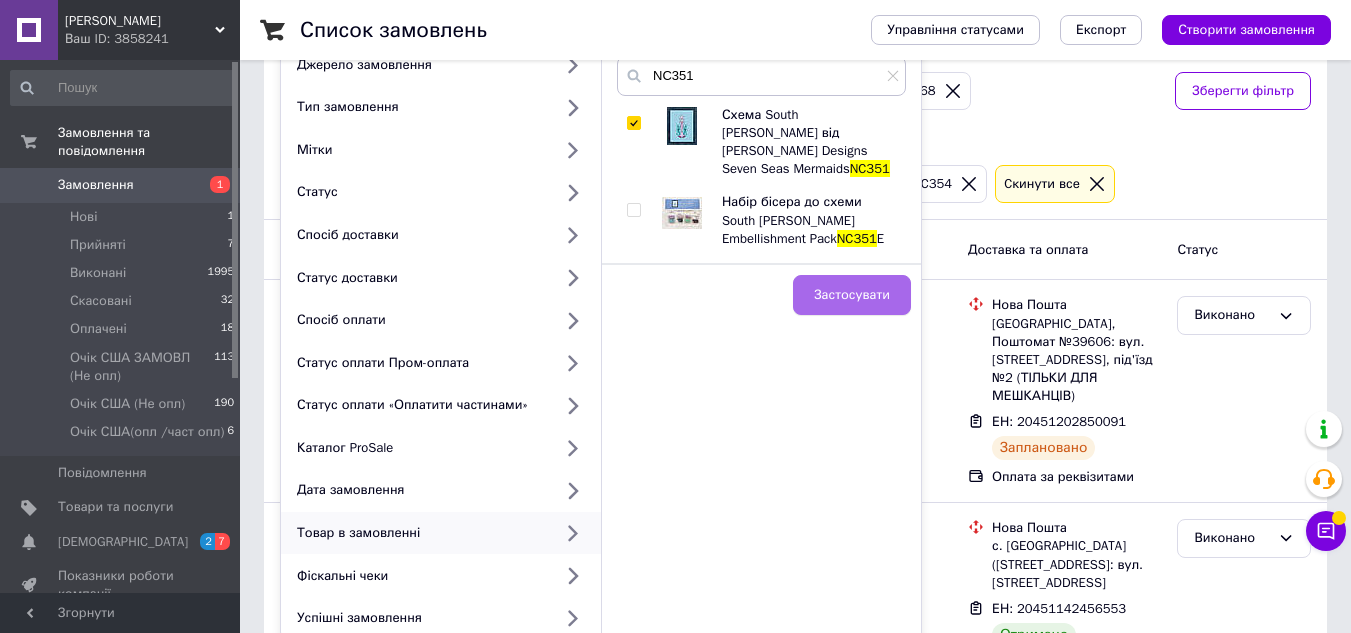 click on "Застосувати" at bounding box center (852, 295) 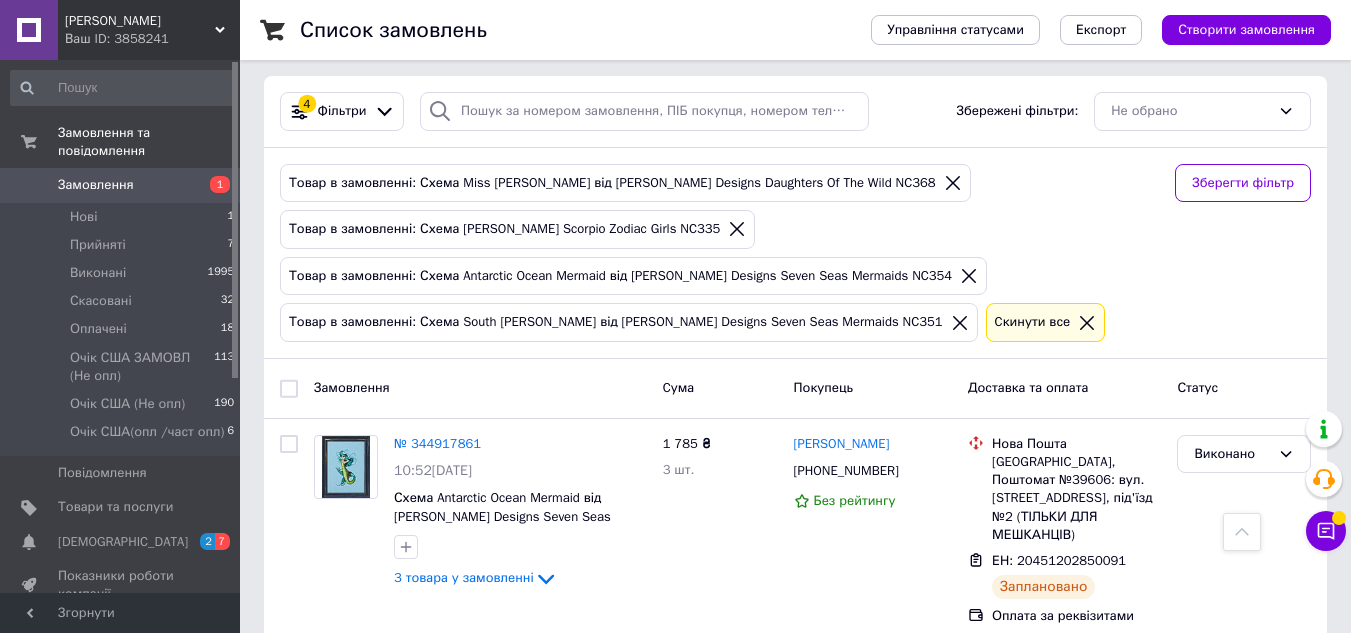 scroll, scrollTop: 0, scrollLeft: 0, axis: both 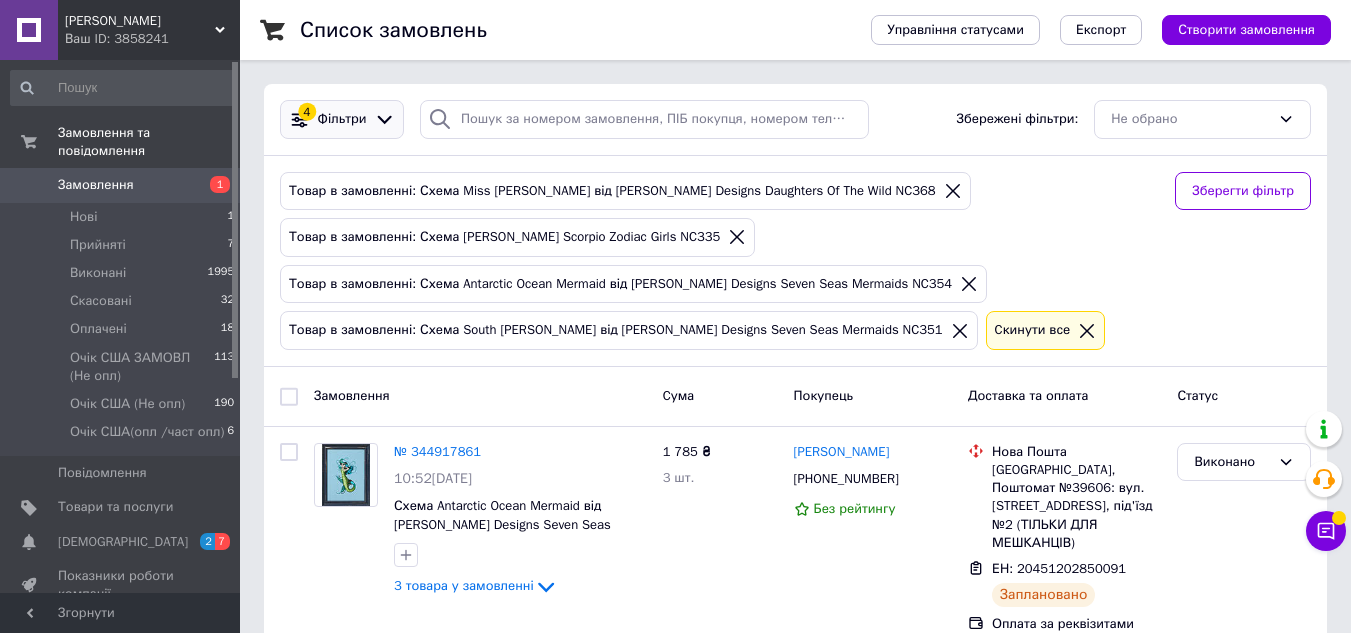 click 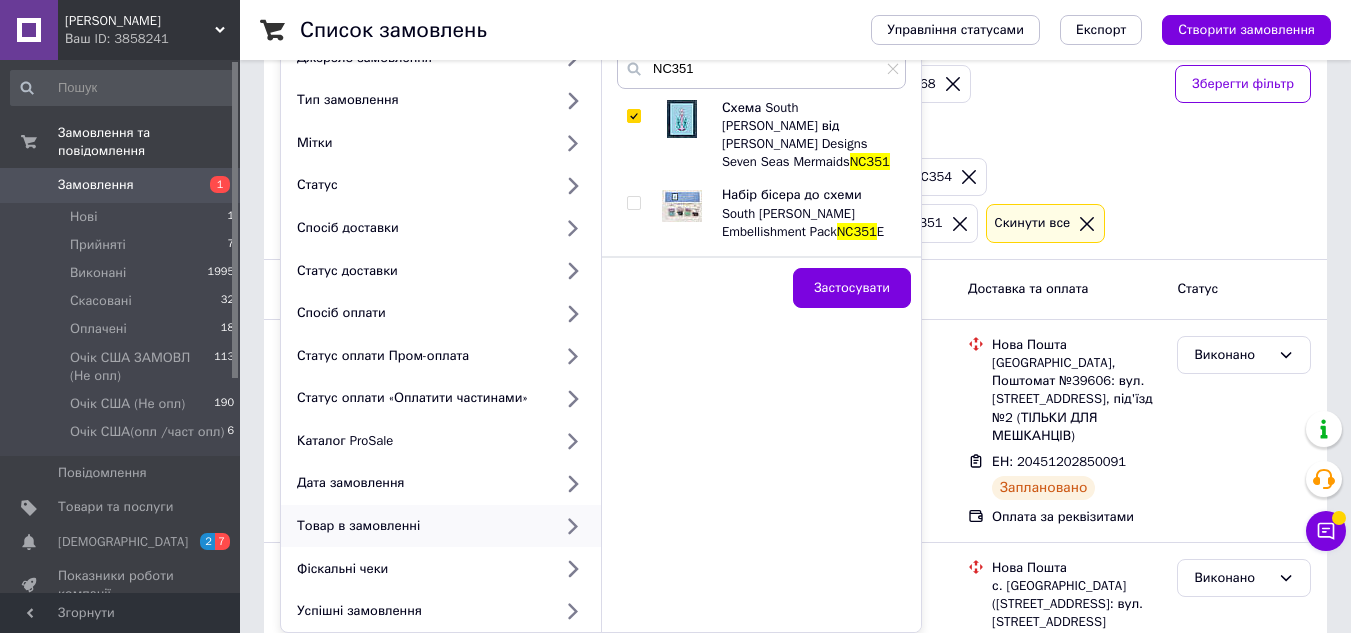 scroll, scrollTop: 0, scrollLeft: 0, axis: both 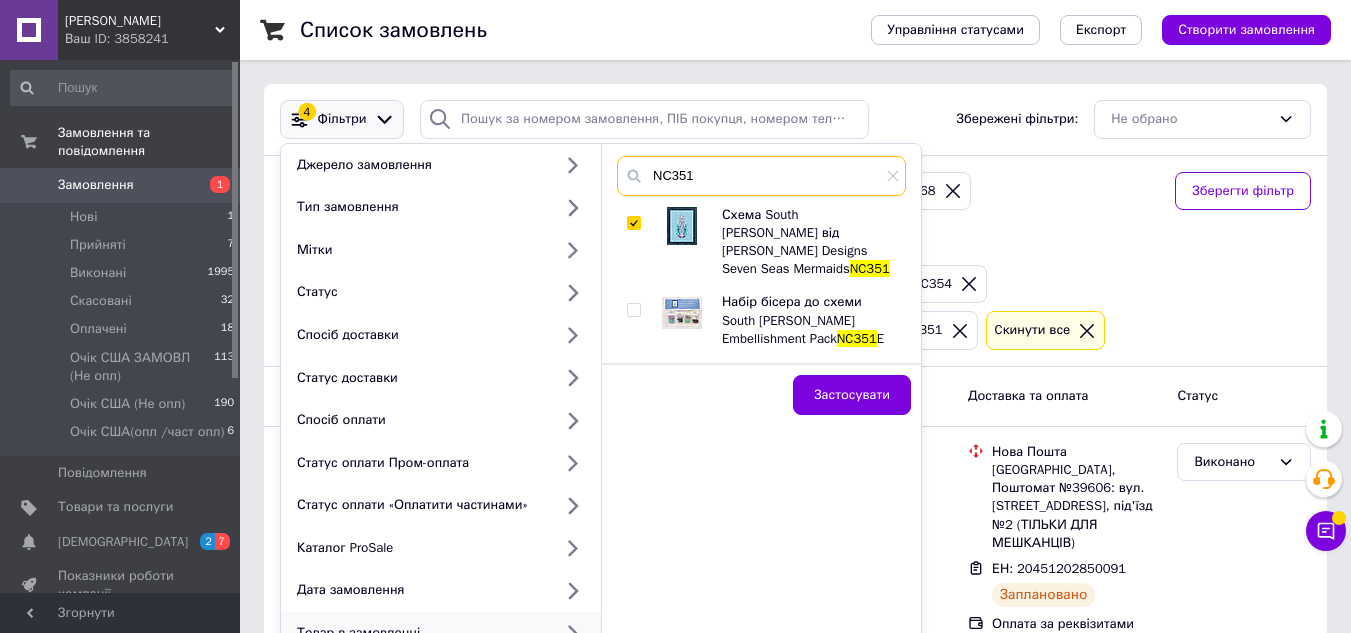 click on "NC351" at bounding box center [761, 176] 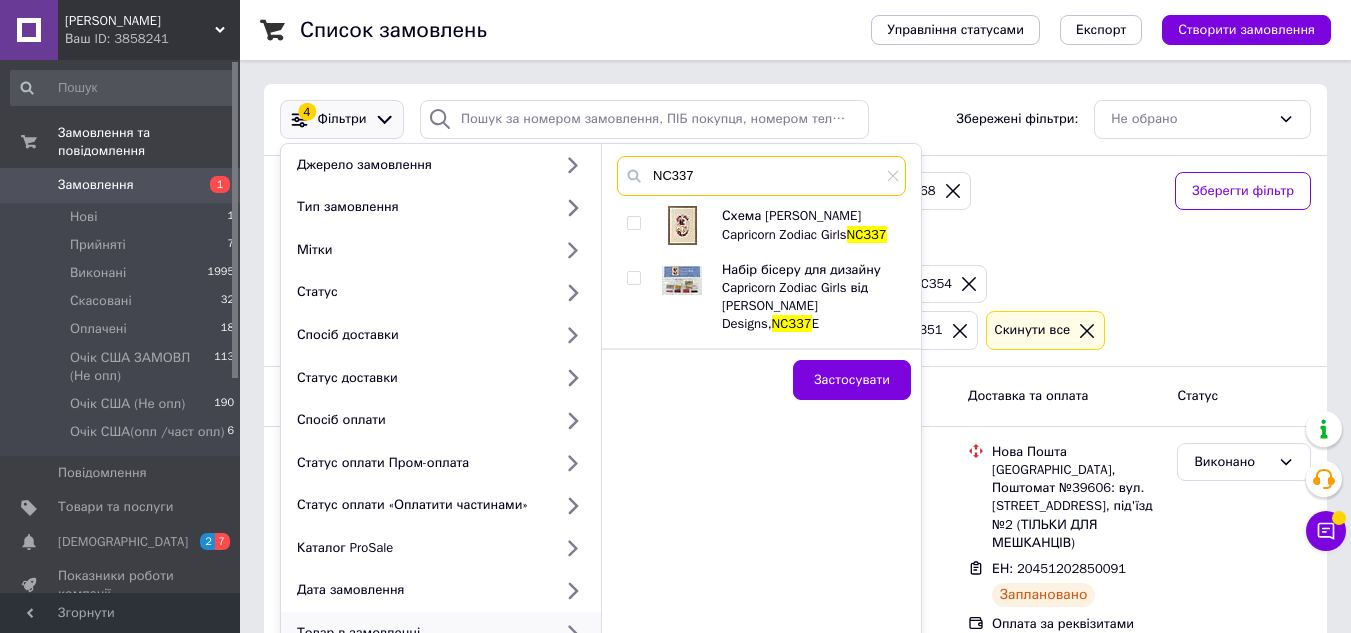 type on "NC337" 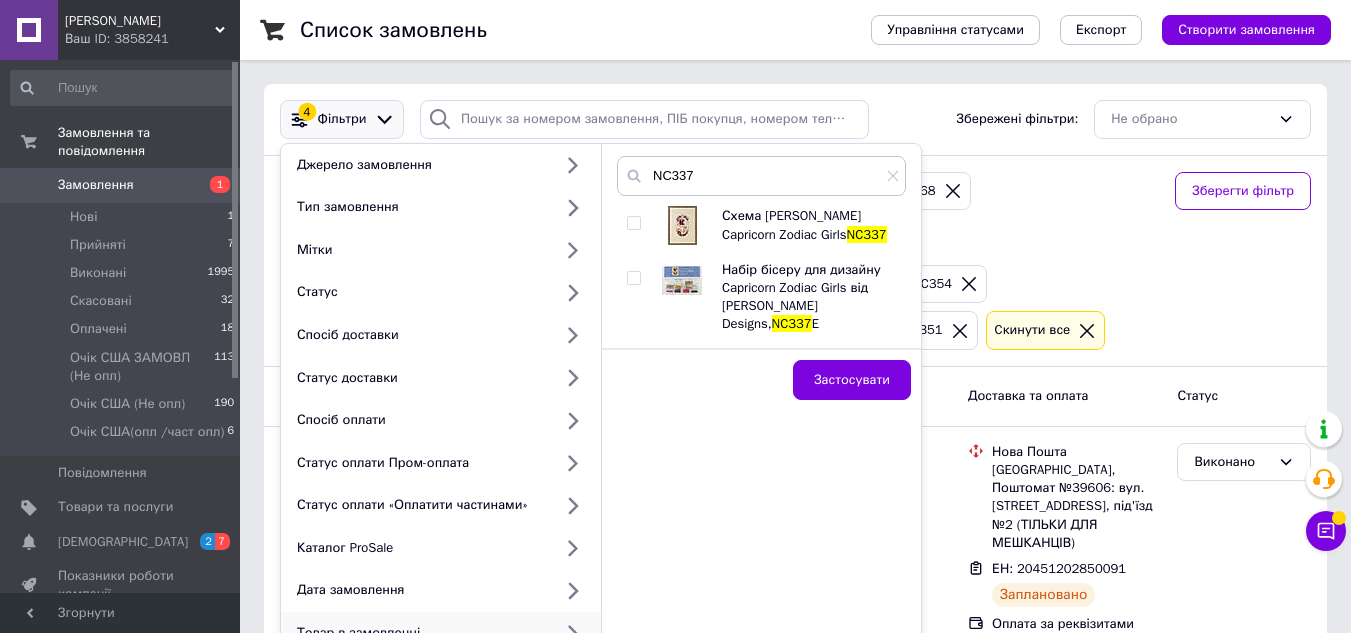 click at bounding box center [633, 223] 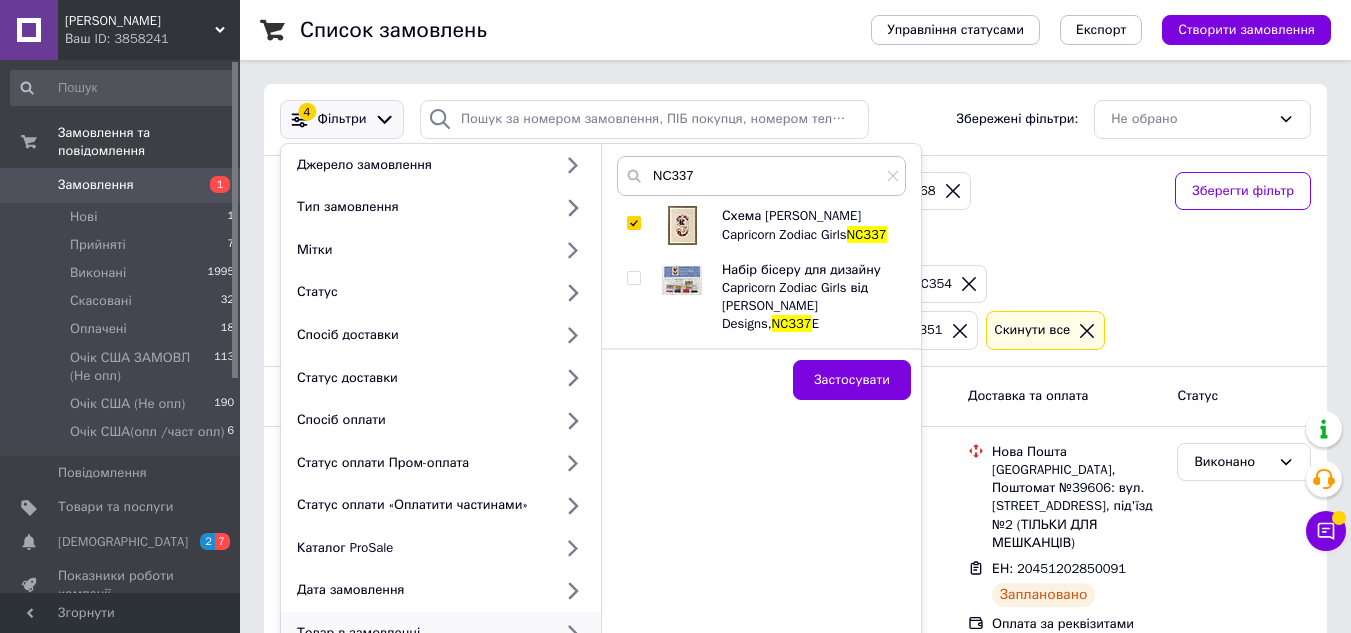 checkbox on "true" 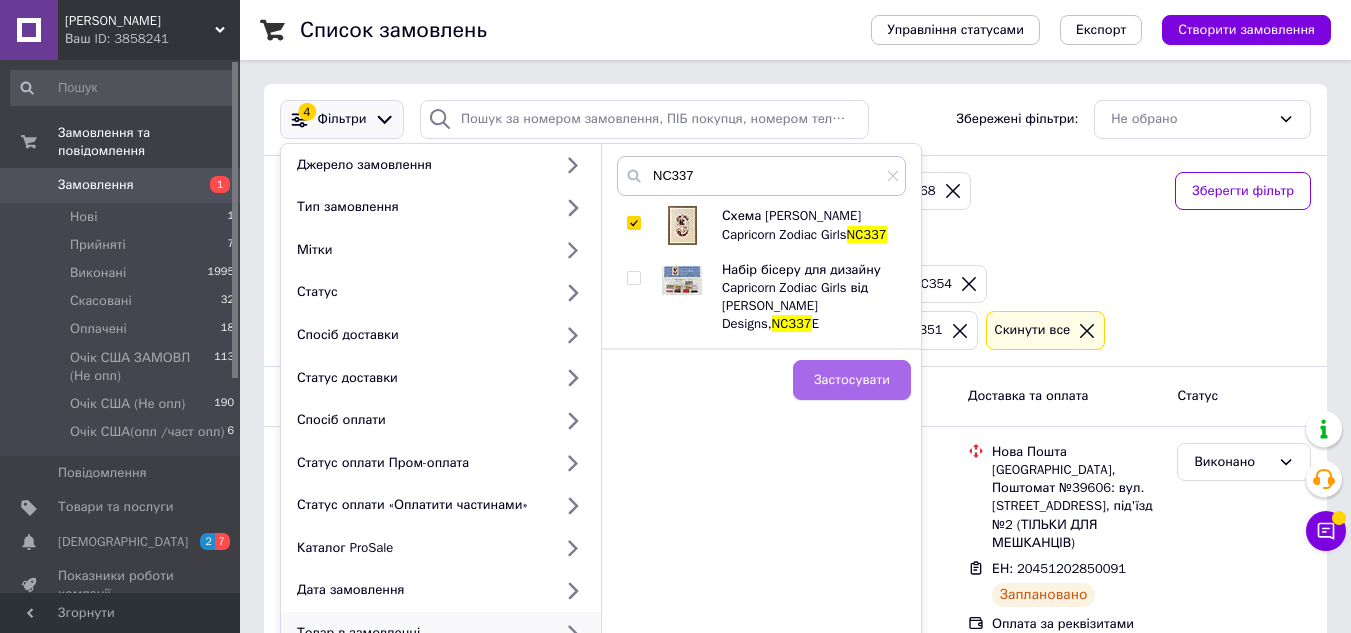 click on "Застосувати" at bounding box center [852, 380] 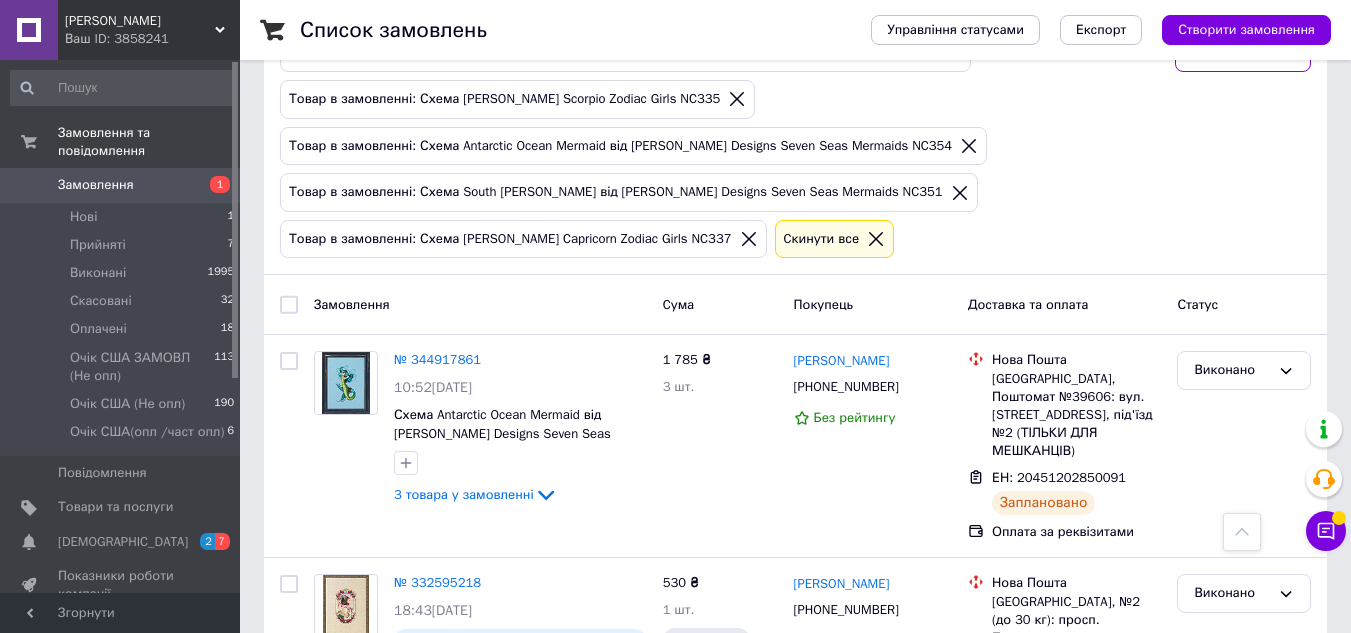 scroll, scrollTop: 0, scrollLeft: 0, axis: both 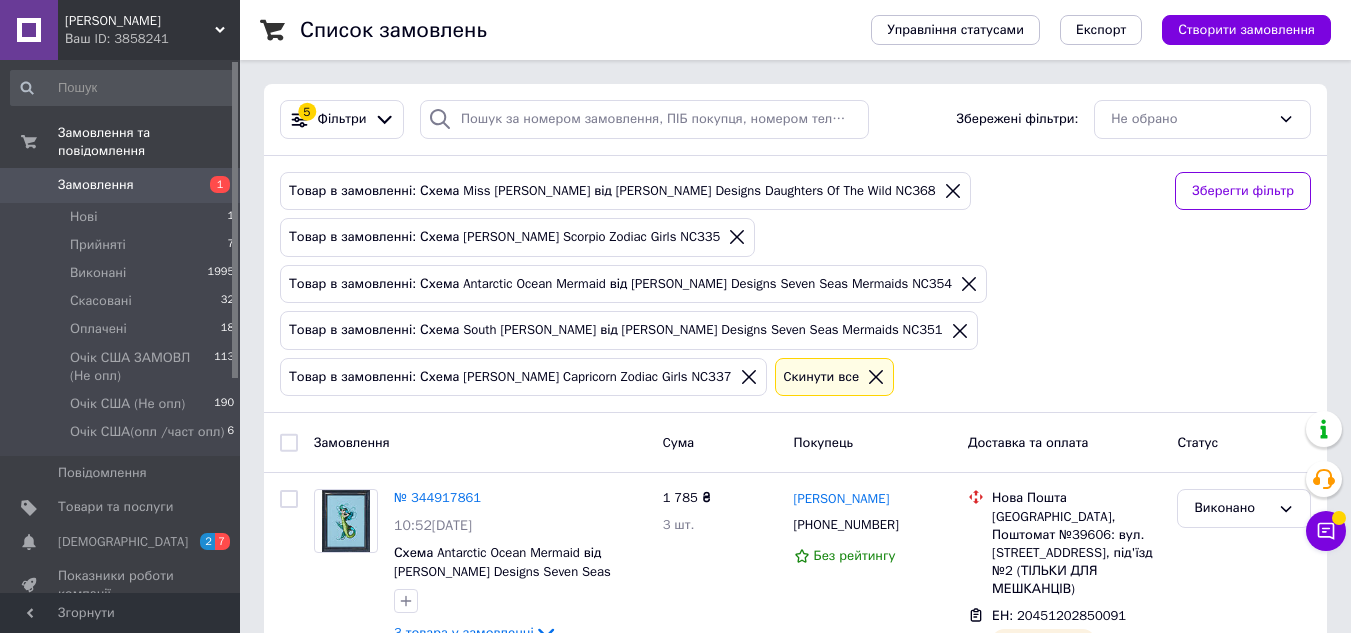 click at bounding box center [953, 191] 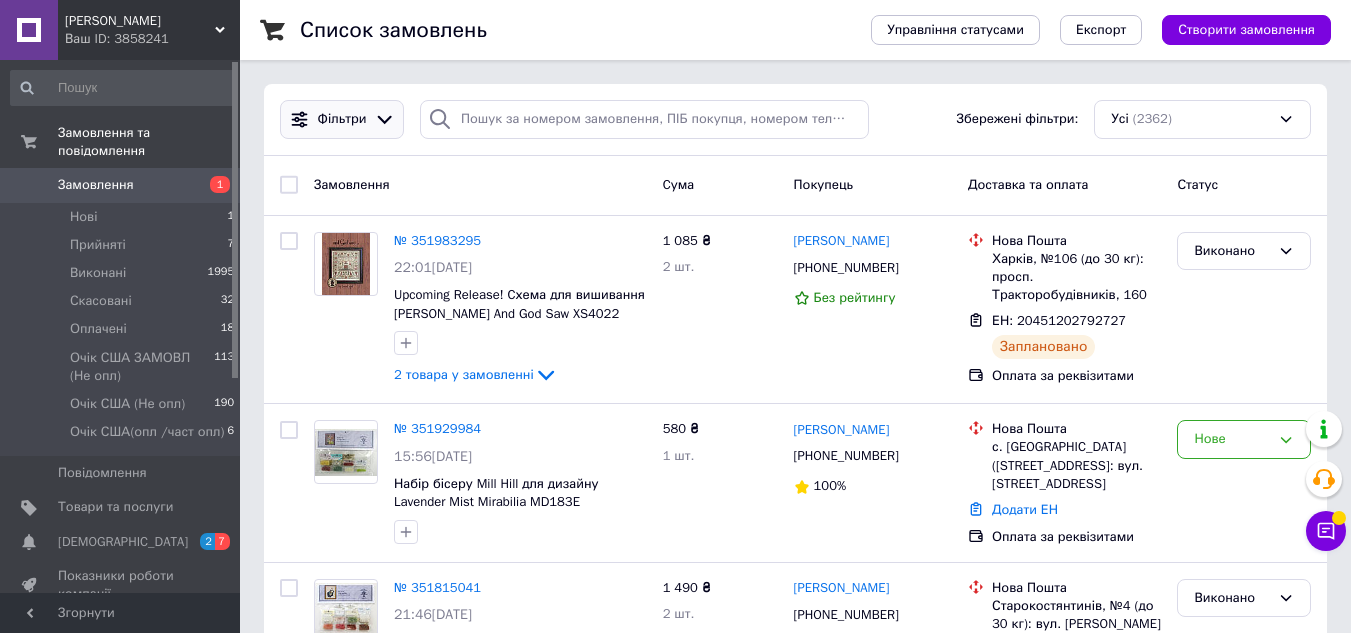 click on "Фільтри" at bounding box center [342, 119] 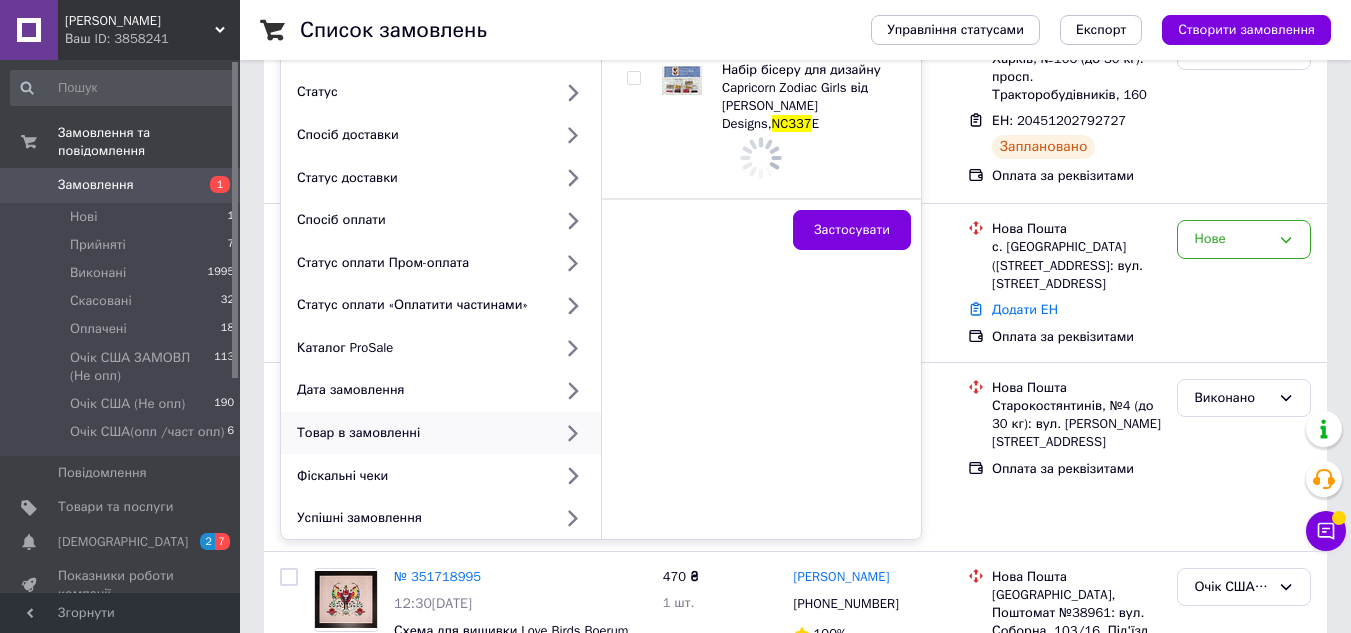 scroll, scrollTop: 0, scrollLeft: 0, axis: both 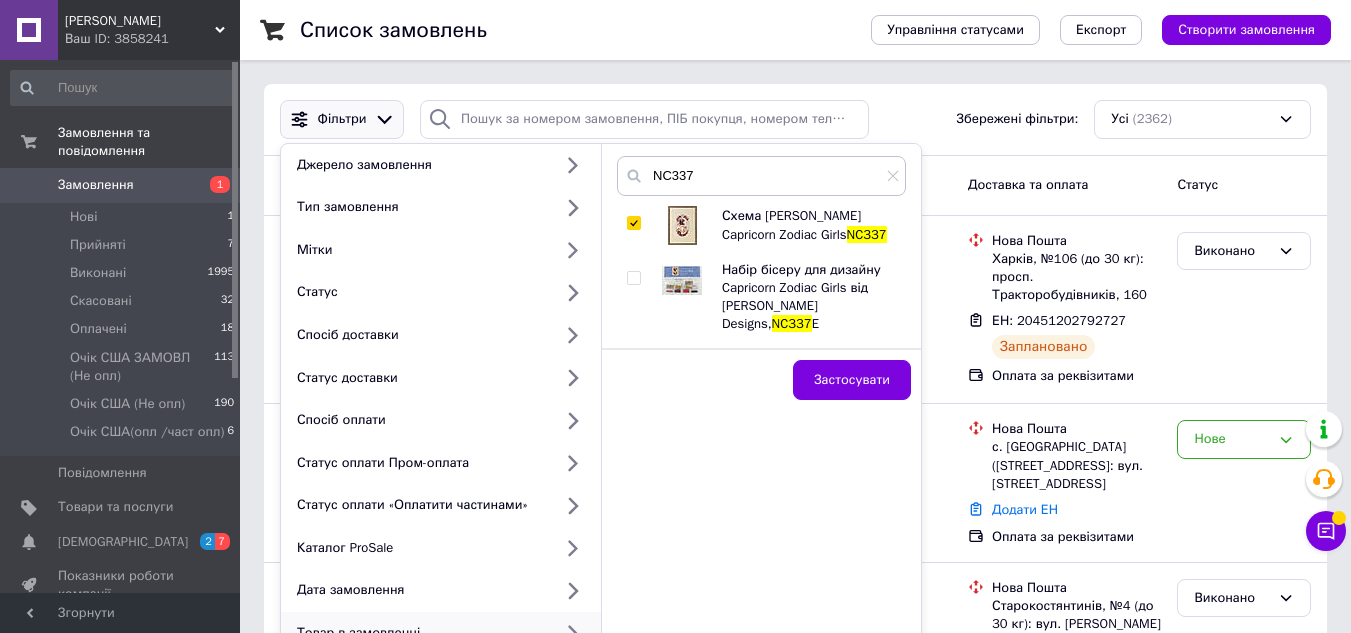 drag, startPoint x: 634, startPoint y: 224, endPoint x: 698, endPoint y: 195, distance: 70.26379 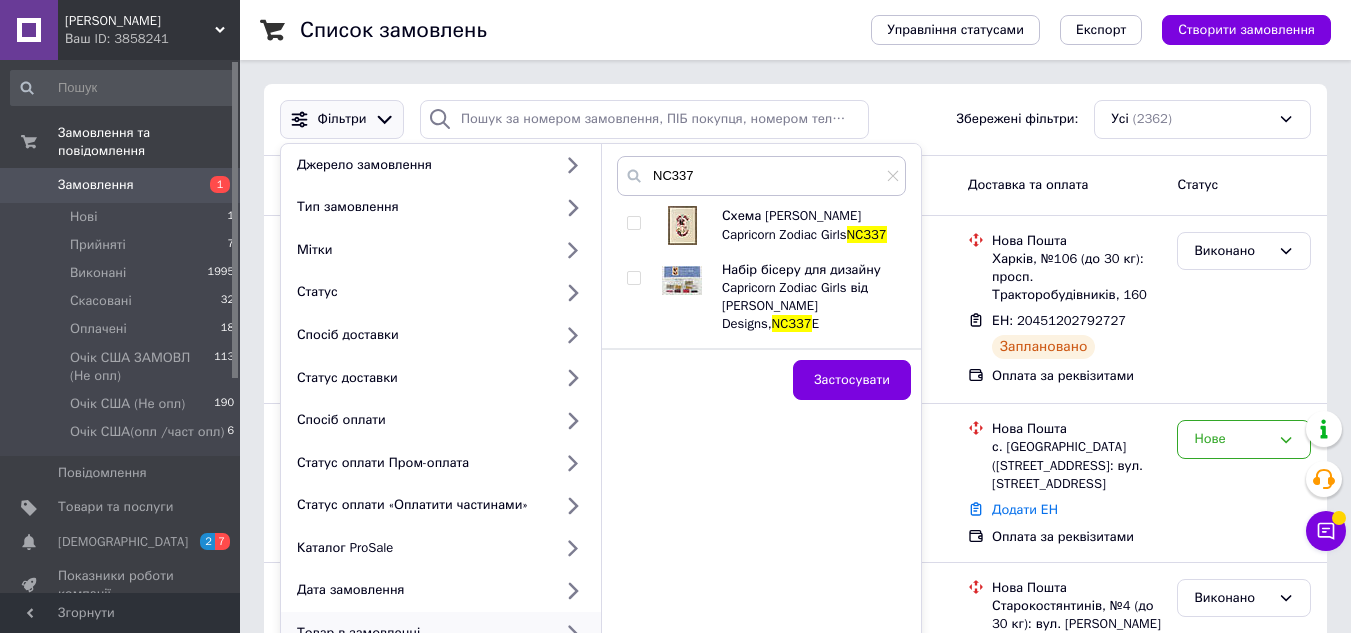 checkbox on "false" 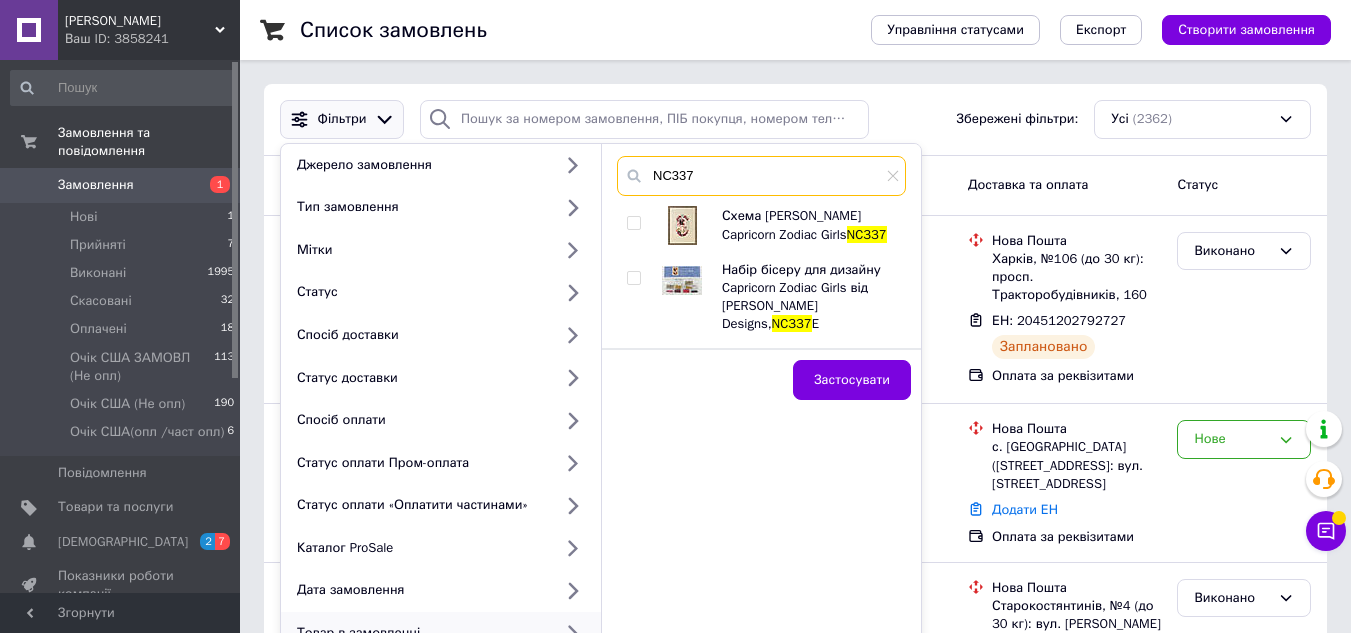 drag, startPoint x: 720, startPoint y: 174, endPoint x: 636, endPoint y: 175, distance: 84.00595 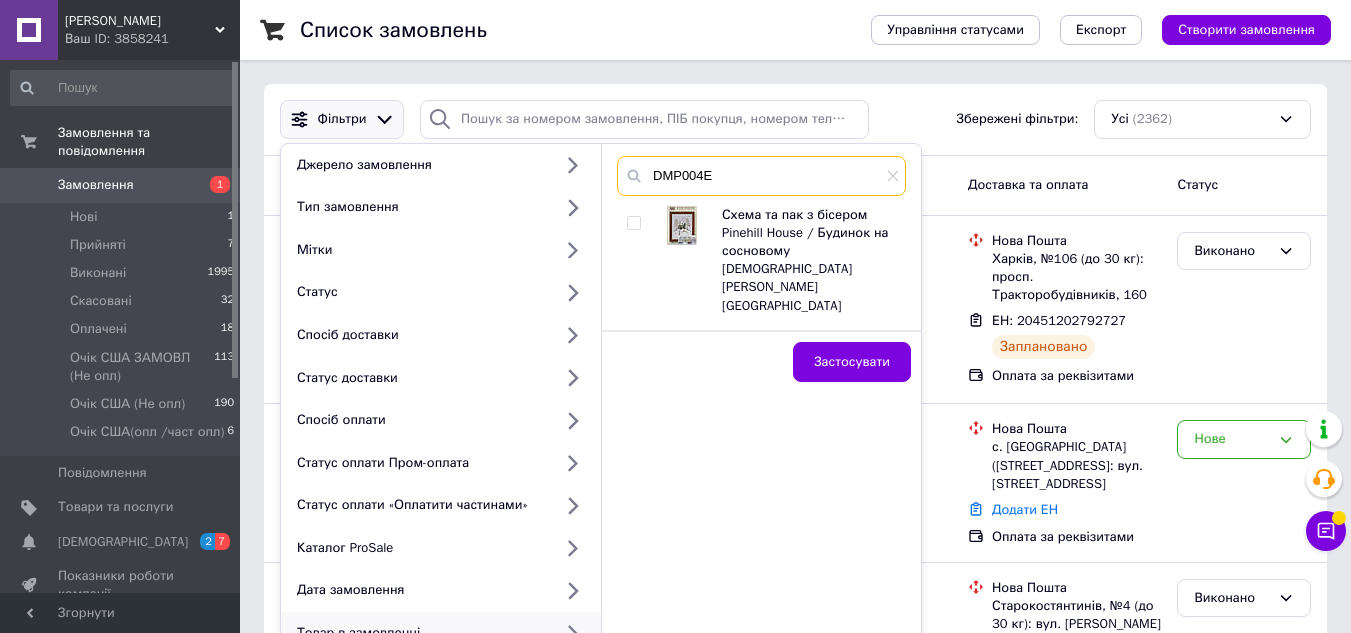 type on "DMP004E" 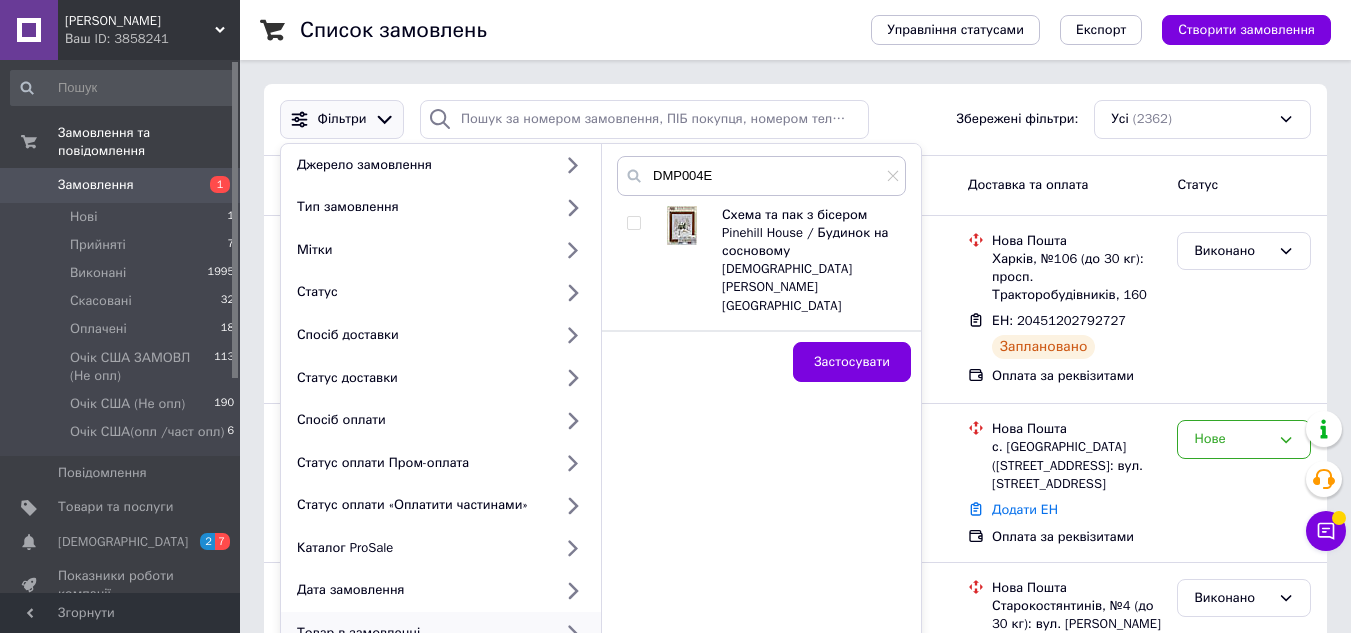 click at bounding box center (633, 223) 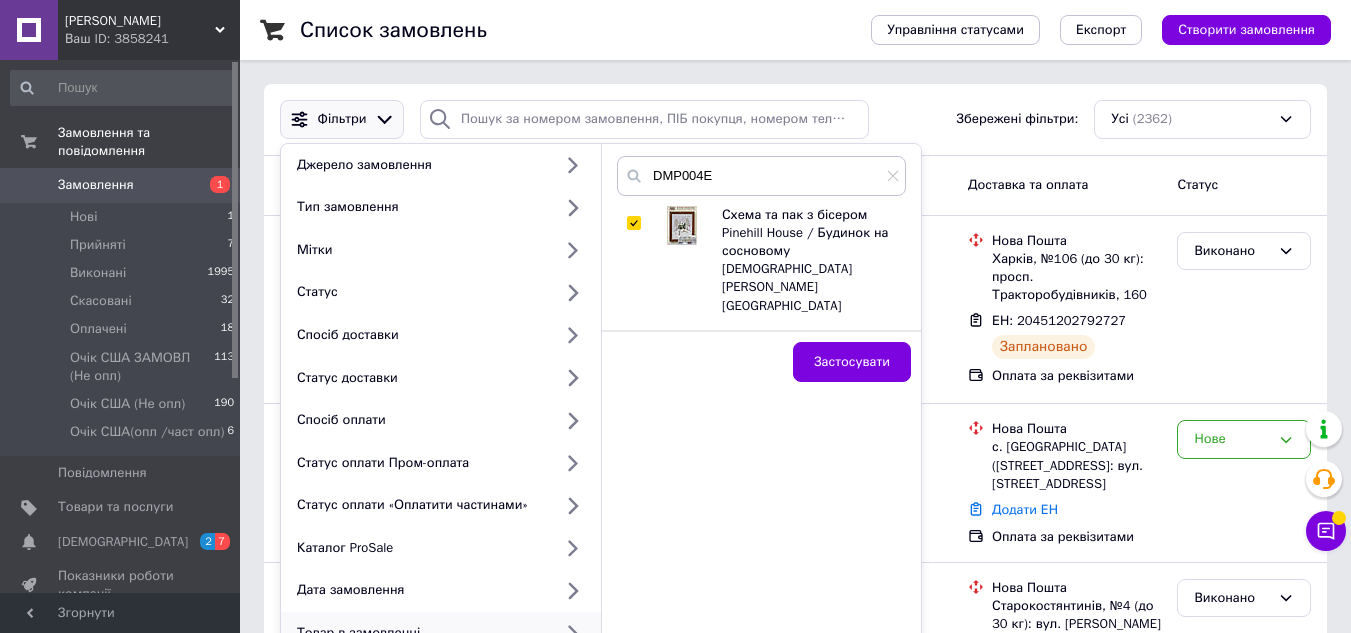 checkbox on "true" 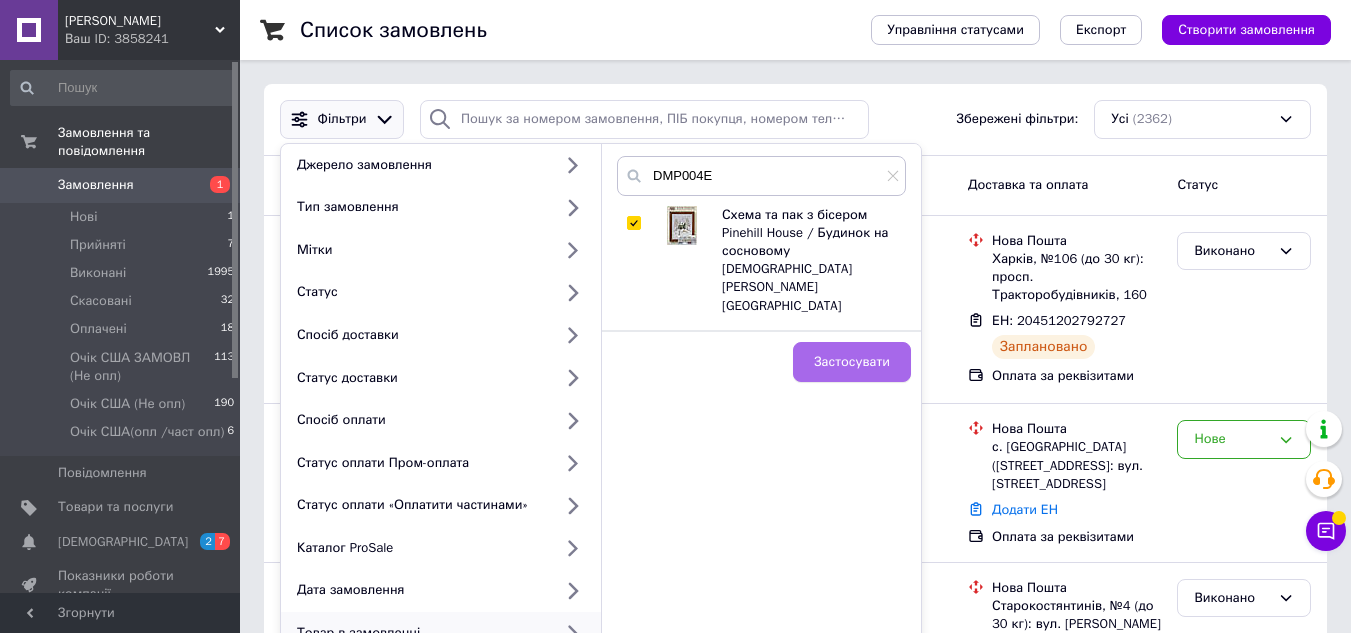 click on "Застосувати" at bounding box center (852, 362) 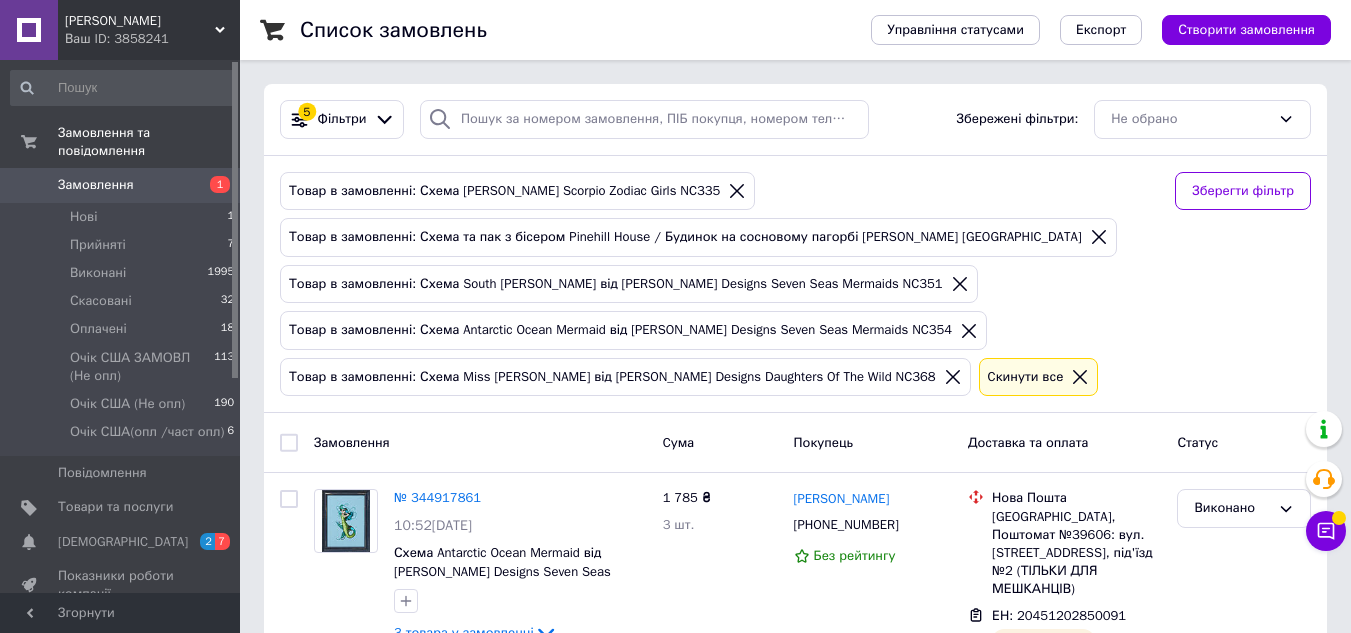 click 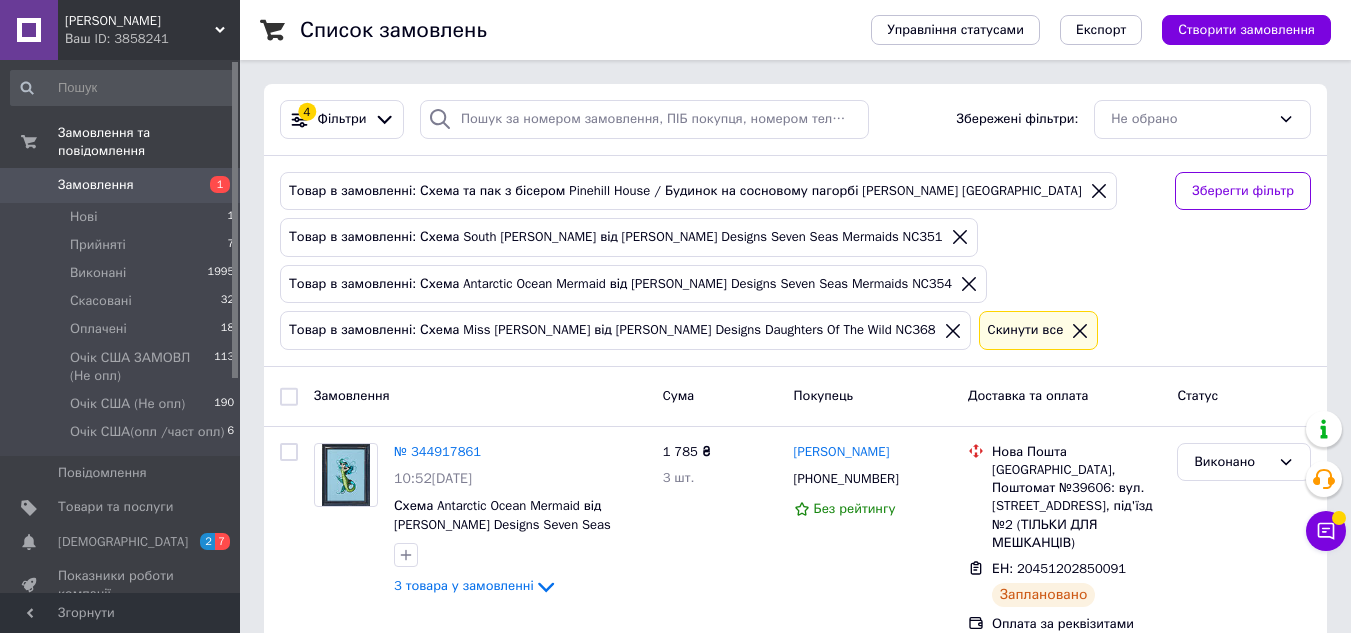 click 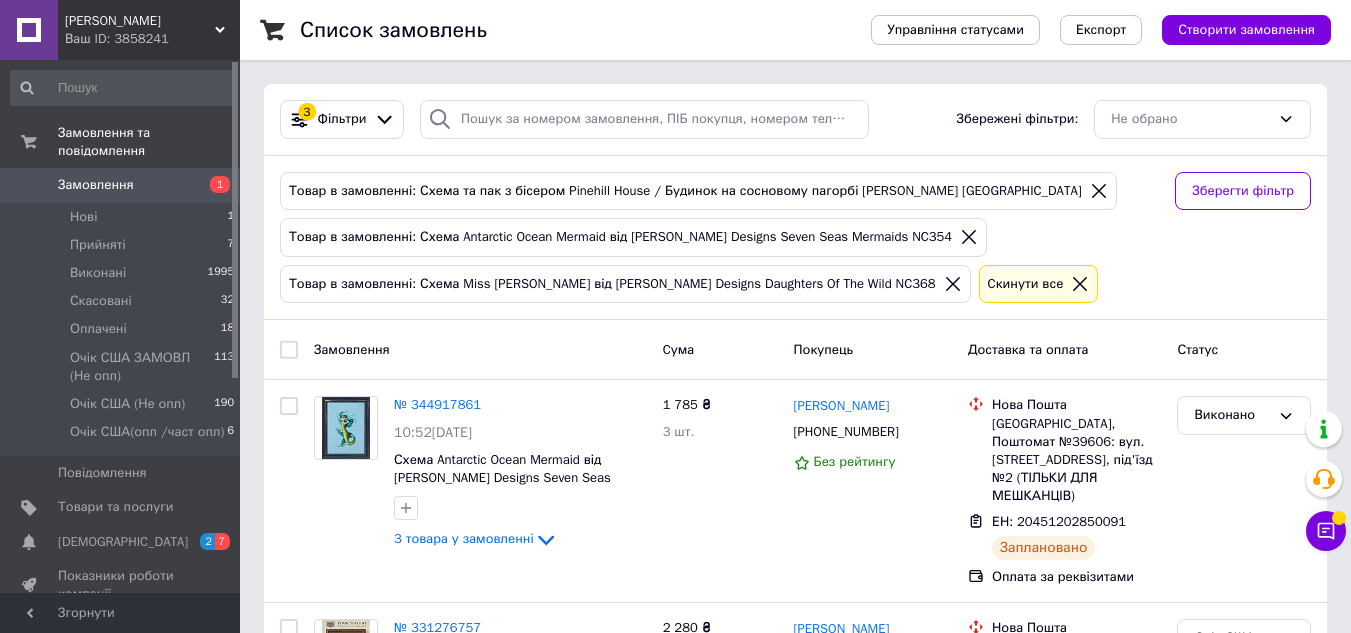 click 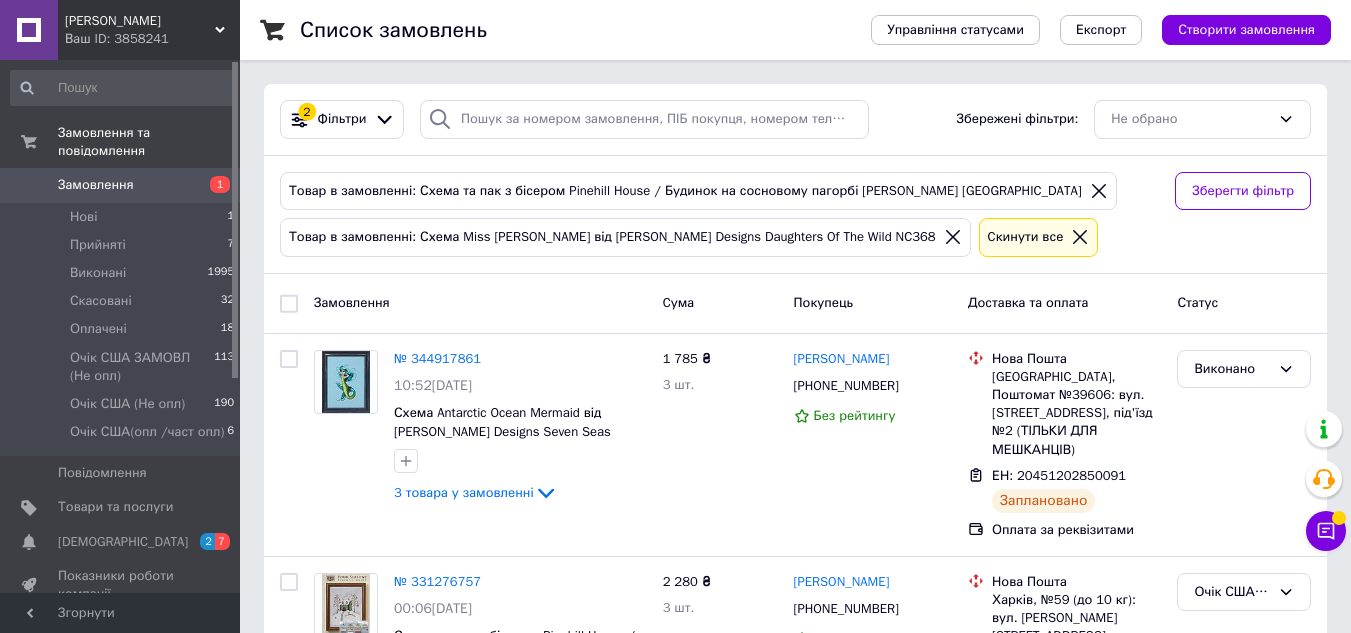 click 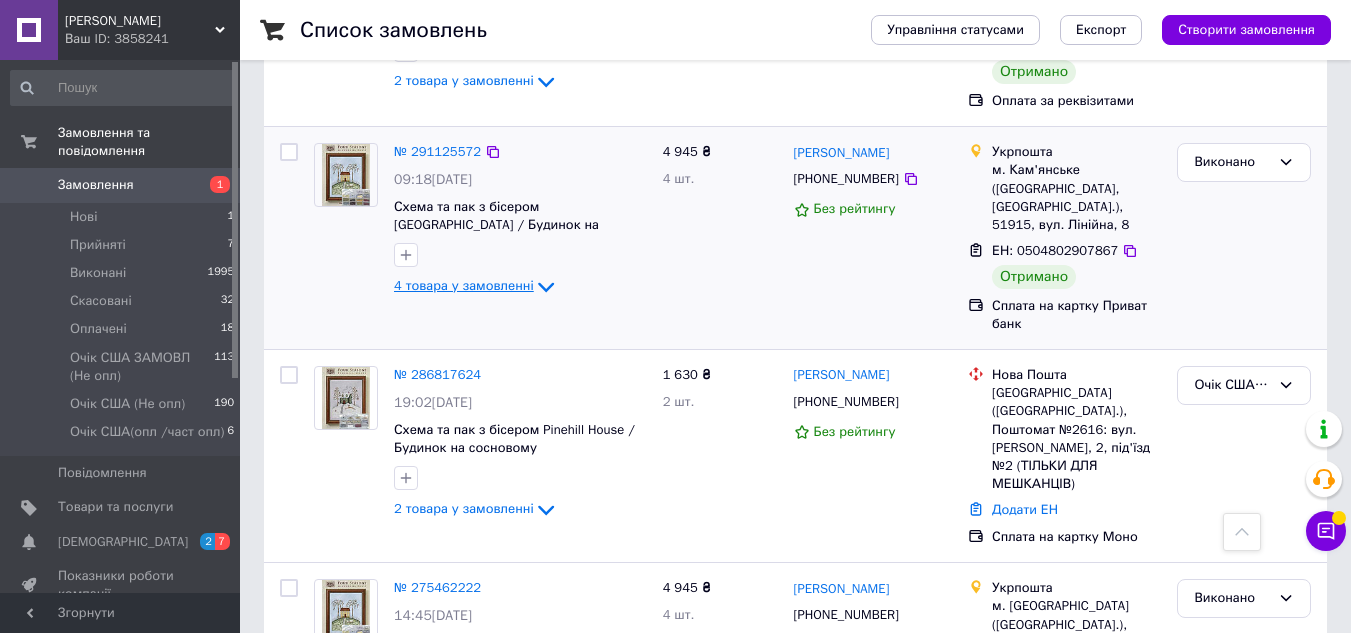 scroll, scrollTop: 100, scrollLeft: 0, axis: vertical 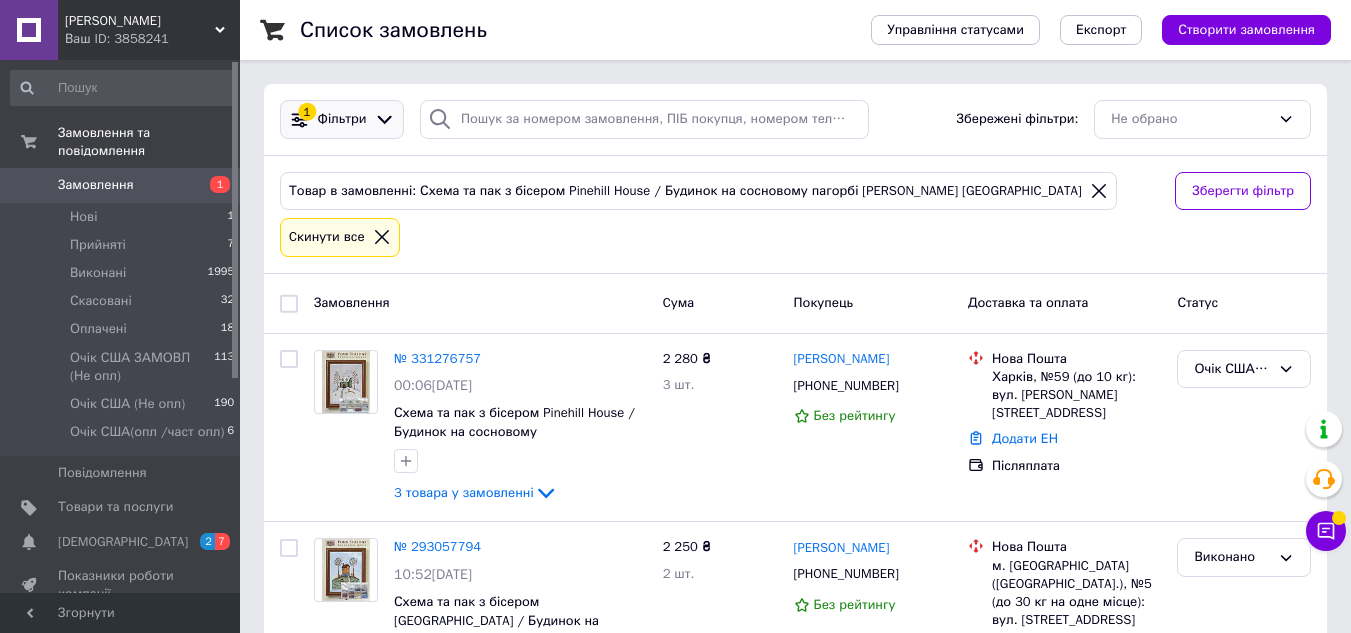 click on "Фільтри" at bounding box center [342, 119] 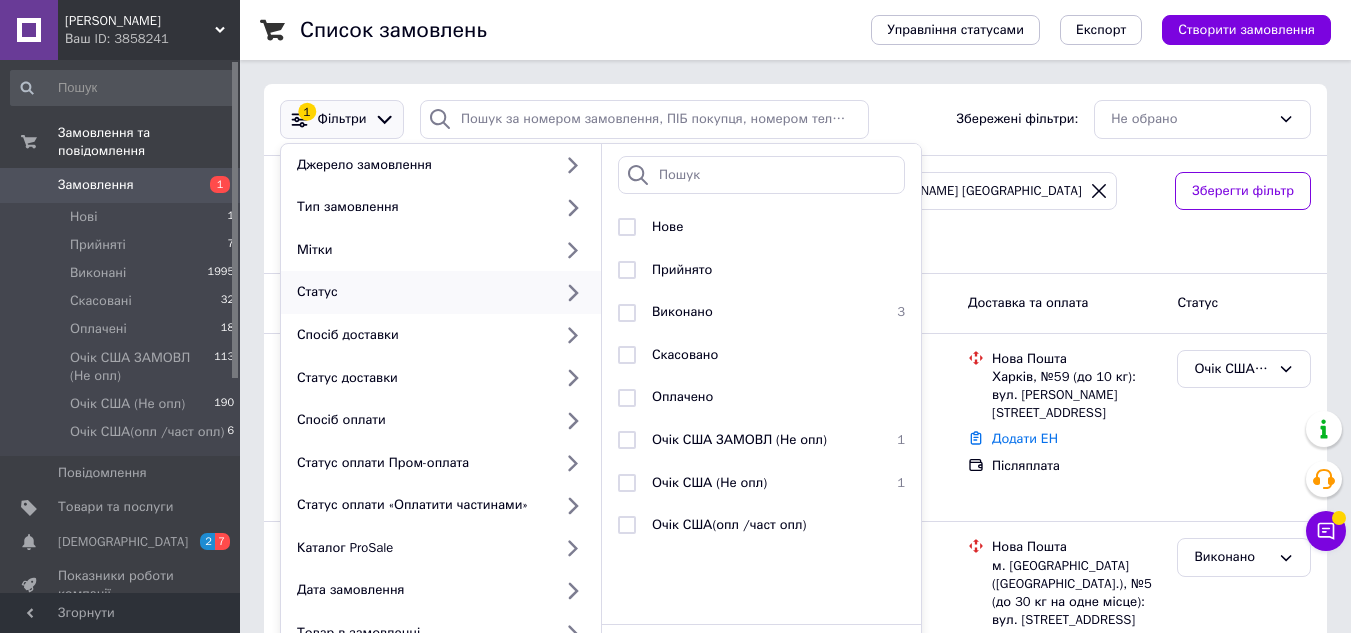 click 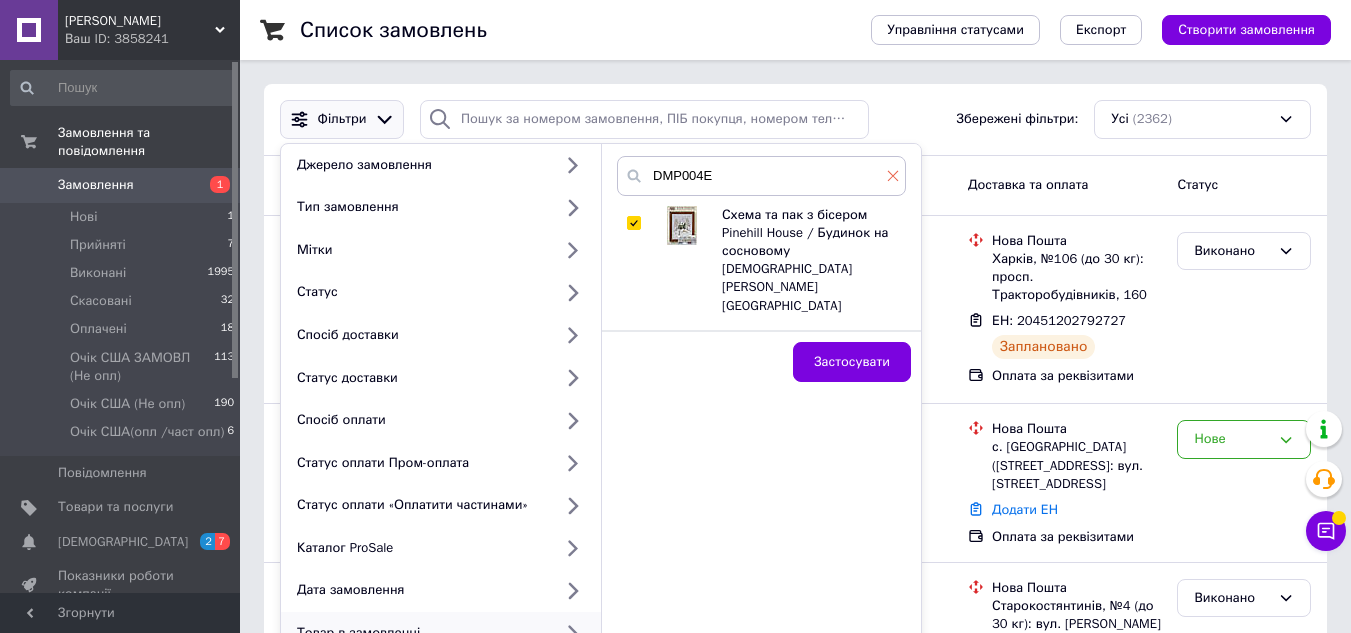 click 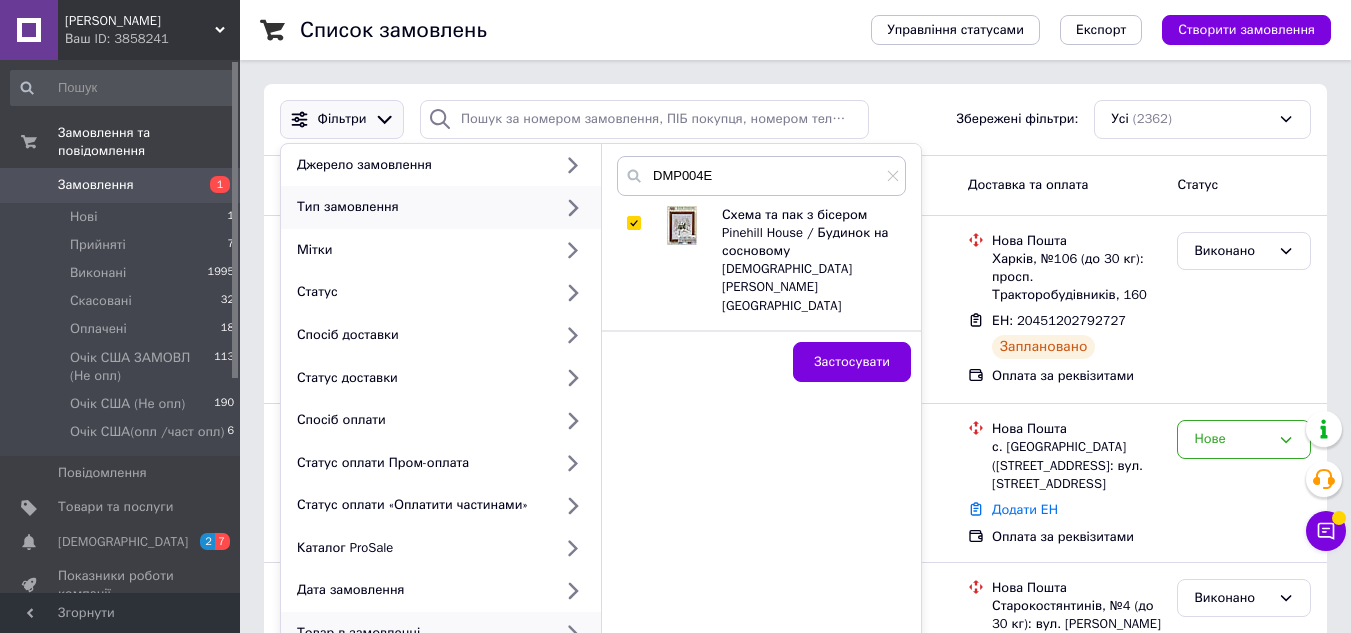 type 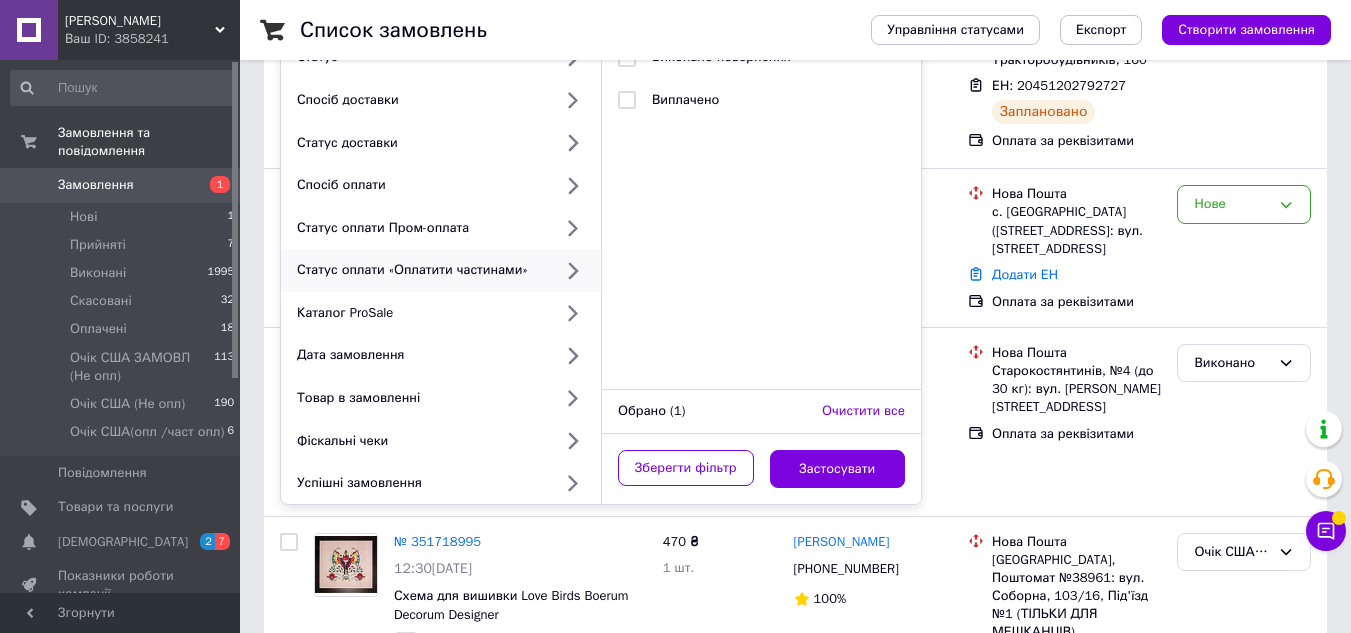 scroll, scrollTop: 200, scrollLeft: 0, axis: vertical 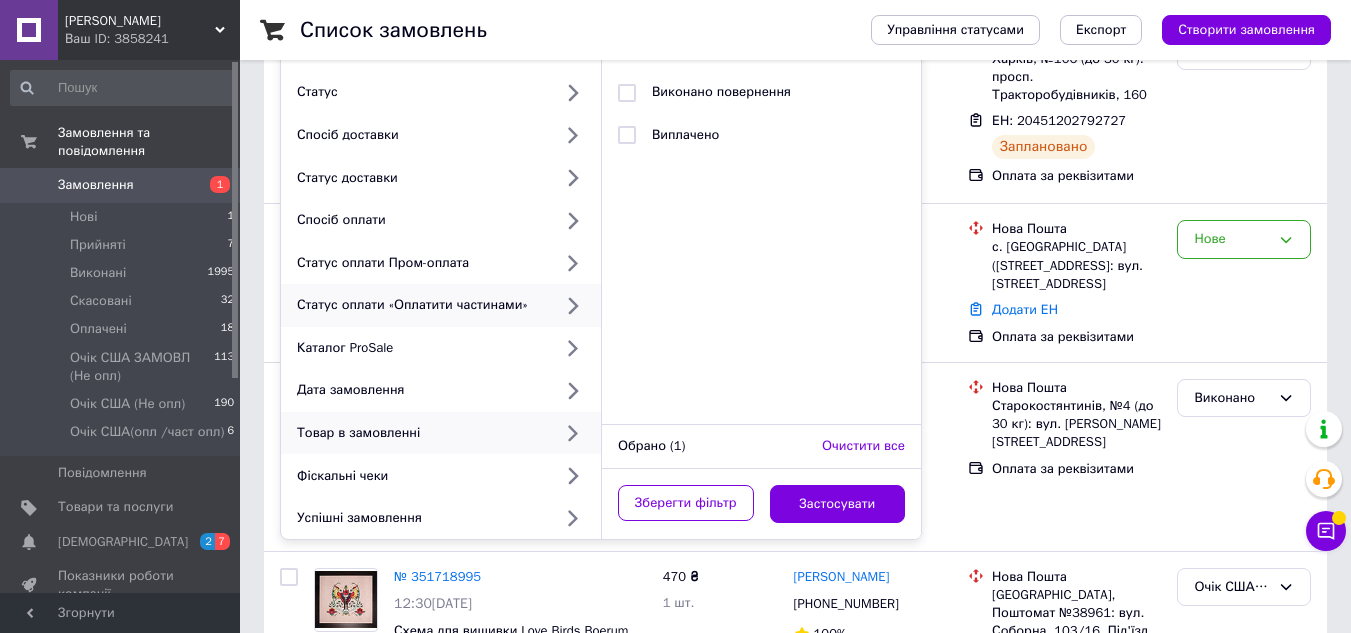 click on "Товар в замовленні" at bounding box center [420, 433] 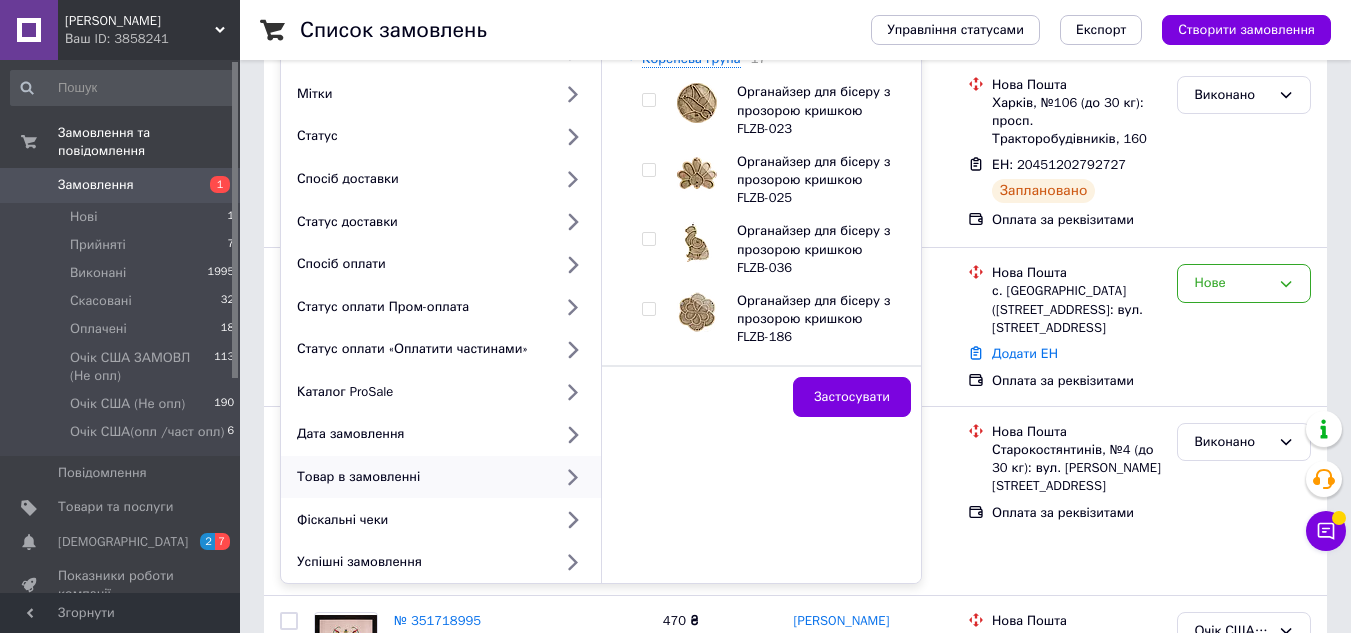 scroll, scrollTop: 0, scrollLeft: 0, axis: both 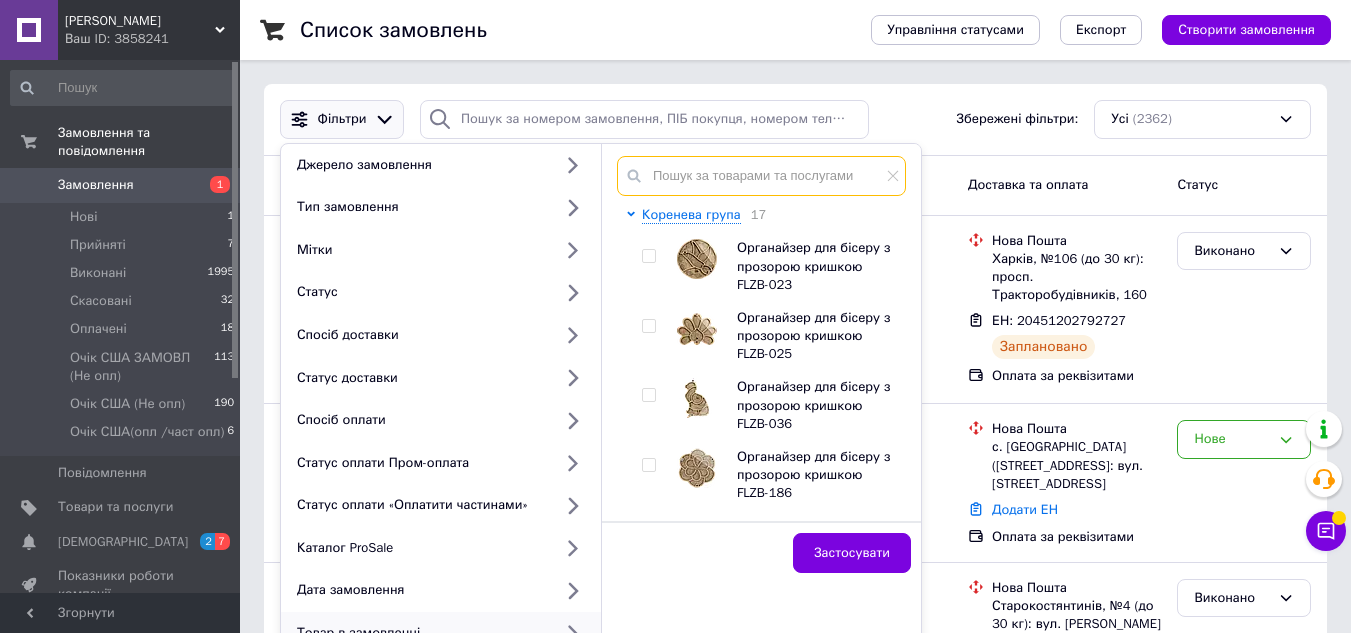 click at bounding box center [761, 176] 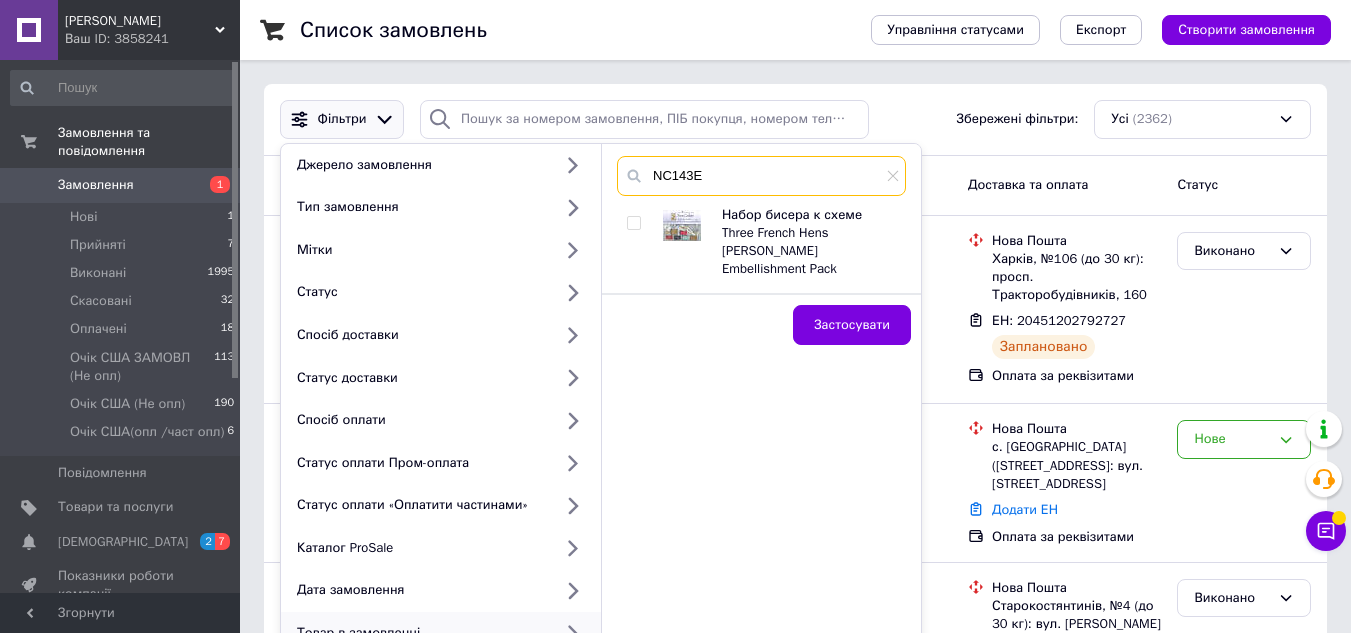 type on "NC143E" 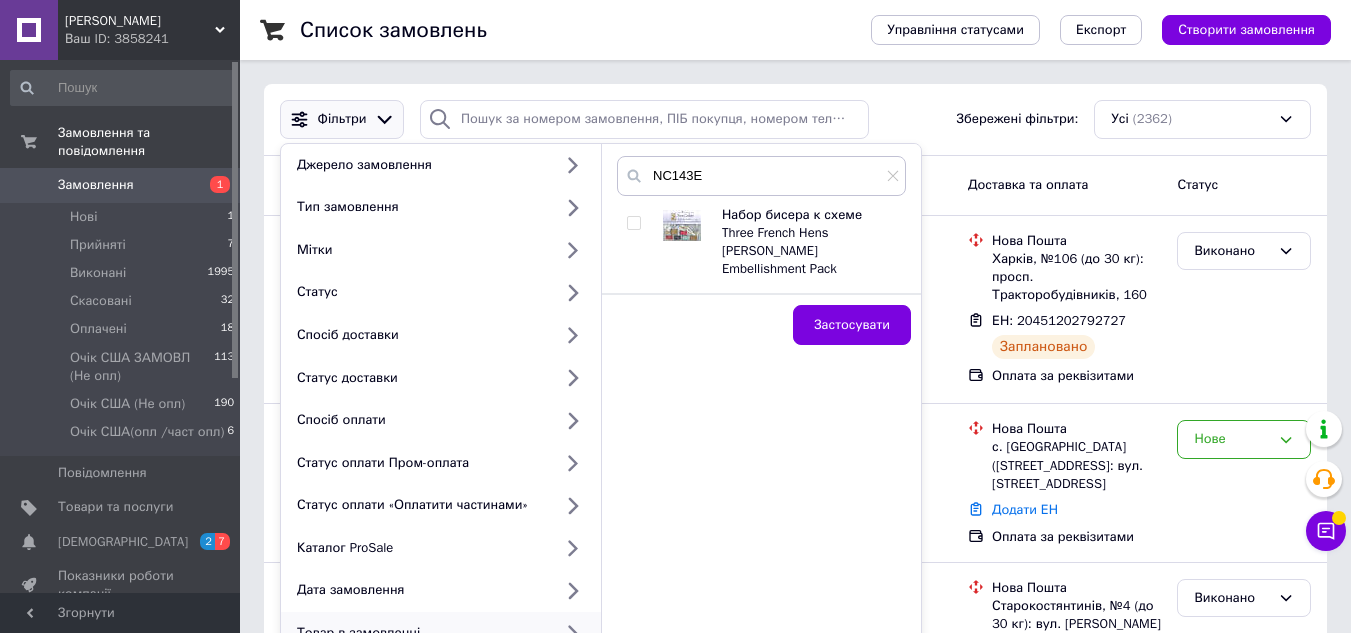 click at bounding box center (633, 223) 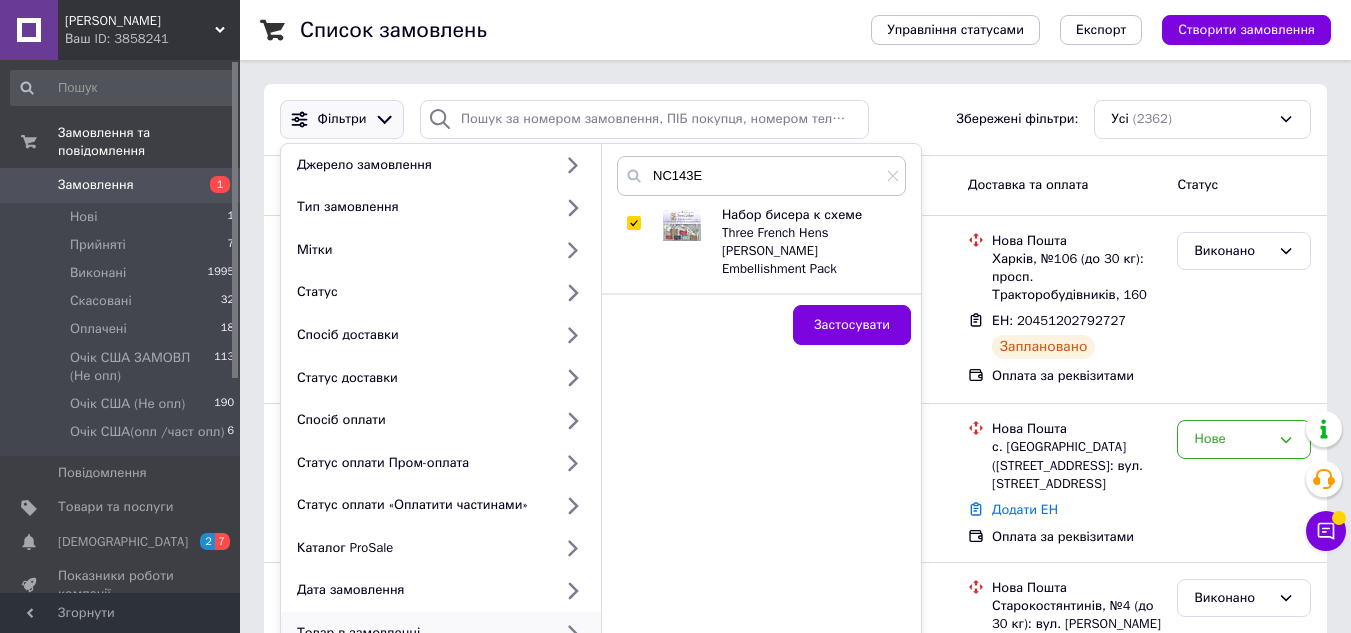 checkbox on "true" 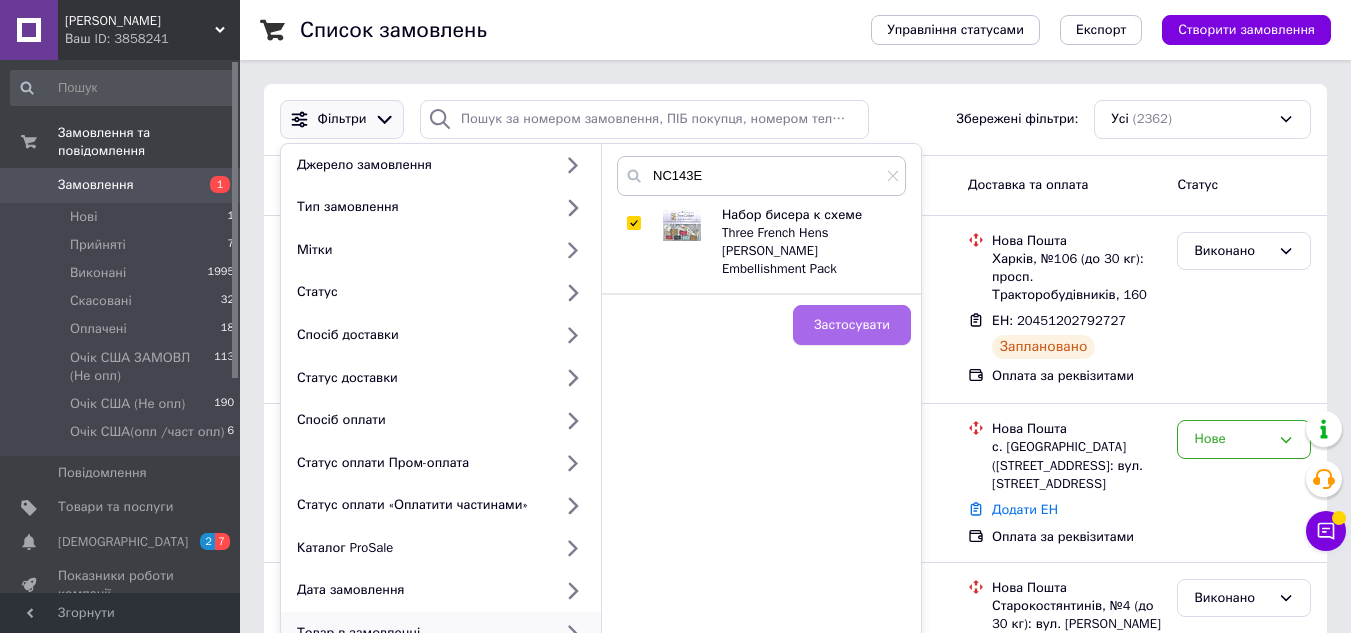 click on "Застосувати" at bounding box center (852, 325) 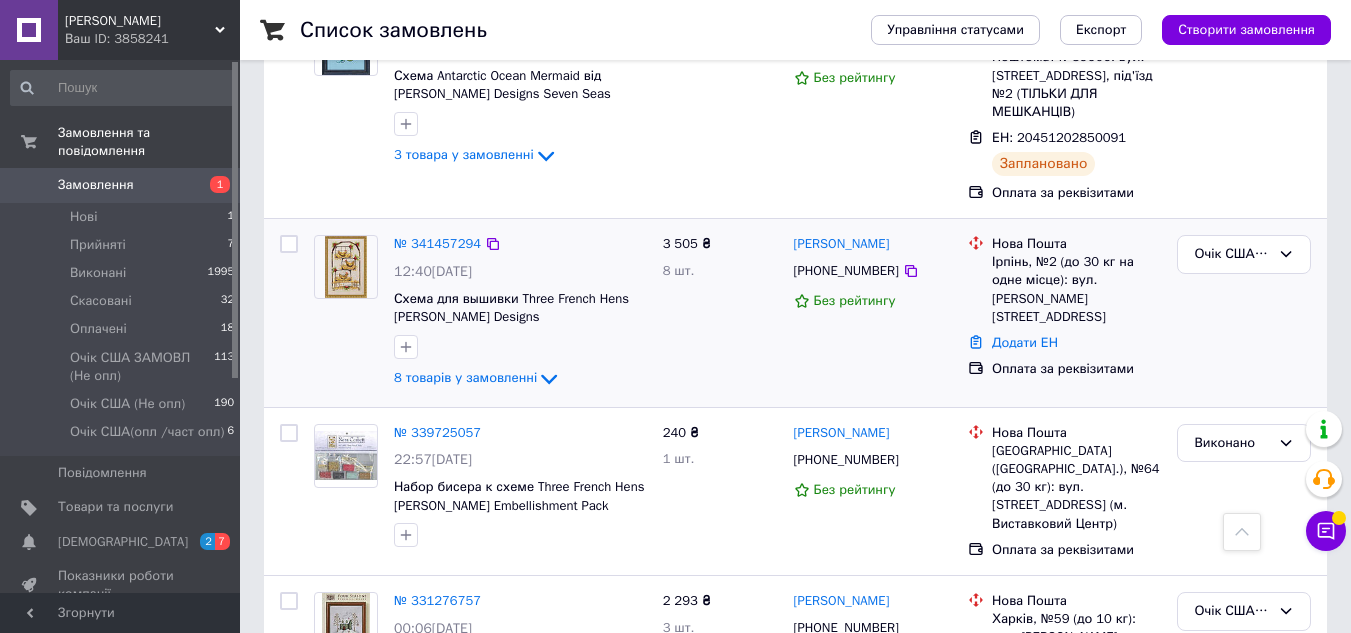 scroll, scrollTop: 500, scrollLeft: 0, axis: vertical 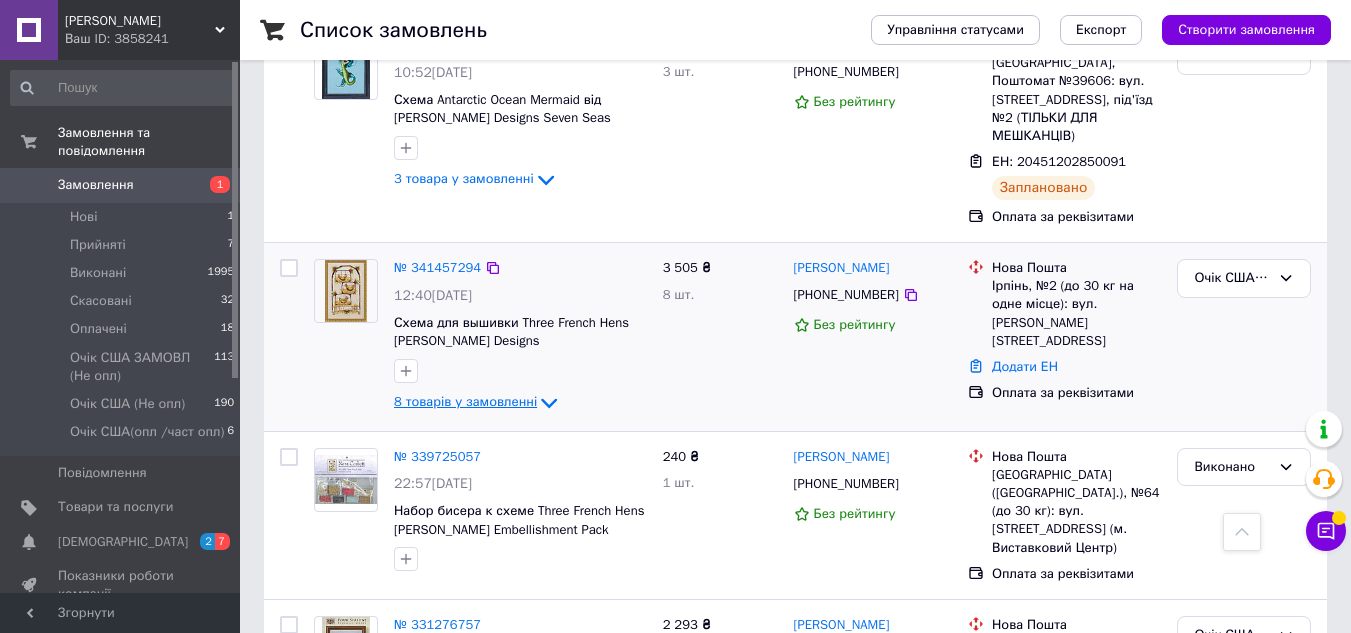 click on "8 товарів у замовленні" at bounding box center (465, 401) 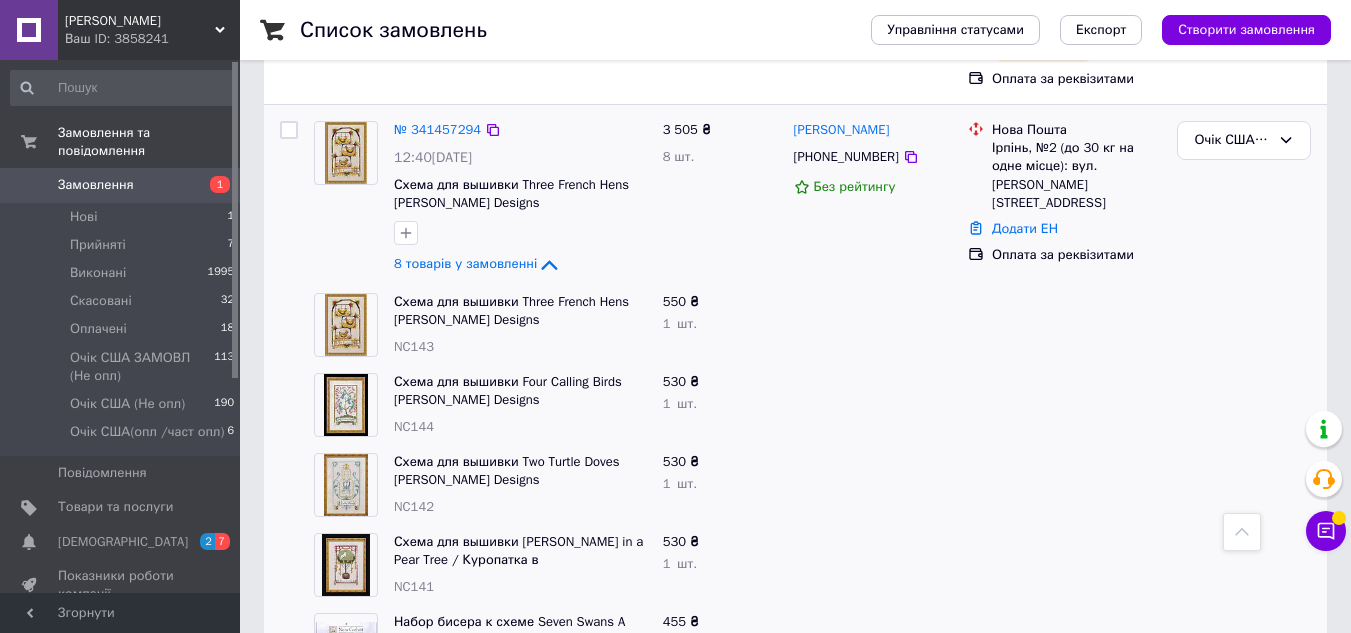 scroll, scrollTop: 500, scrollLeft: 0, axis: vertical 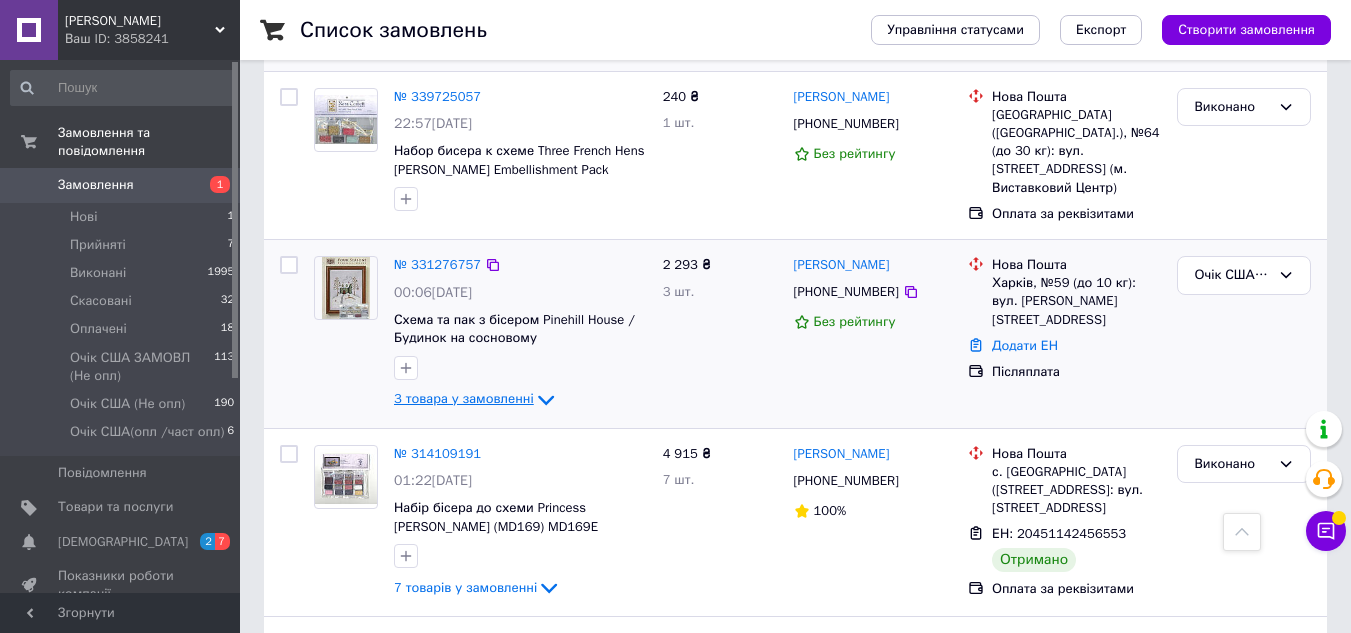 click on "3 товара у замовленні" at bounding box center [464, 398] 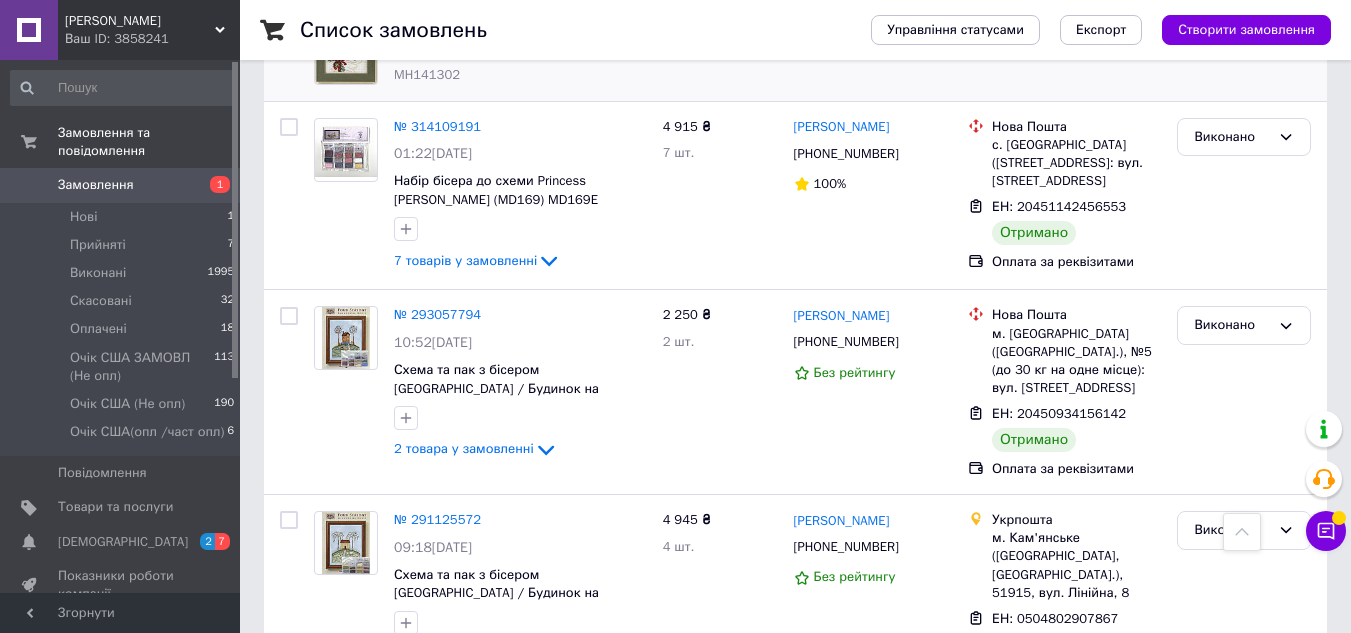scroll, scrollTop: 1866, scrollLeft: 0, axis: vertical 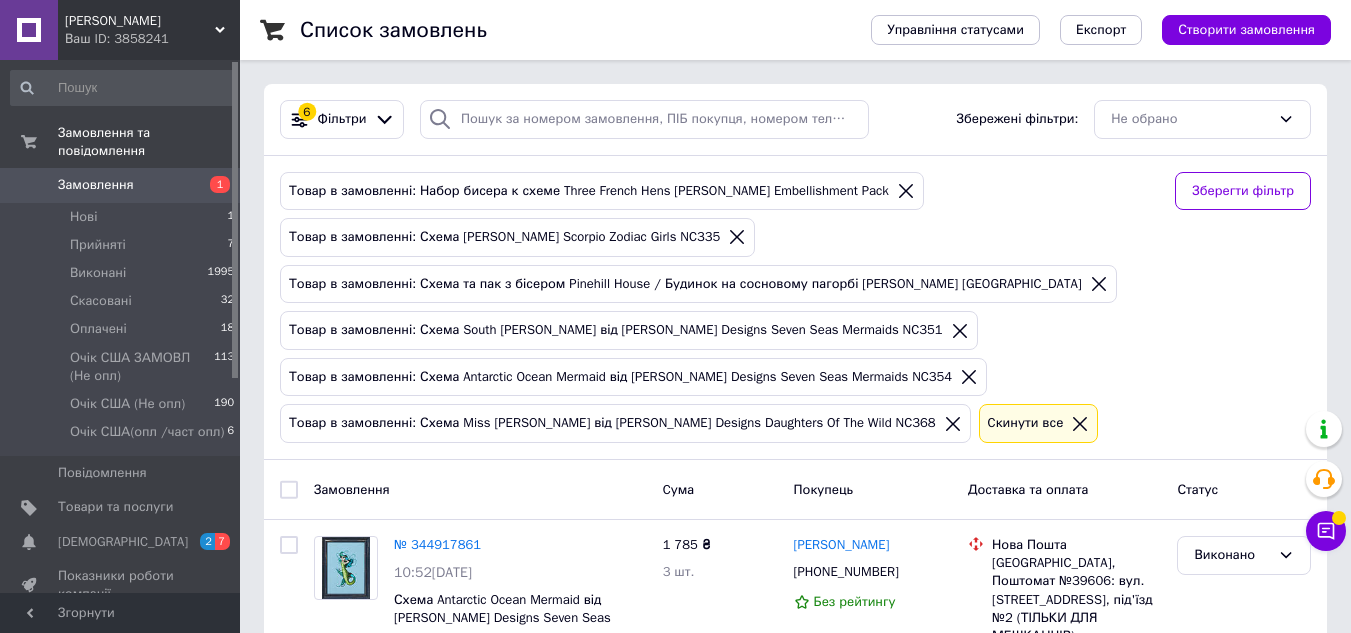 click 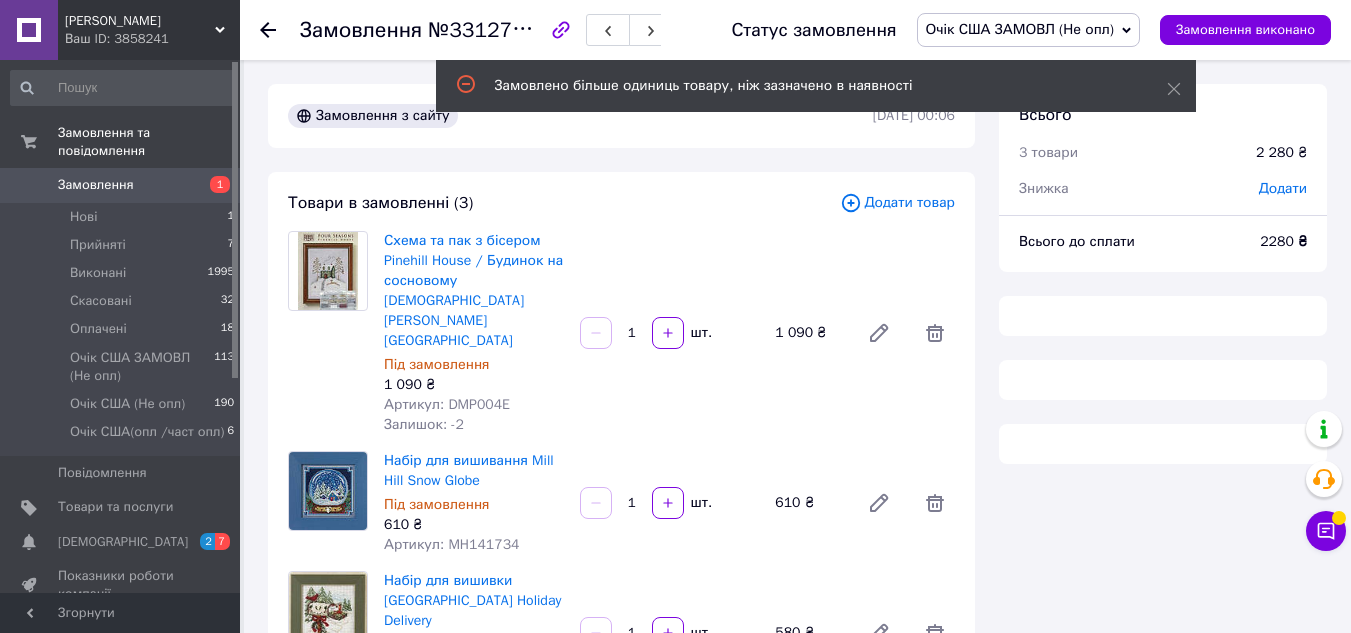 scroll, scrollTop: 0, scrollLeft: 0, axis: both 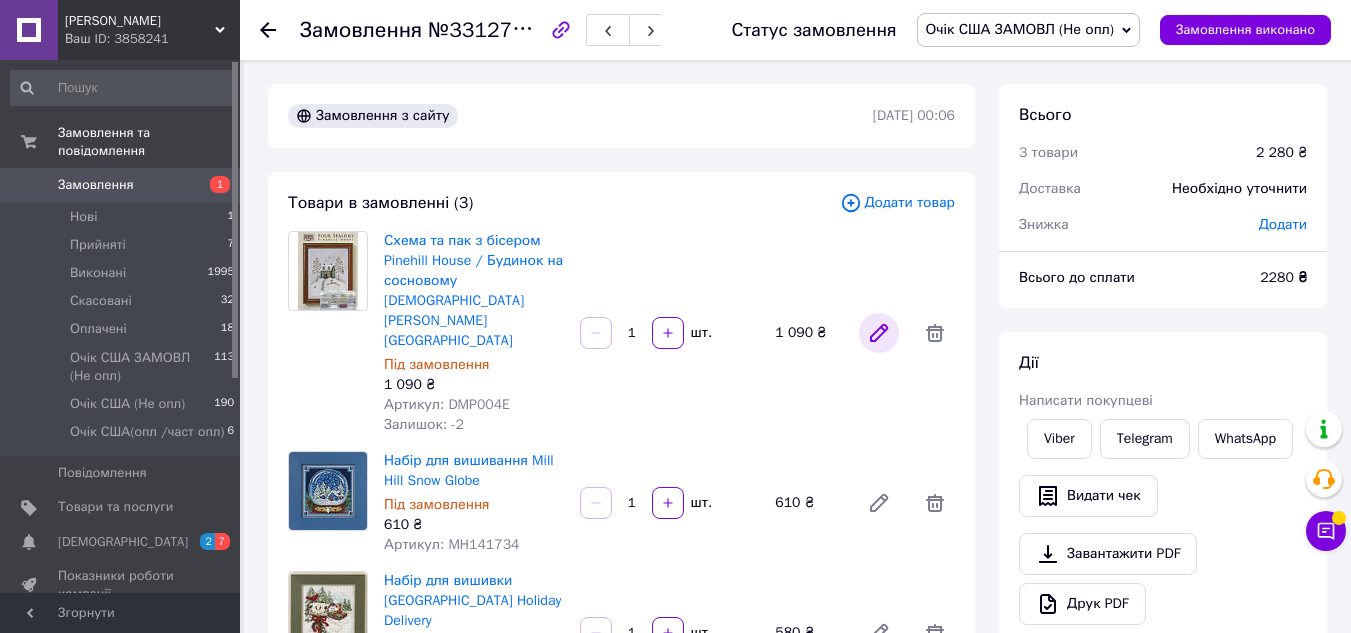 click 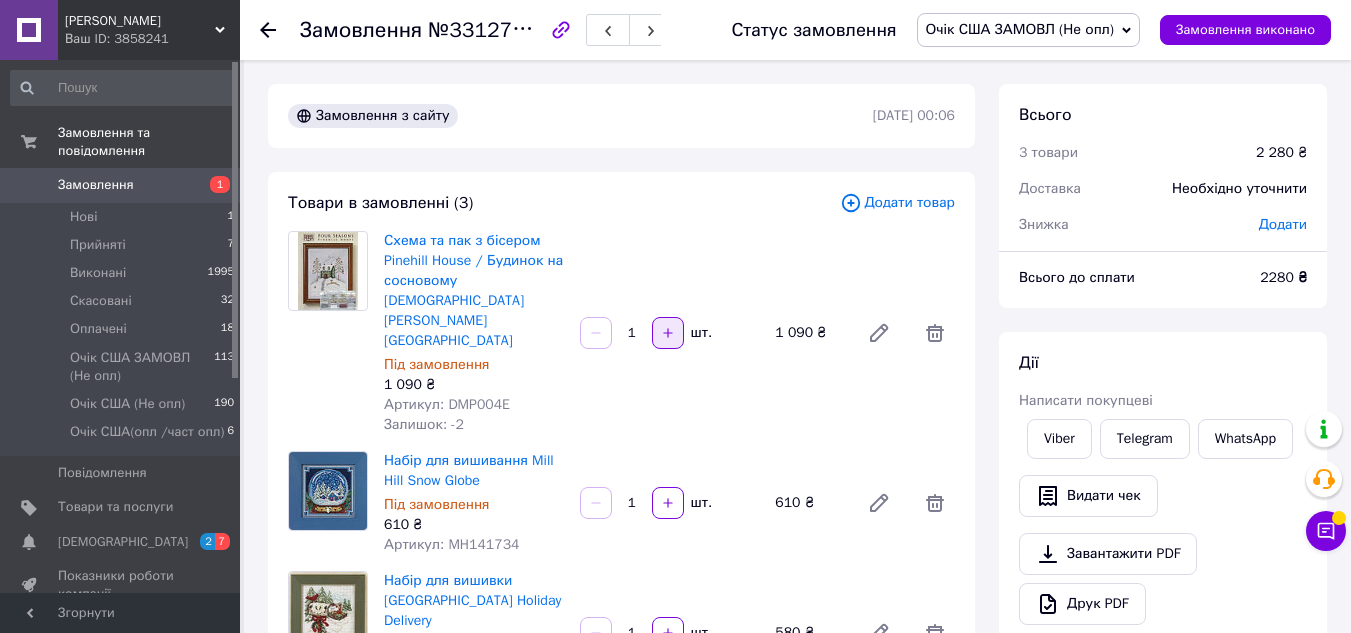 click at bounding box center (668, 333) 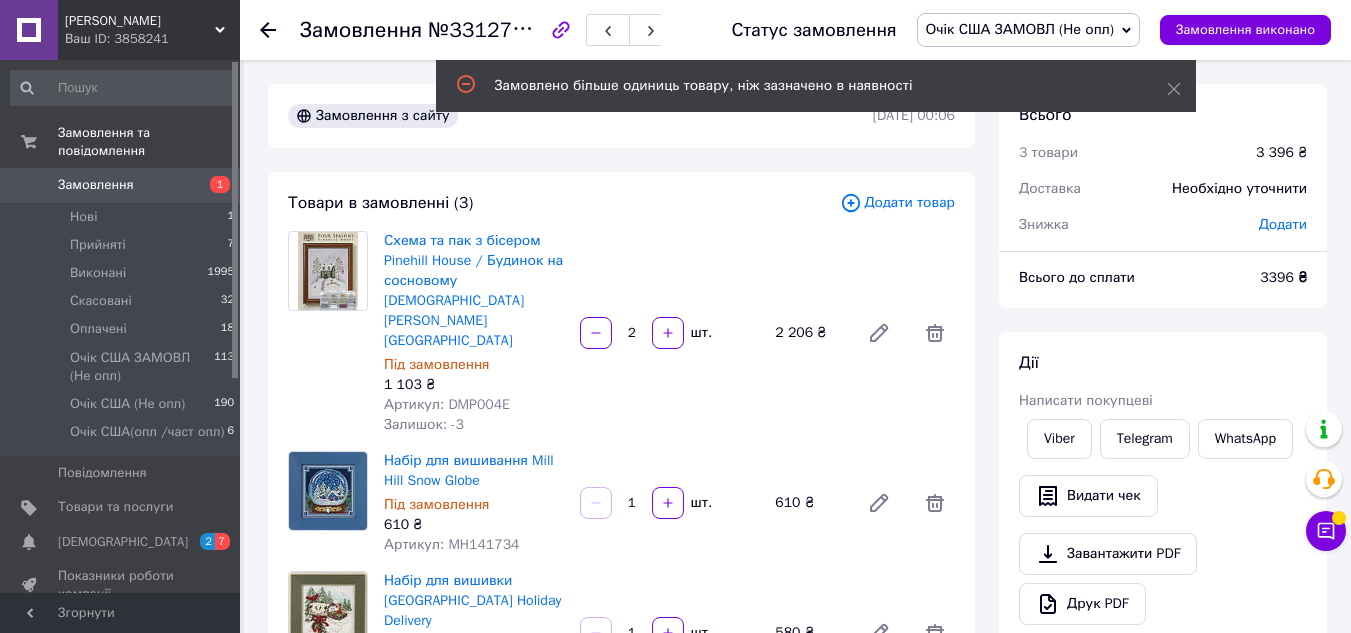 scroll, scrollTop: 336, scrollLeft: 0, axis: vertical 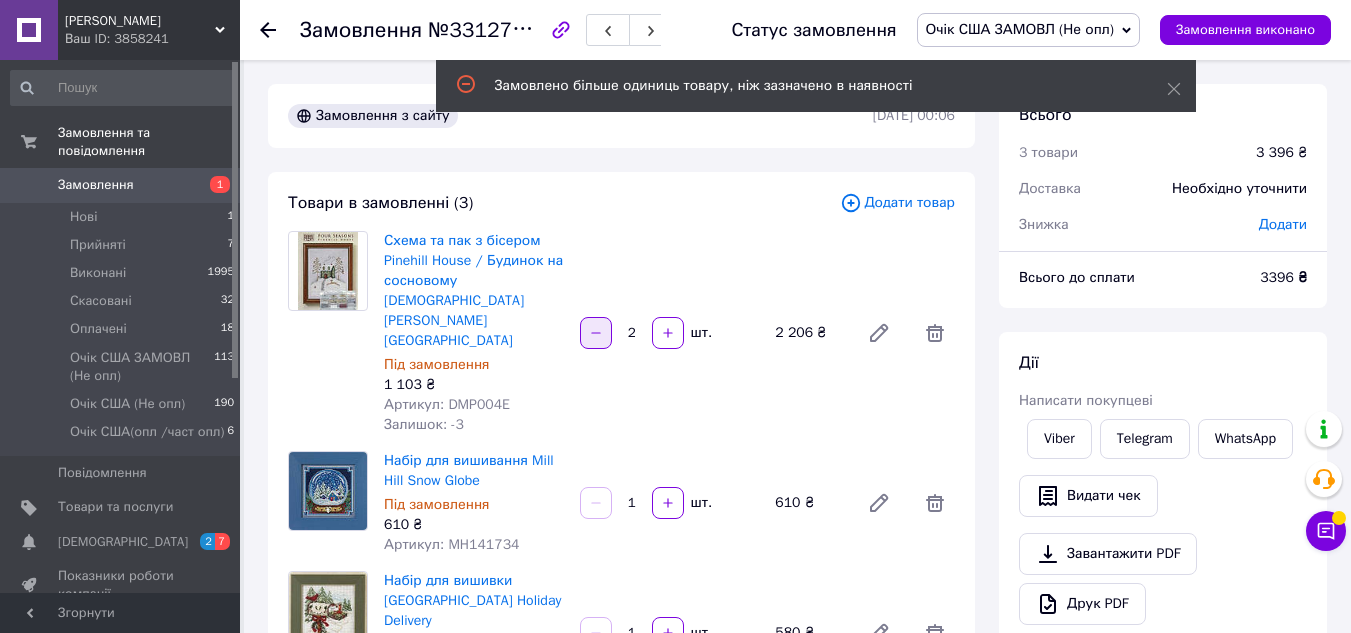 click 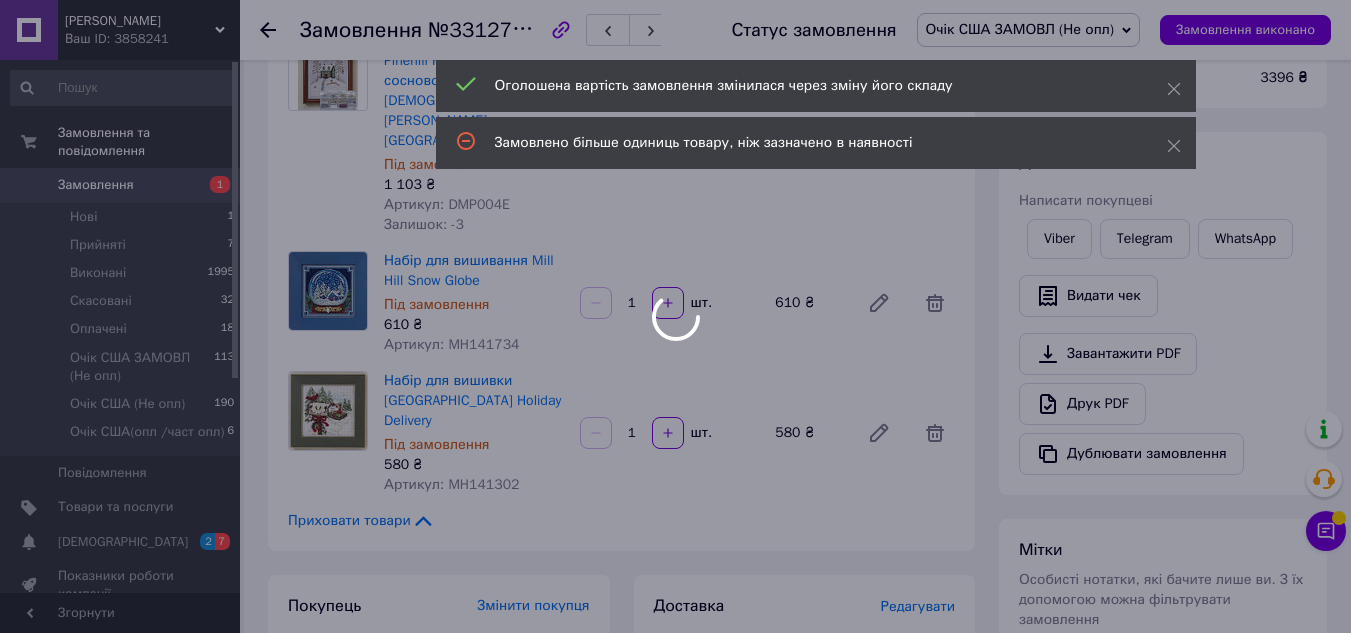 scroll, scrollTop: 300, scrollLeft: 0, axis: vertical 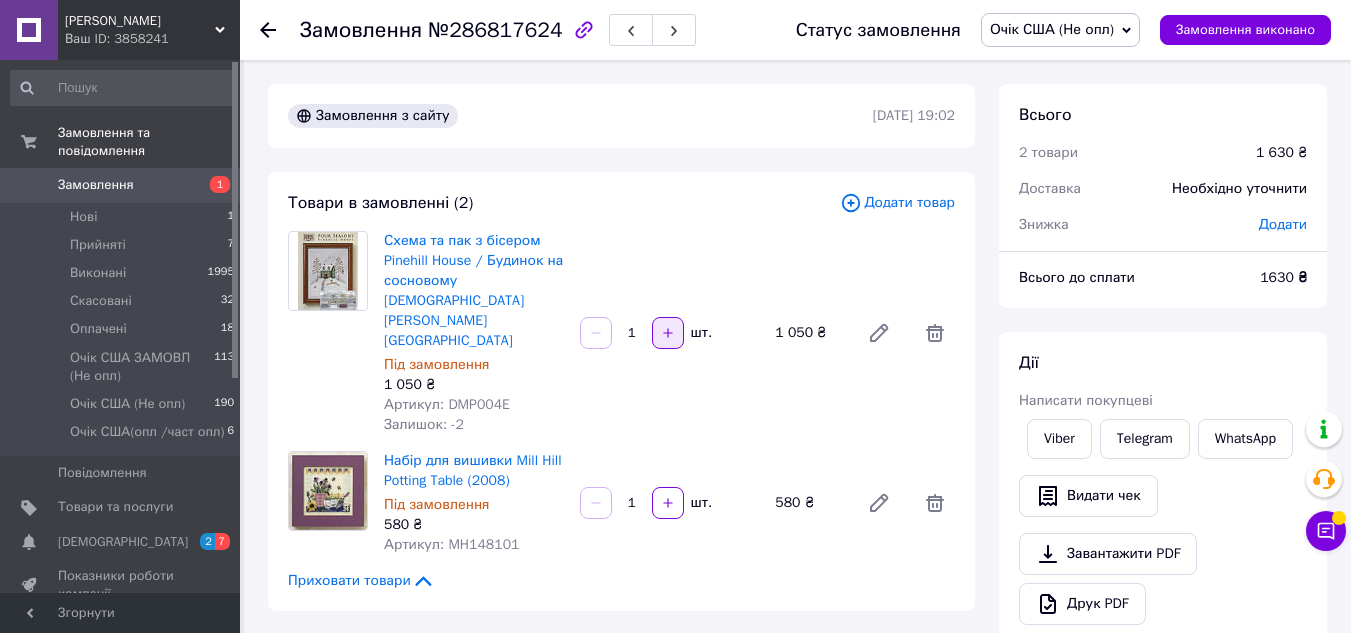 click at bounding box center (668, 333) 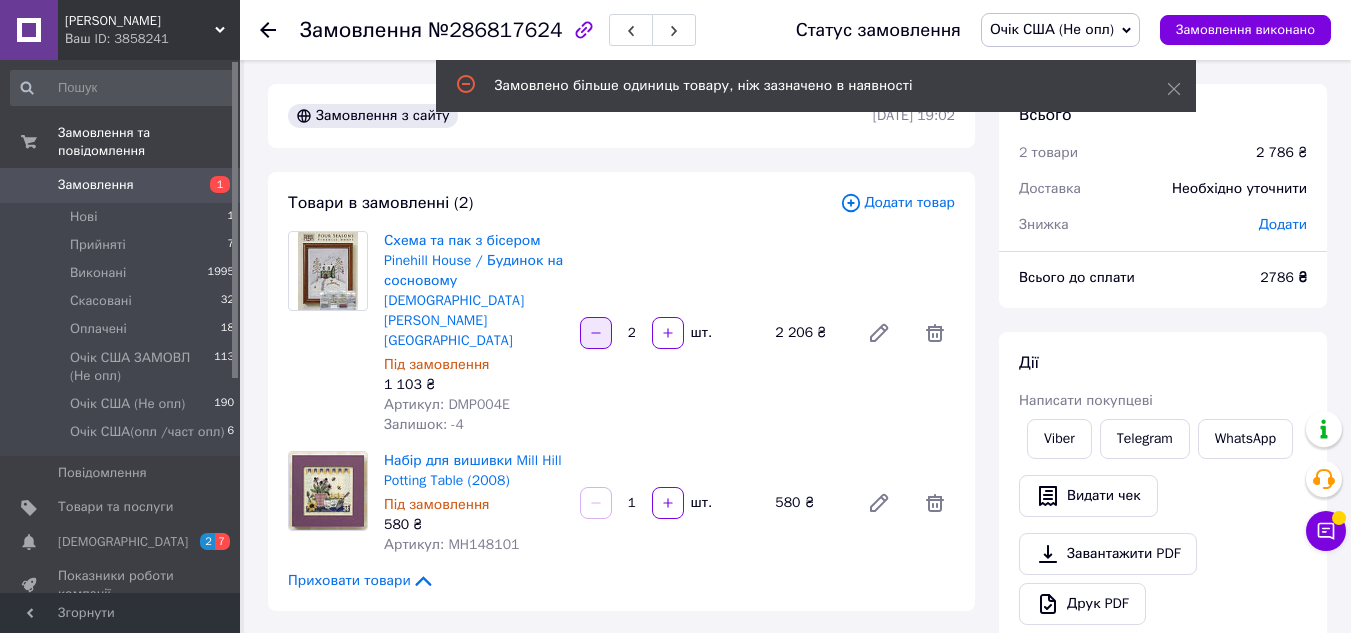 click 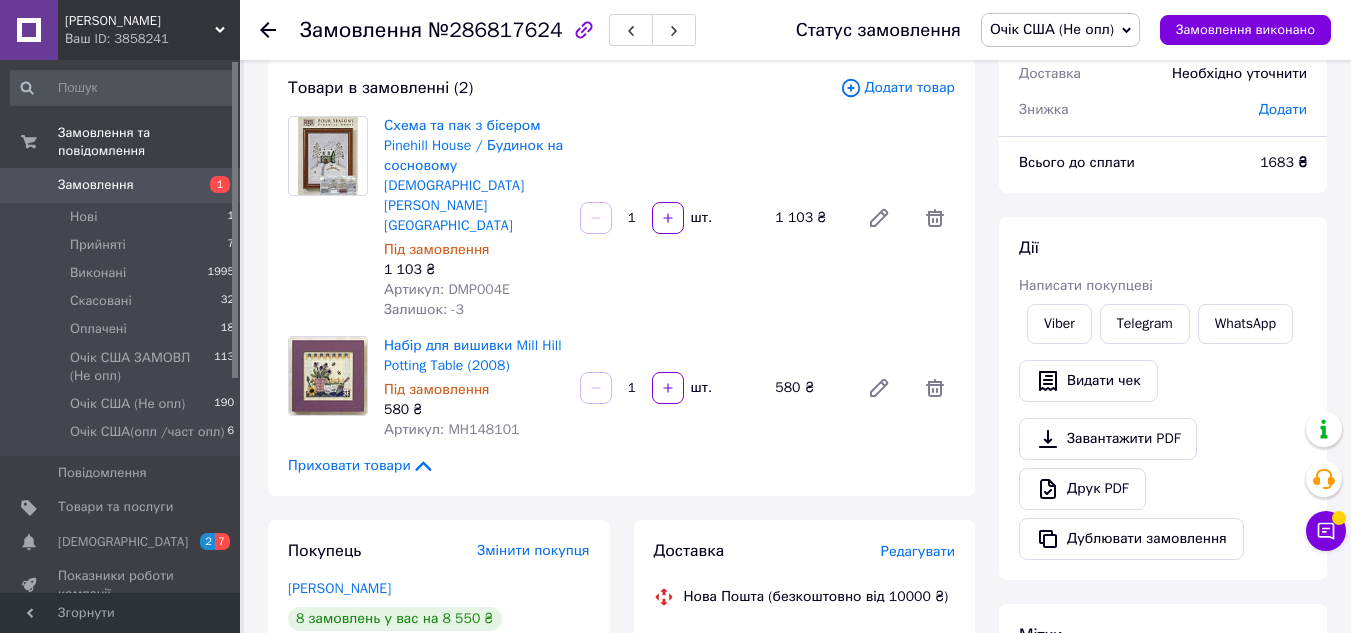 scroll, scrollTop: 100, scrollLeft: 0, axis: vertical 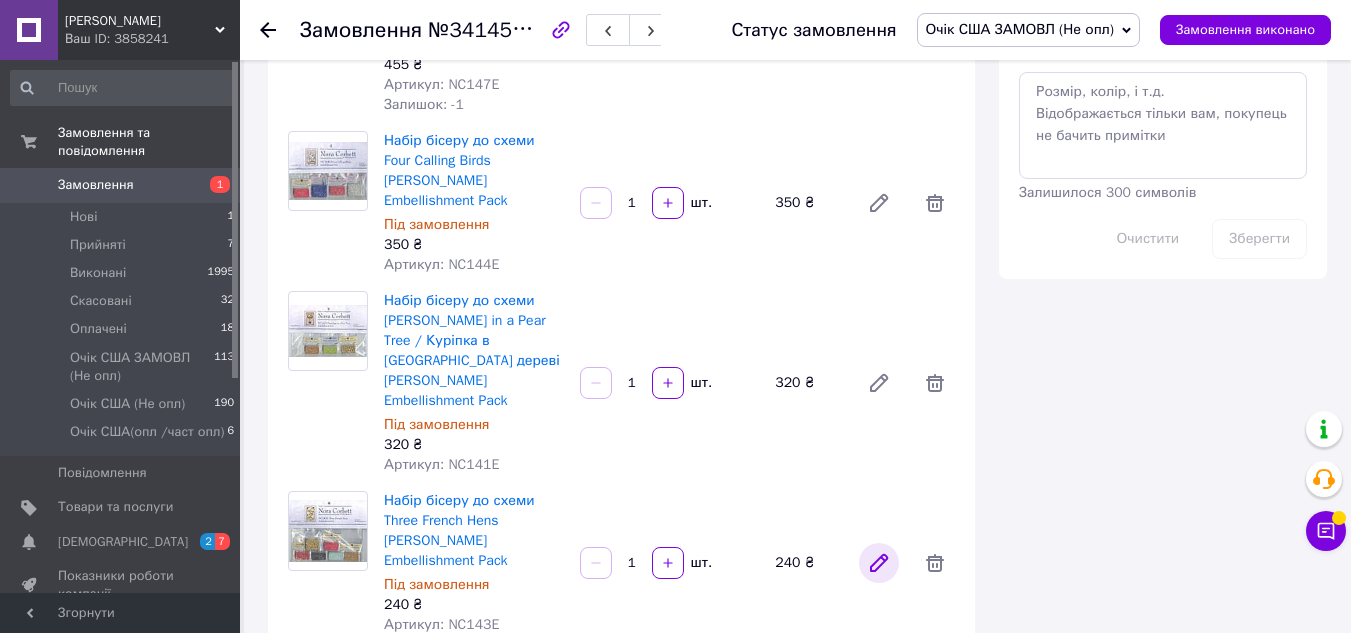 click 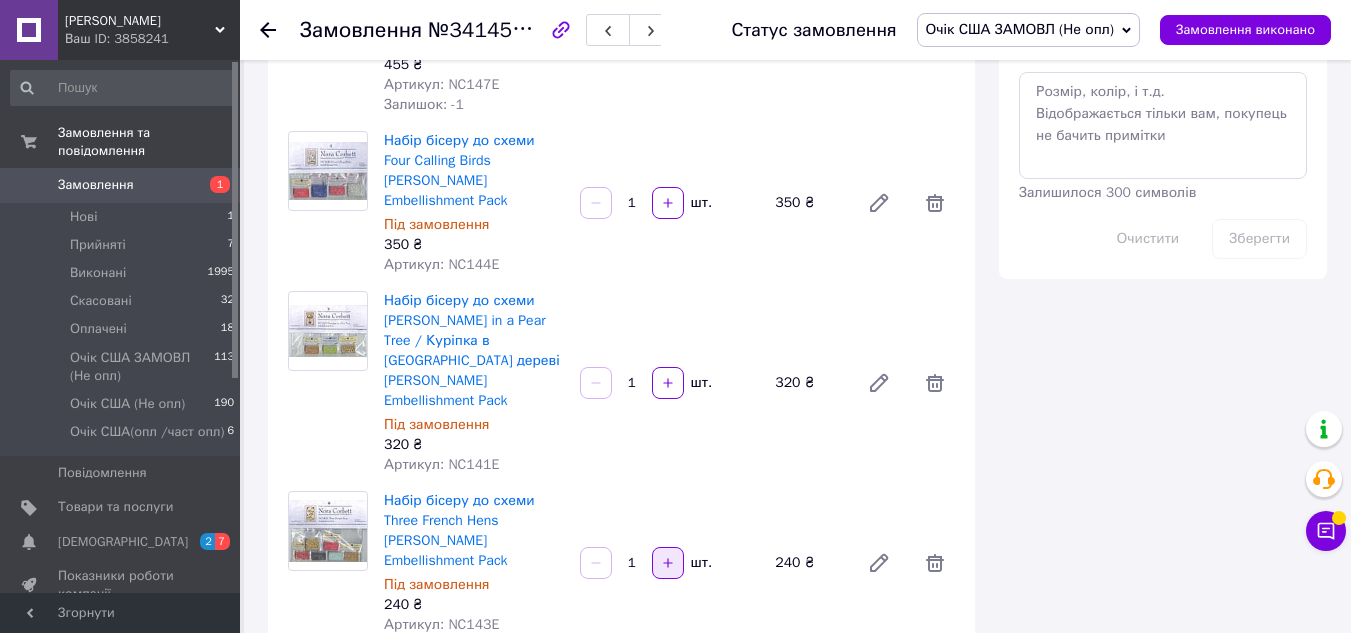 click at bounding box center (668, 563) 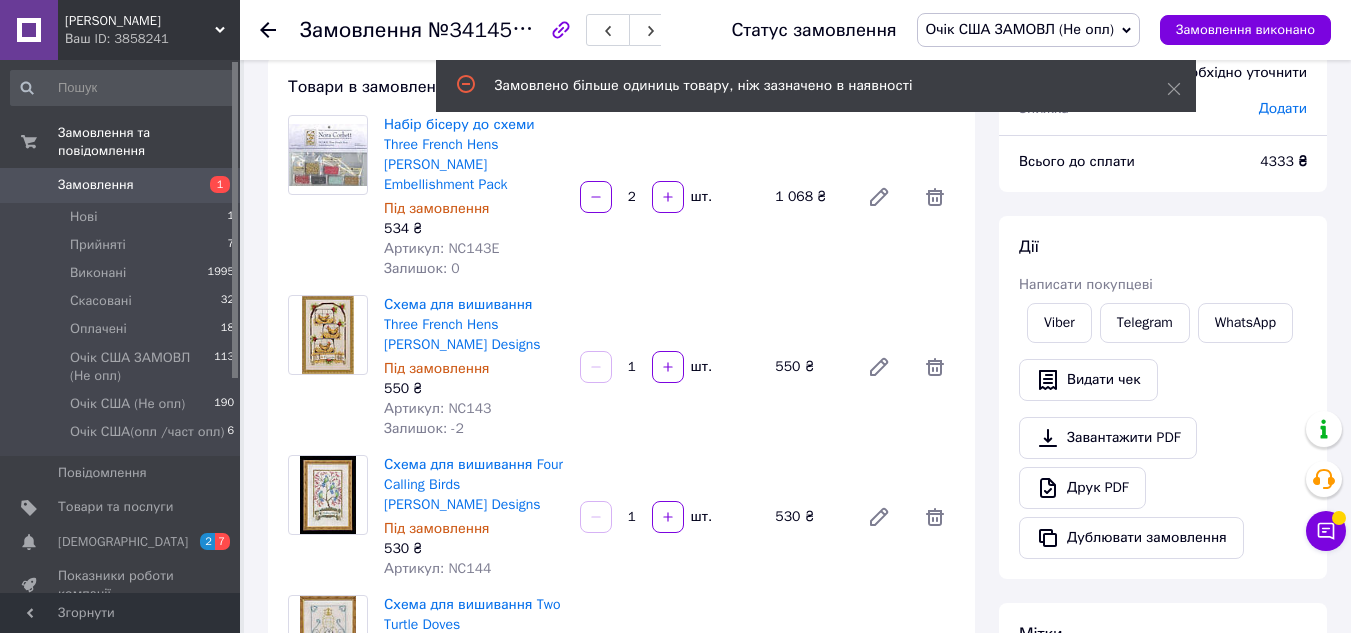 scroll, scrollTop: 60, scrollLeft: 0, axis: vertical 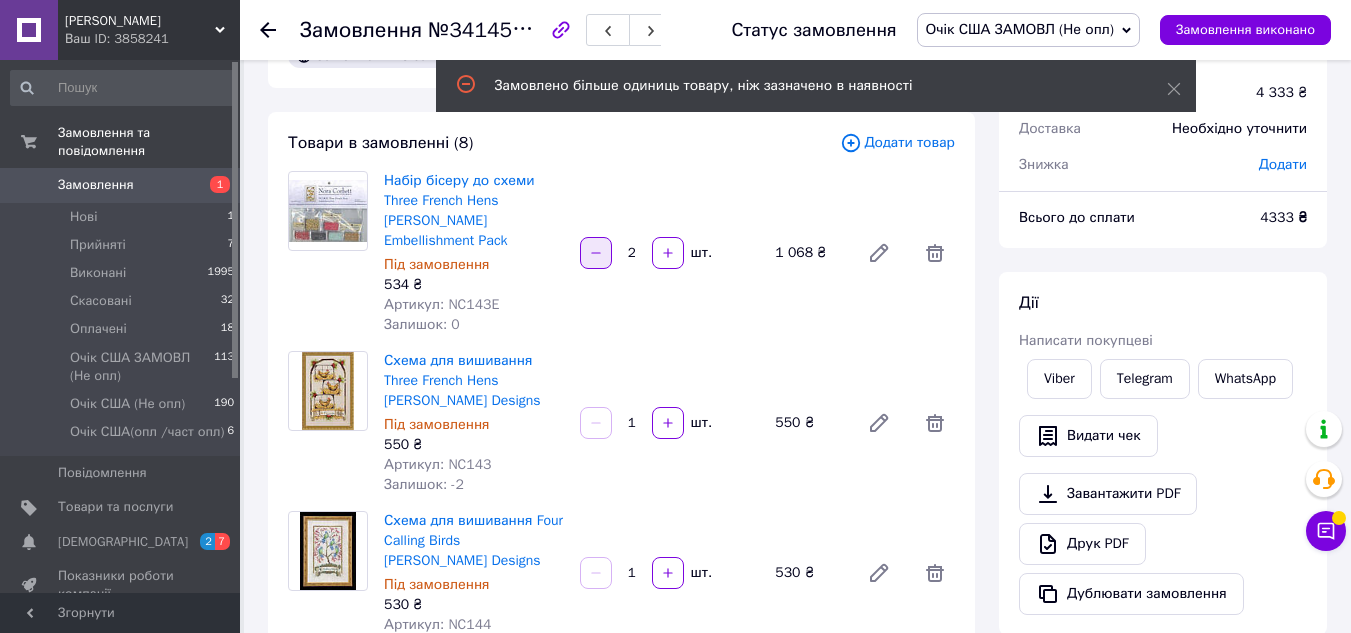 click 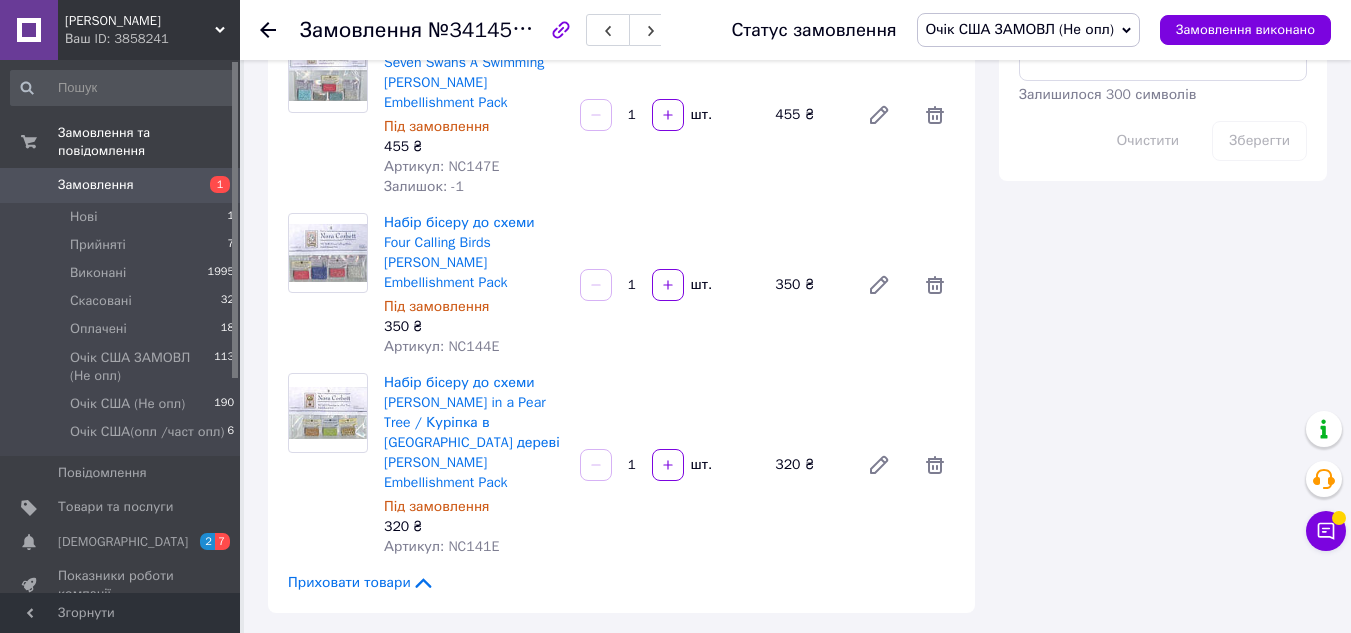 scroll, scrollTop: 700, scrollLeft: 0, axis: vertical 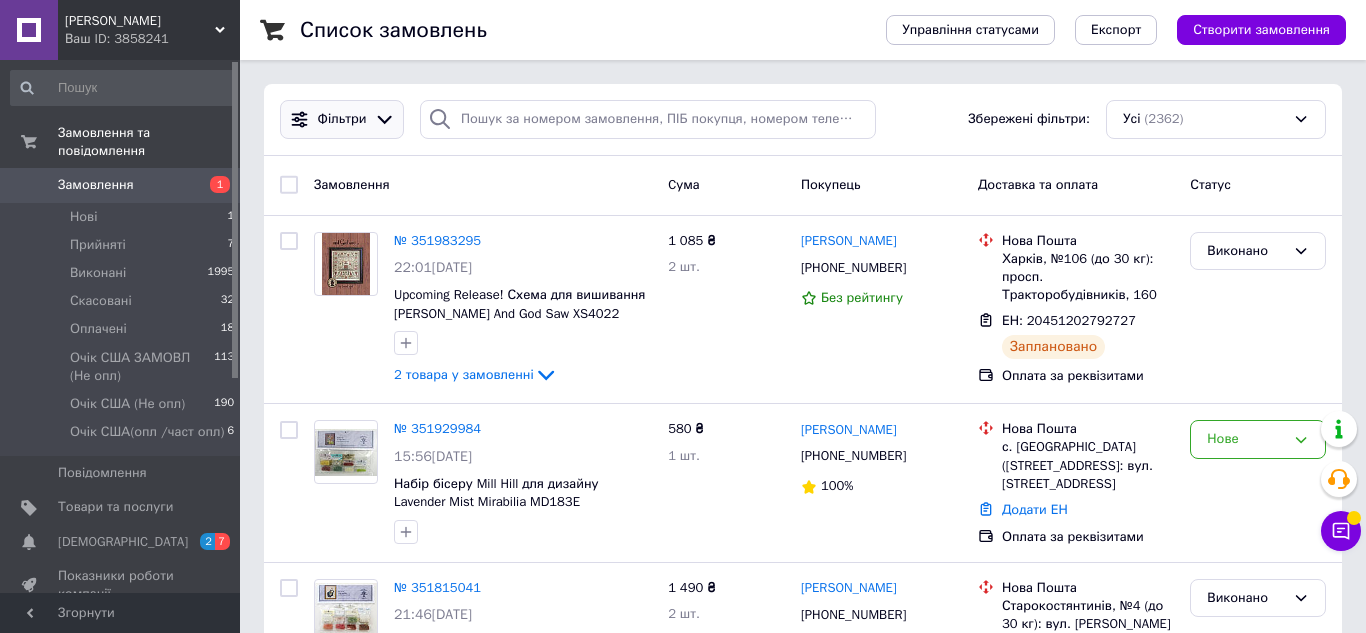 click 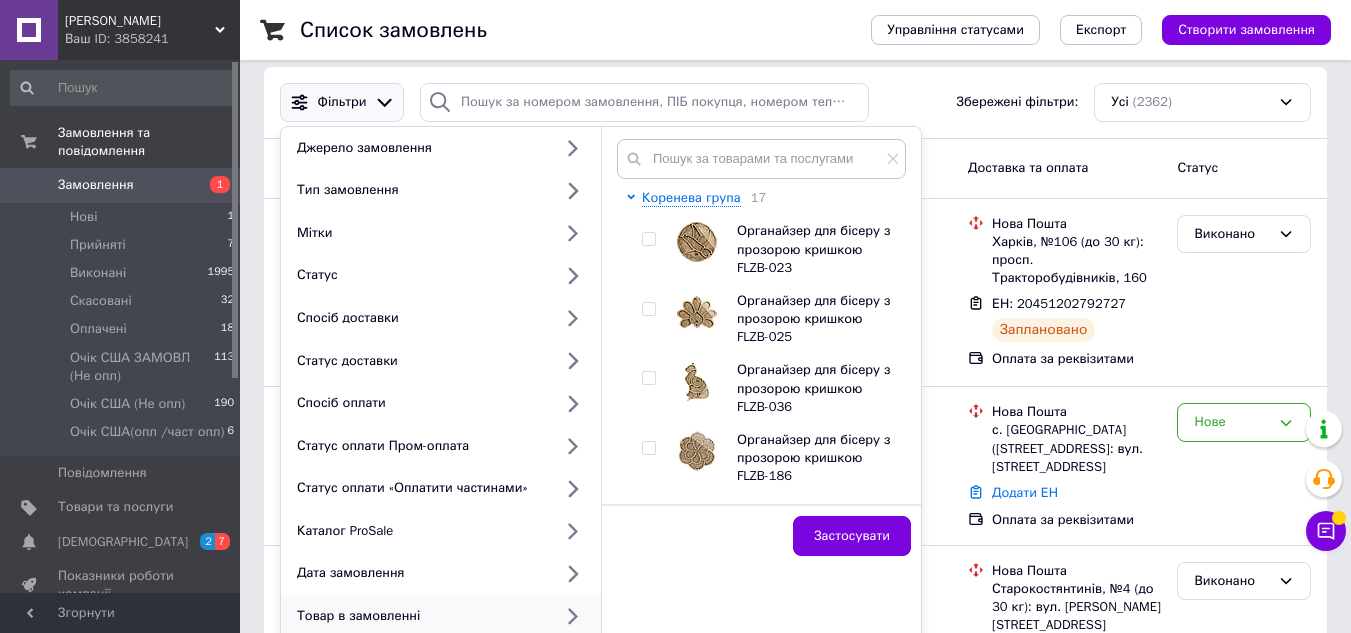scroll, scrollTop: 0, scrollLeft: 0, axis: both 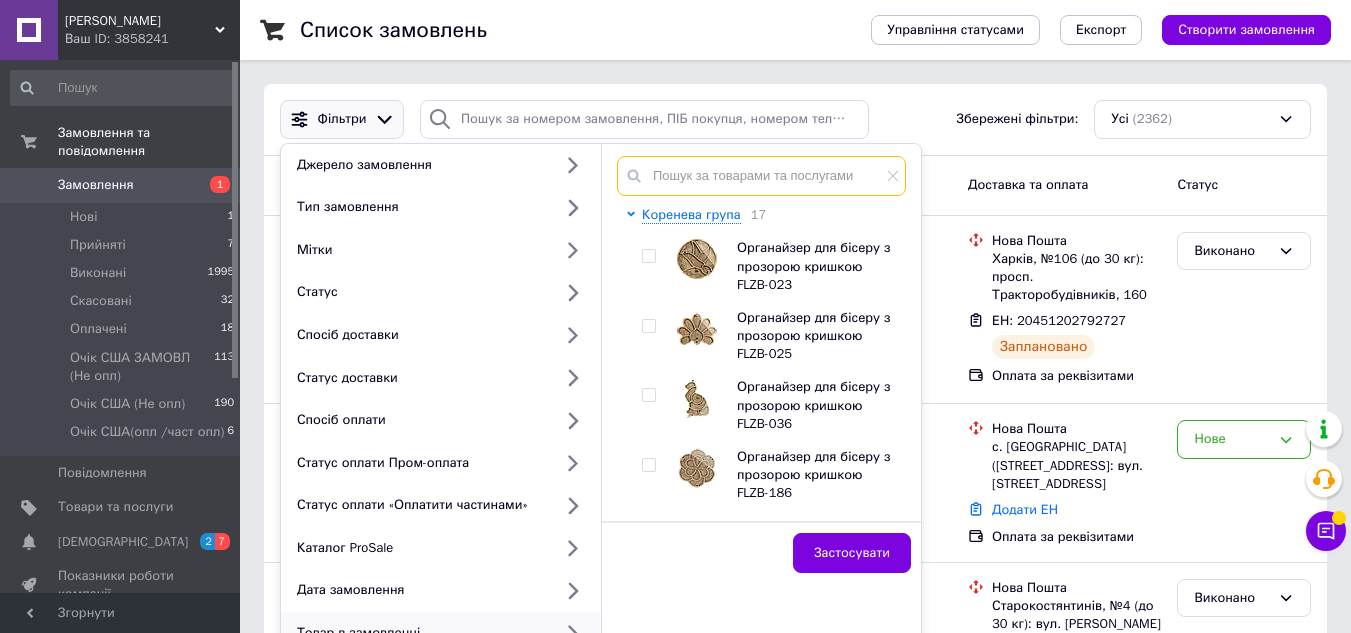 click at bounding box center (761, 176) 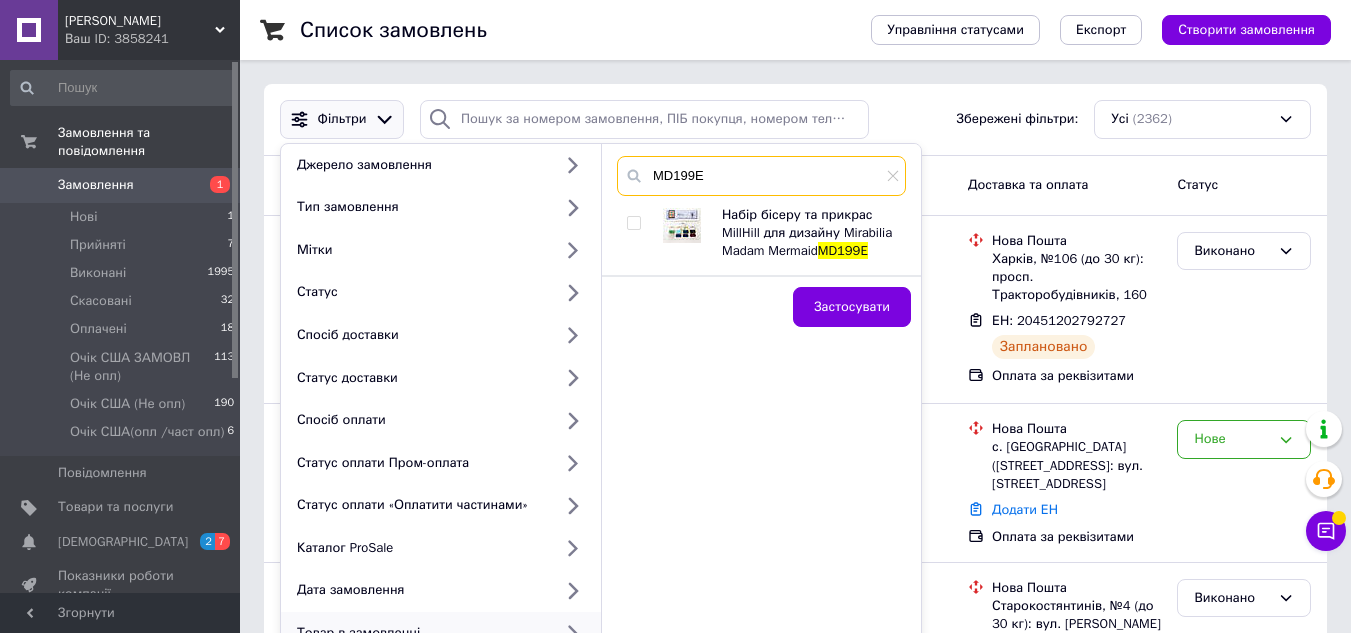 type on "MD199E" 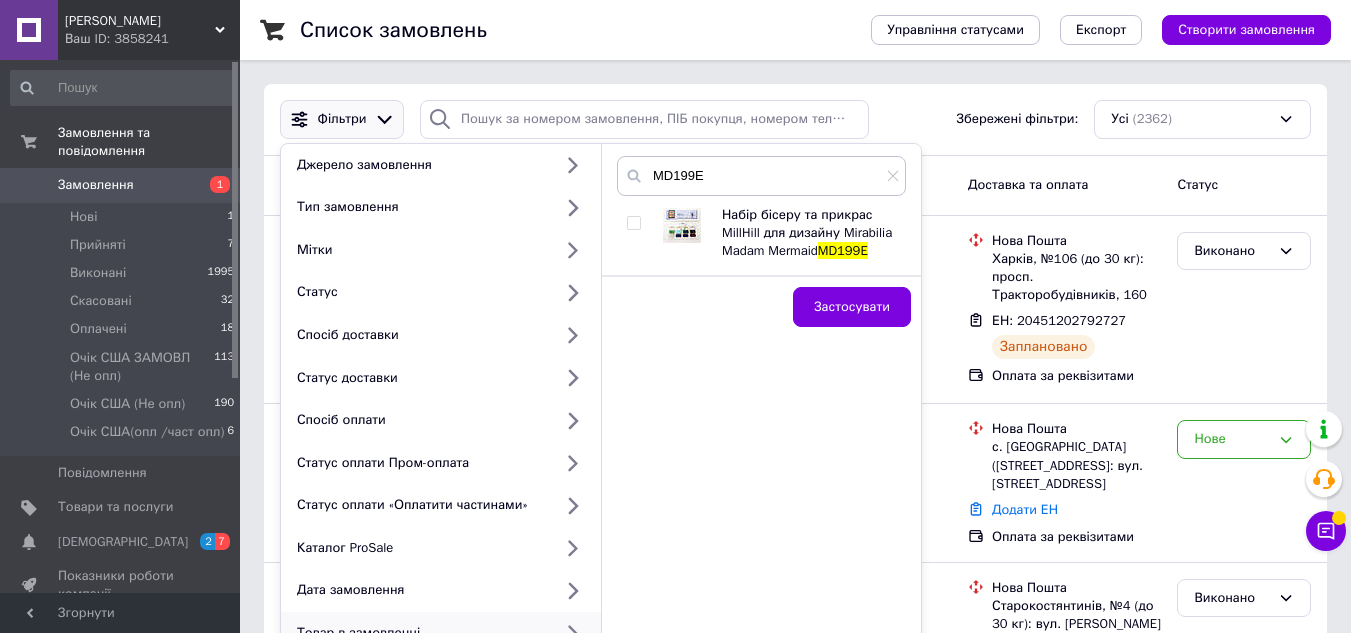 click at bounding box center [633, 223] 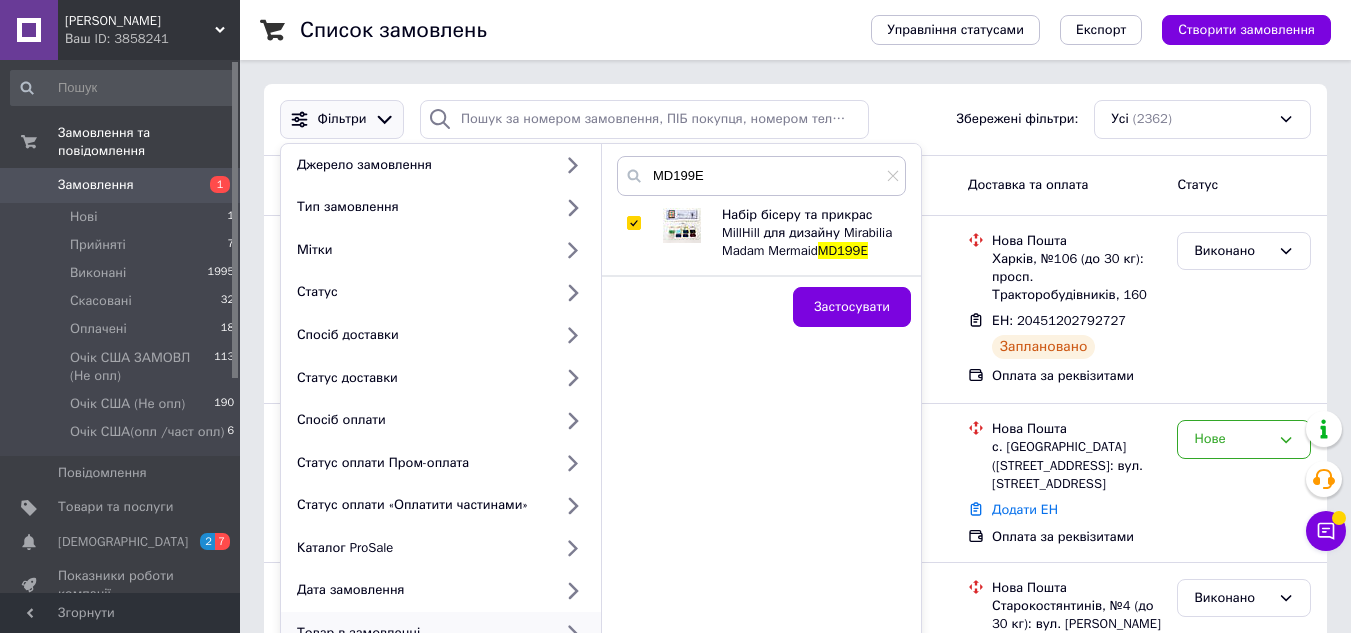 checkbox on "true" 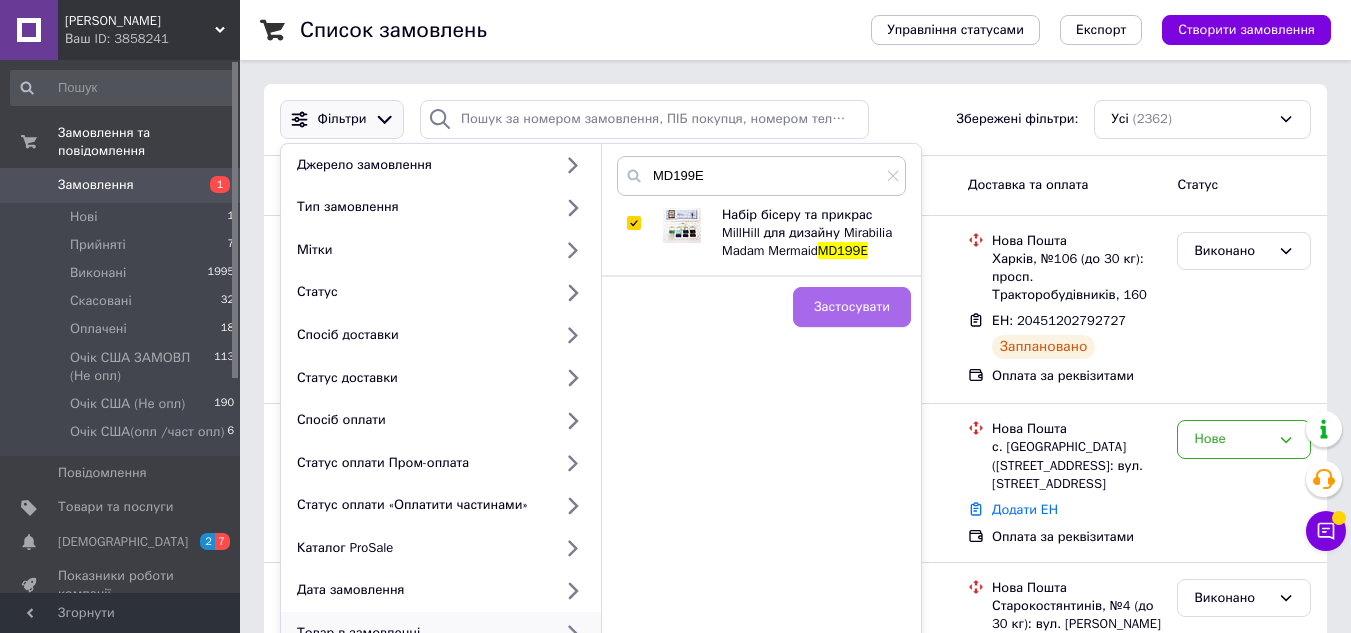 click on "Застосувати" at bounding box center (852, 307) 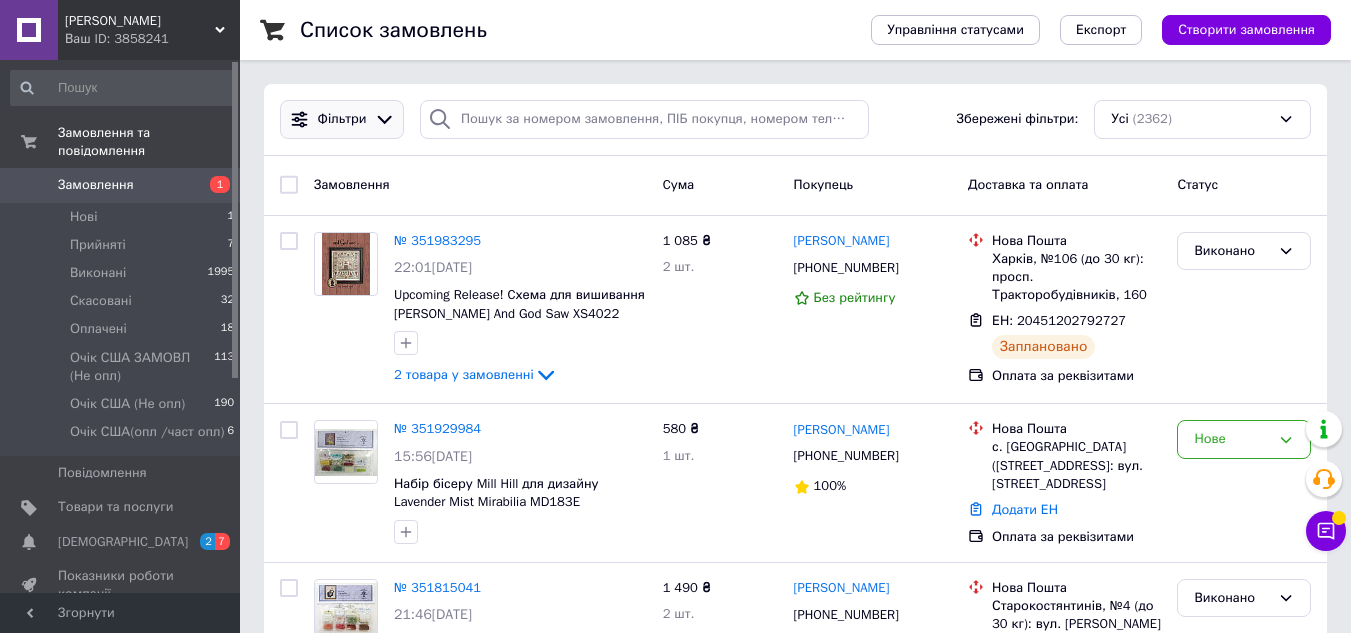 click 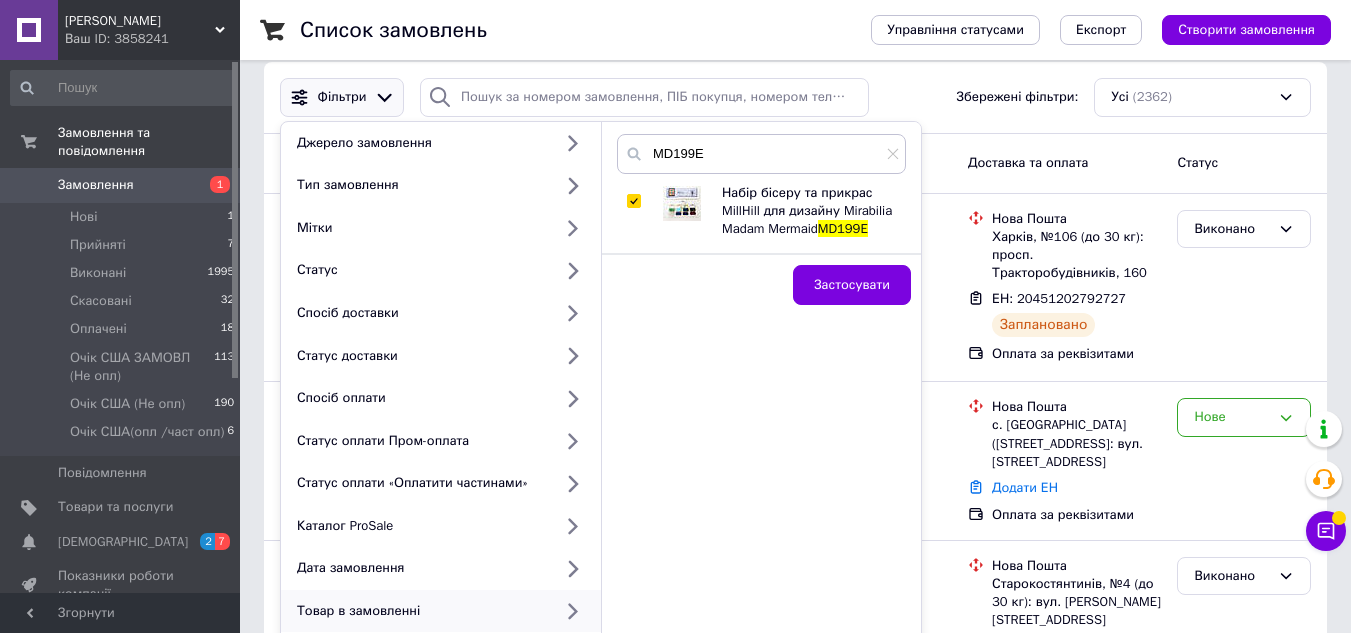 scroll, scrollTop: 0, scrollLeft: 0, axis: both 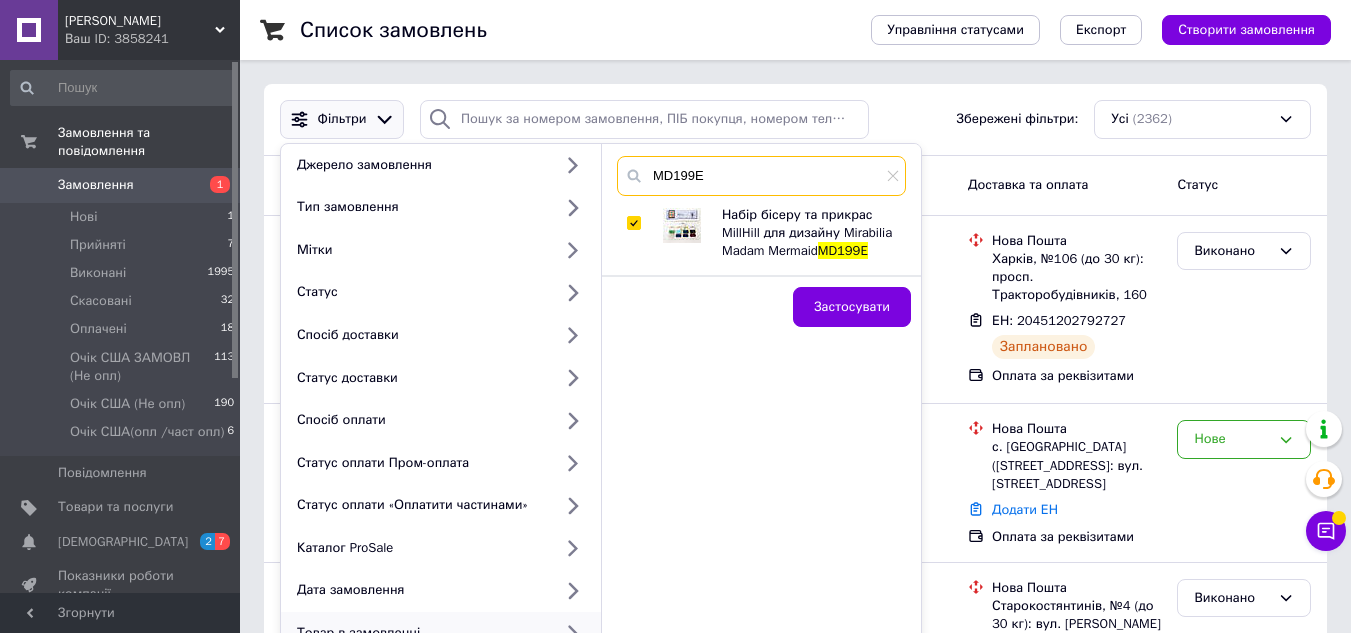 drag, startPoint x: 709, startPoint y: 168, endPoint x: 607, endPoint y: 180, distance: 102.70345 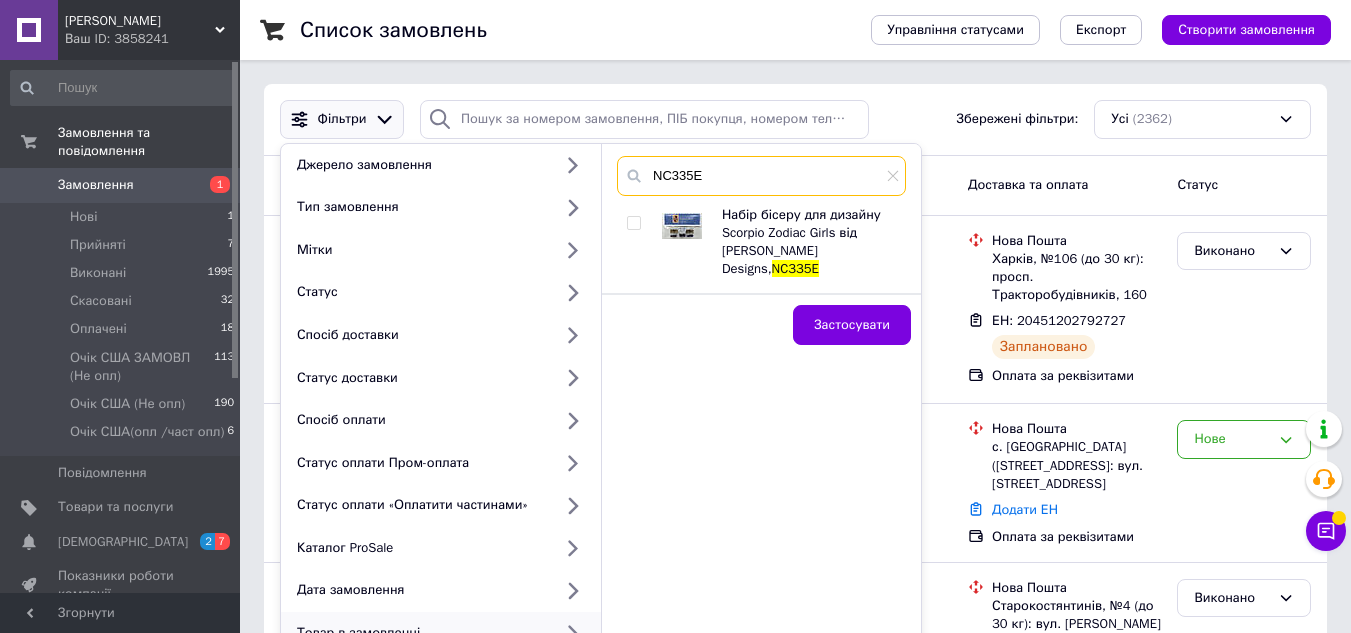 type on "NC335E" 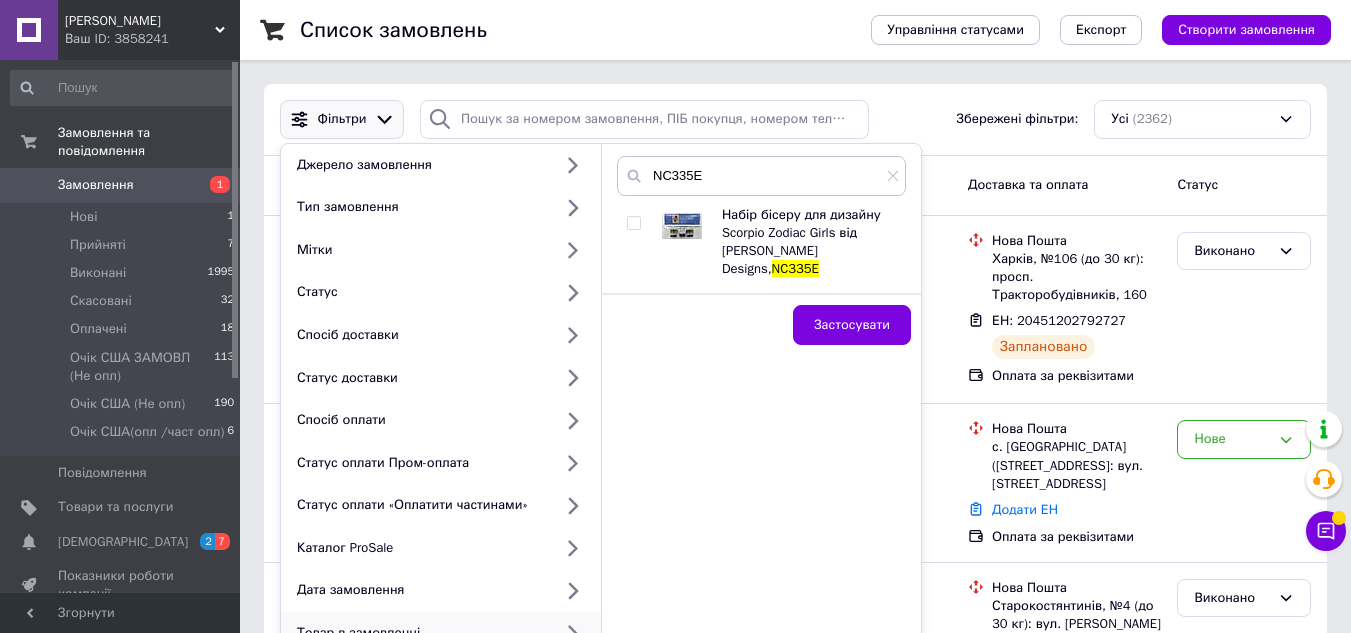 click at bounding box center [633, 223] 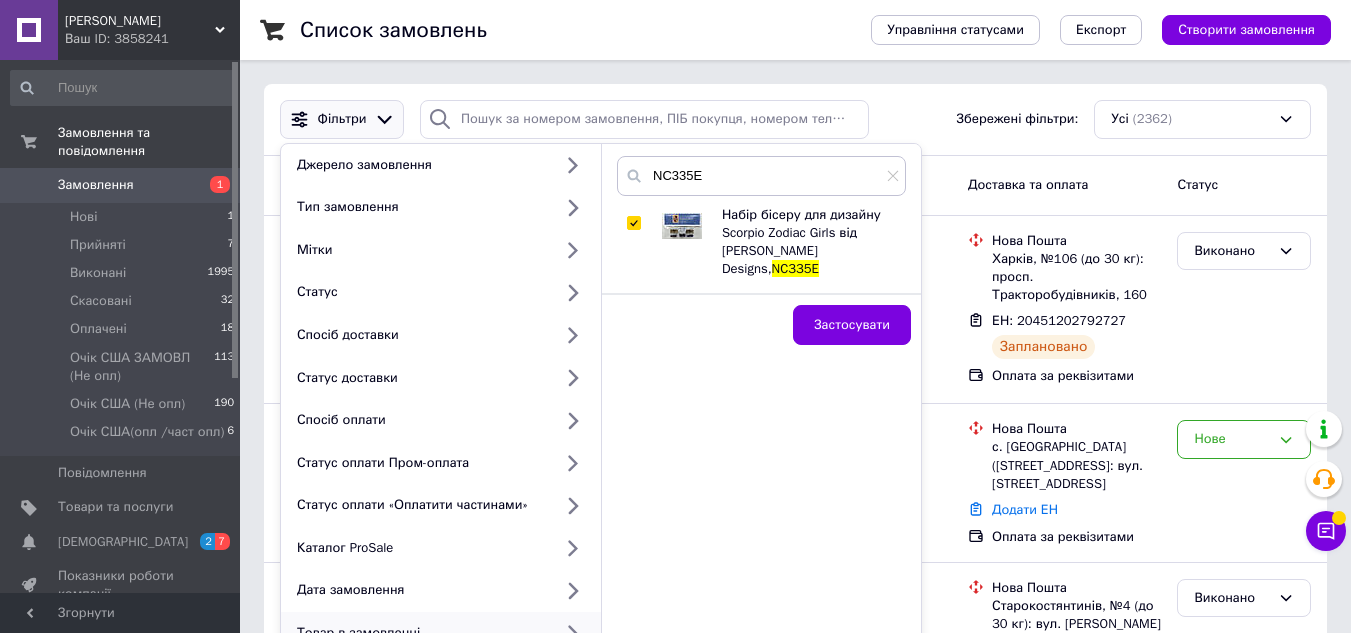 checkbox on "true" 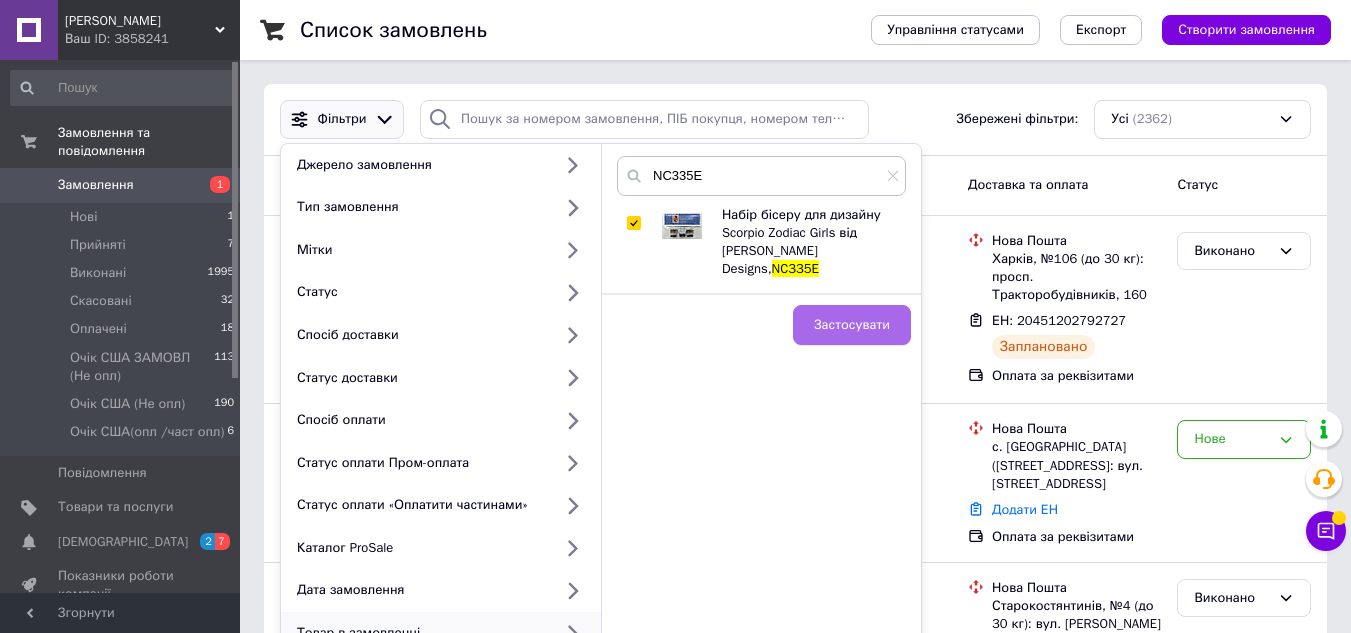 click on "Застосувати" at bounding box center (852, 325) 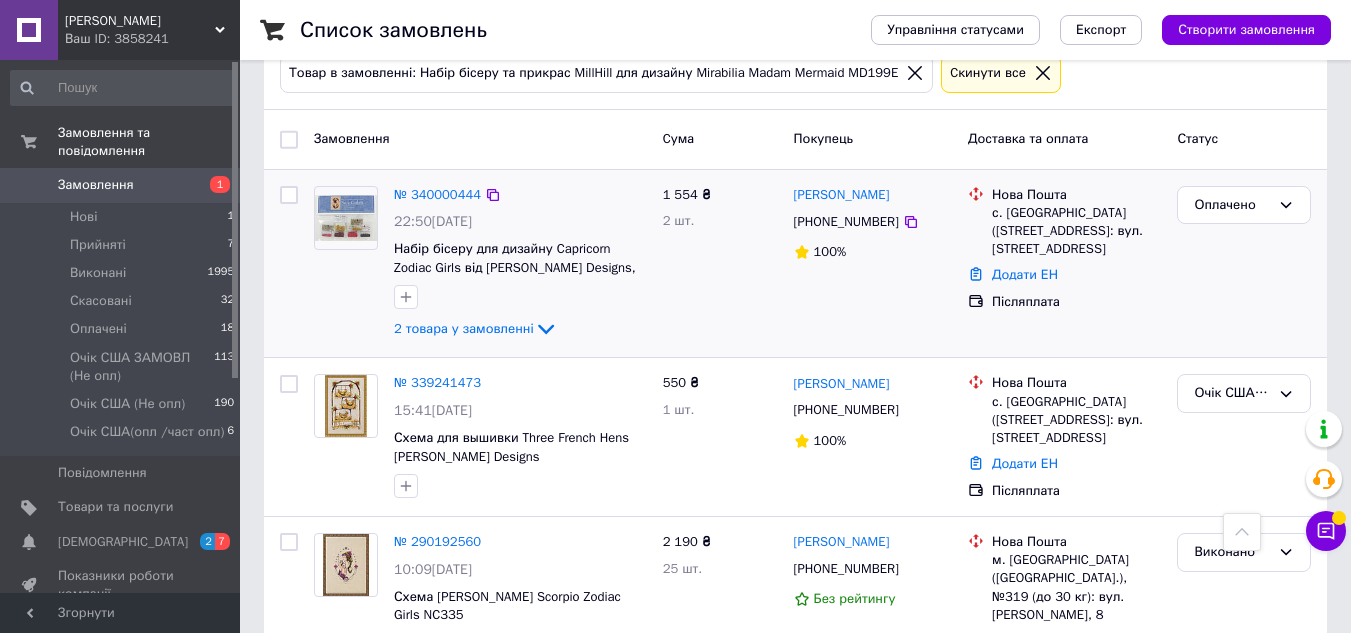 scroll, scrollTop: 0, scrollLeft: 0, axis: both 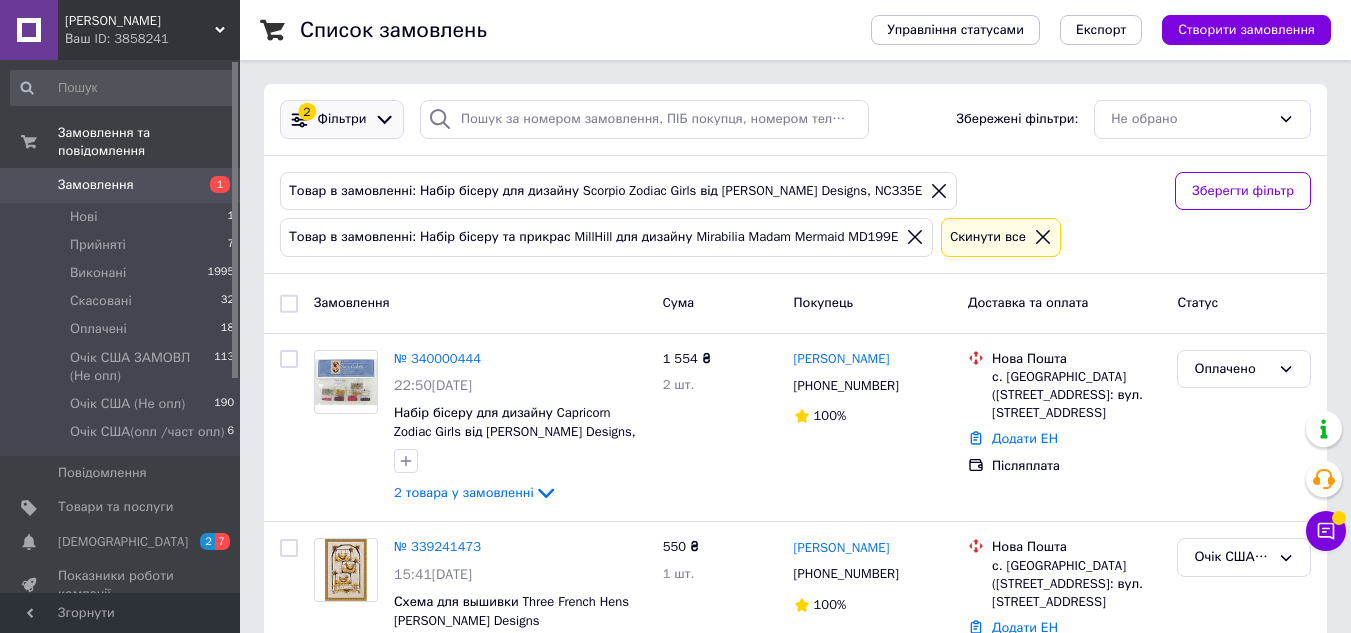 click 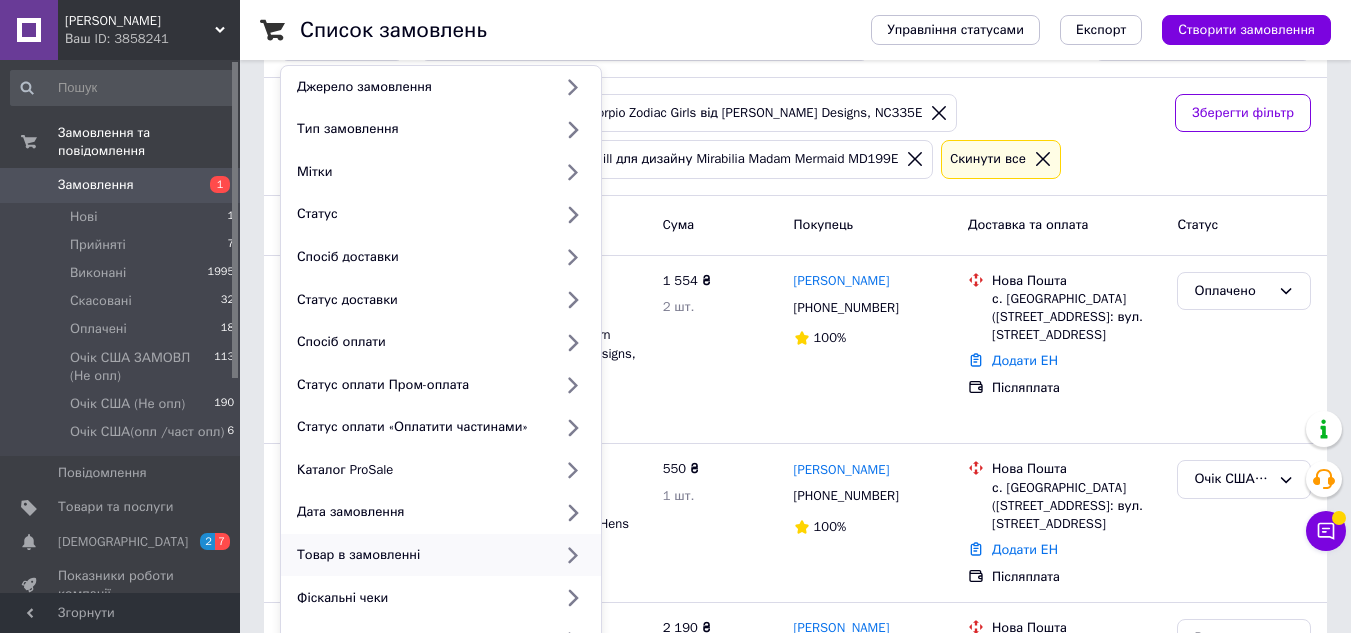 scroll, scrollTop: 100, scrollLeft: 0, axis: vertical 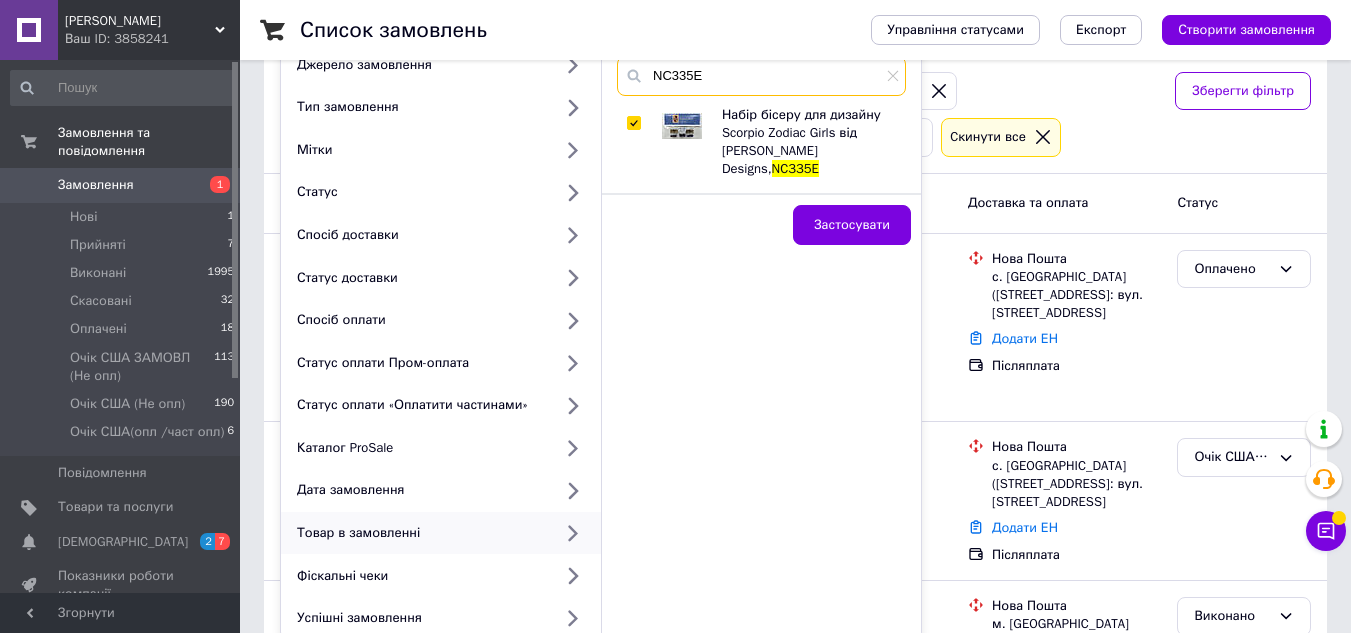 click on "NC335E" at bounding box center [761, 76] 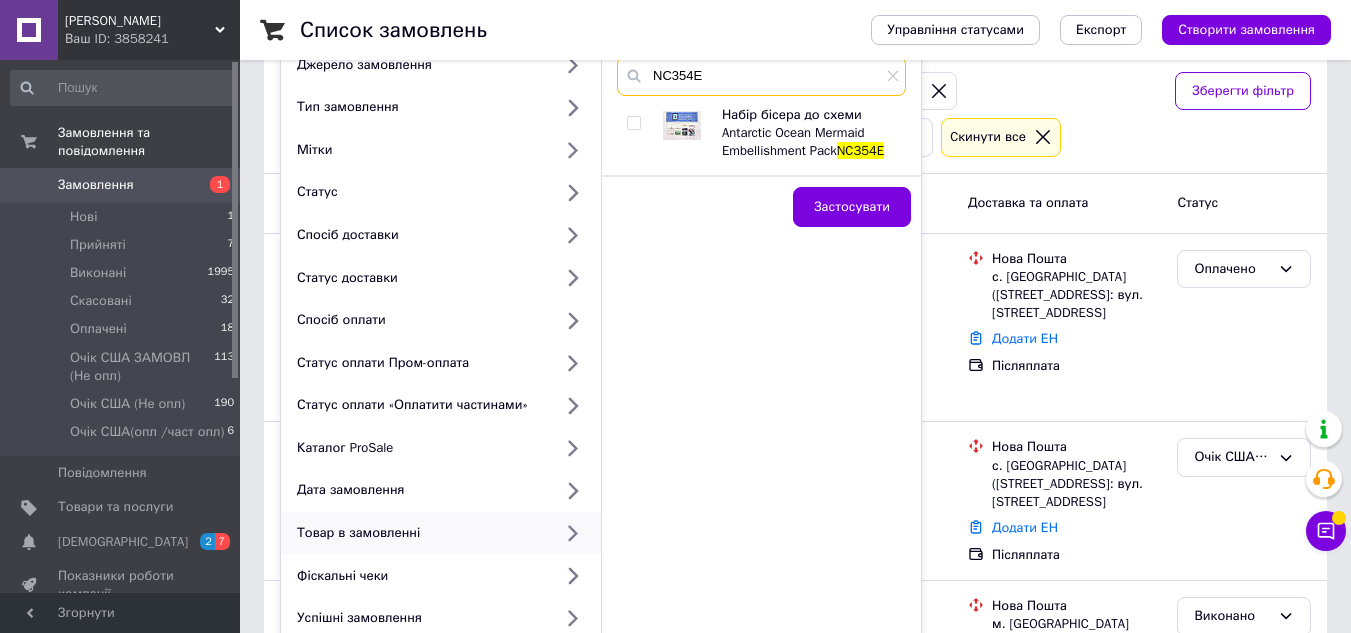 type on "NC354E" 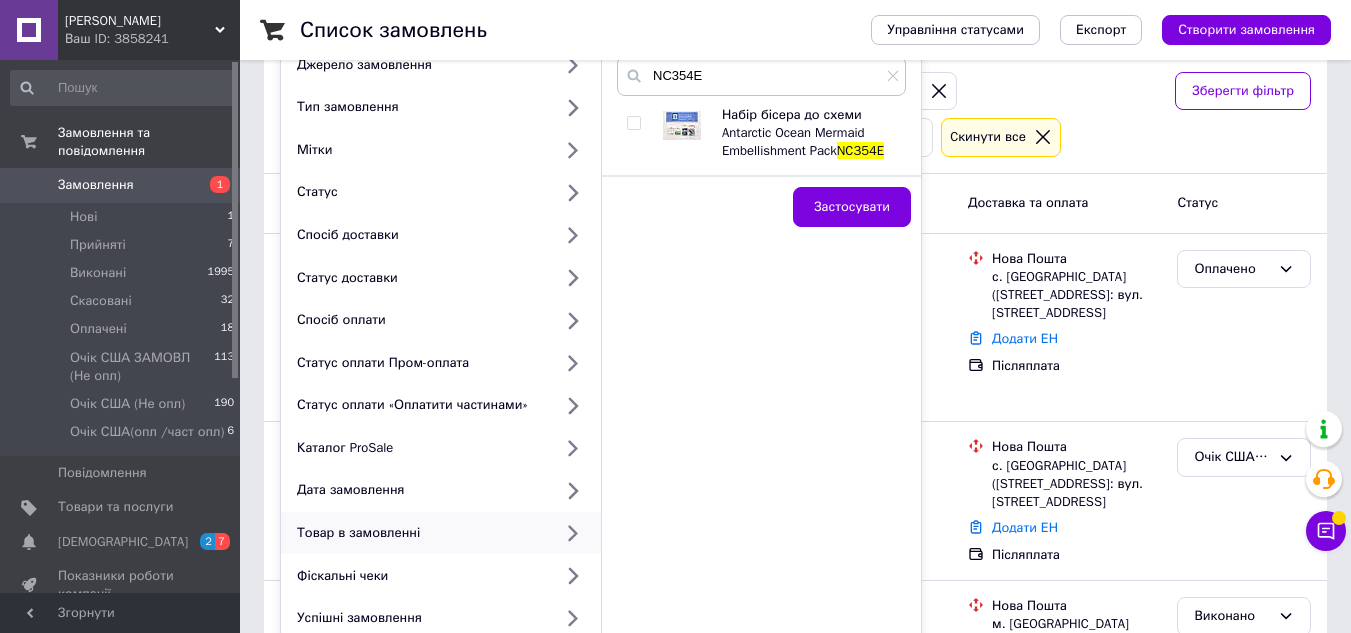 drag, startPoint x: 632, startPoint y: 125, endPoint x: 780, endPoint y: 161, distance: 152.31546 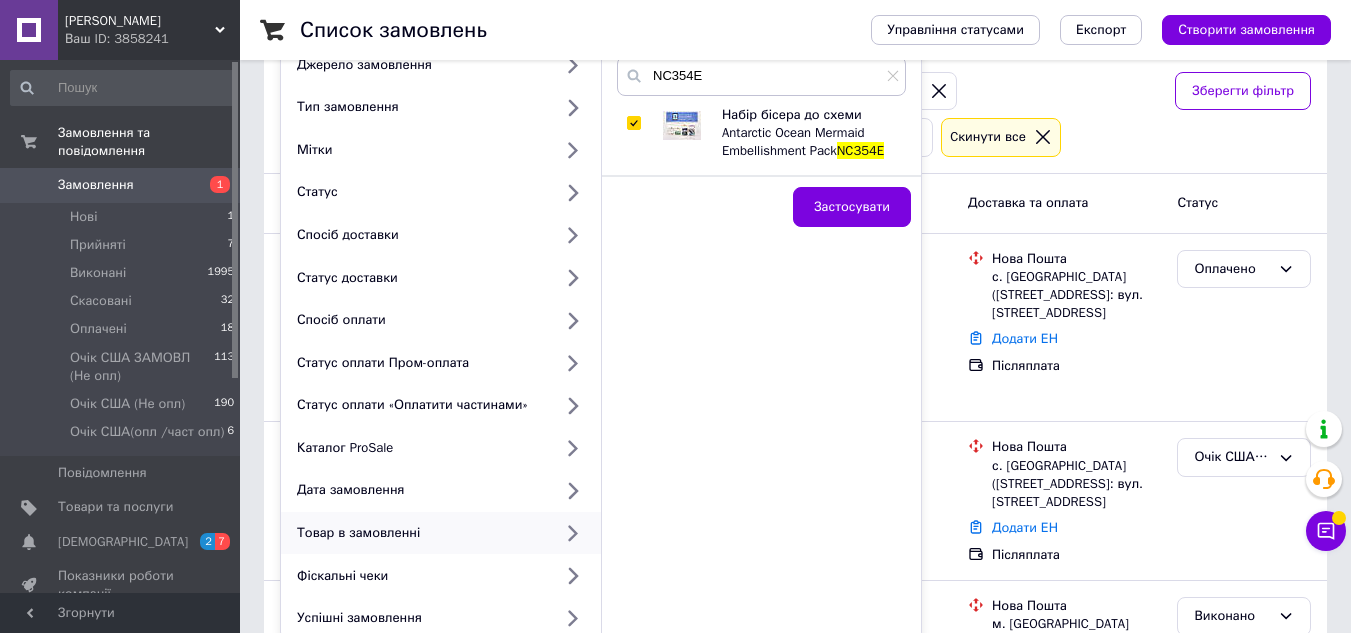 checkbox on "true" 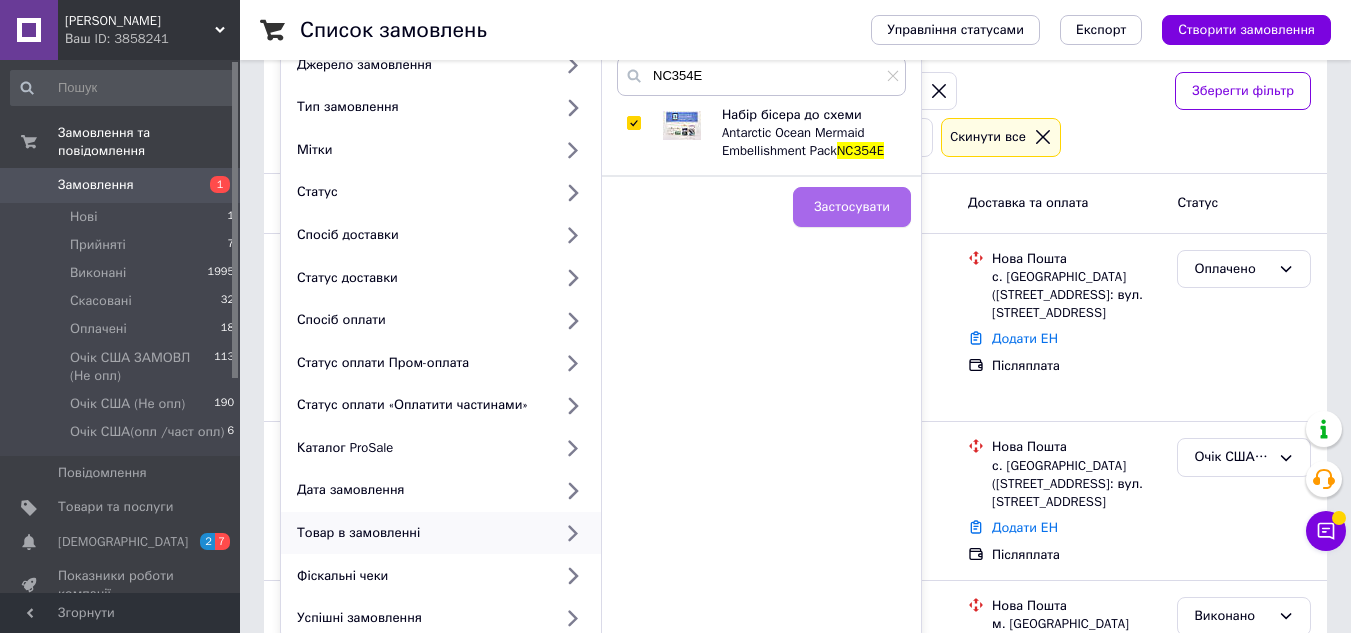click on "Застосувати" at bounding box center (852, 207) 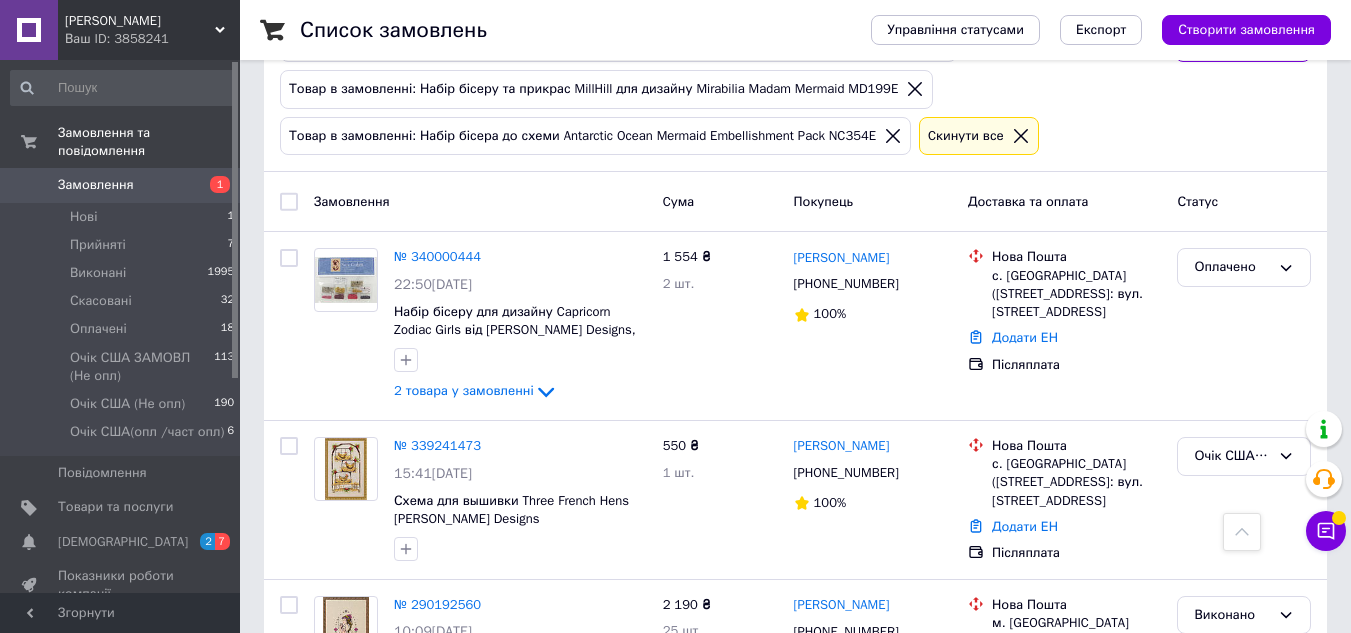 scroll, scrollTop: 0, scrollLeft: 0, axis: both 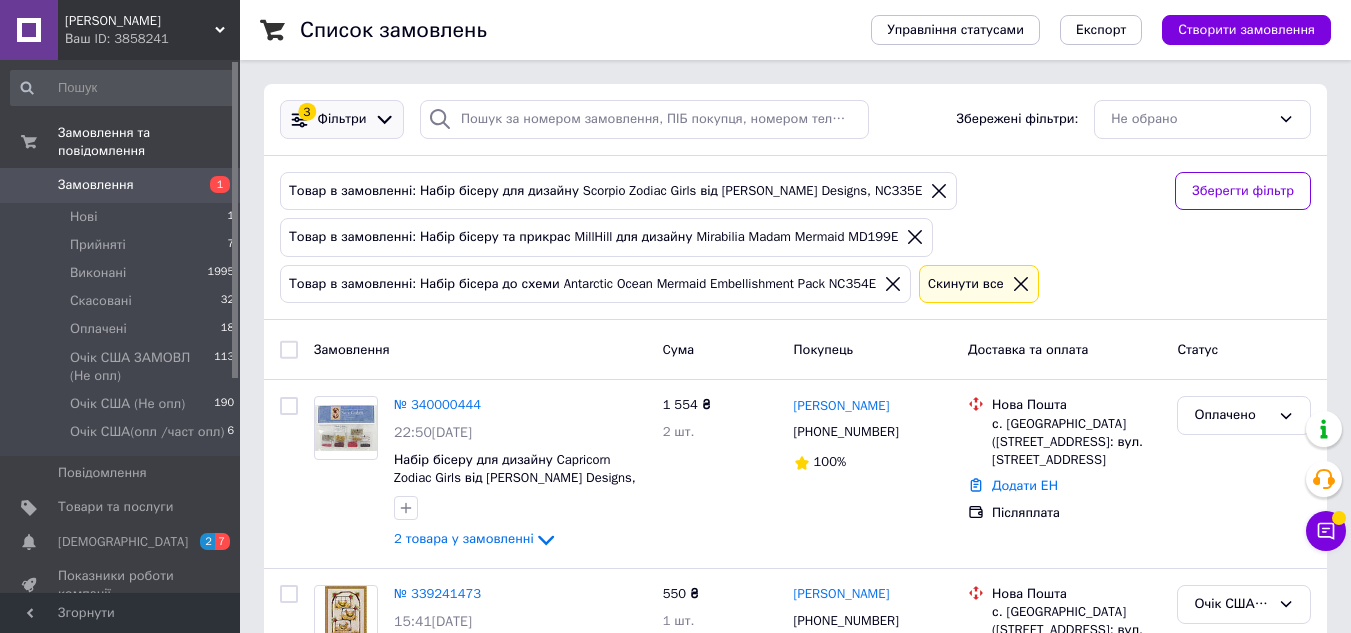 click 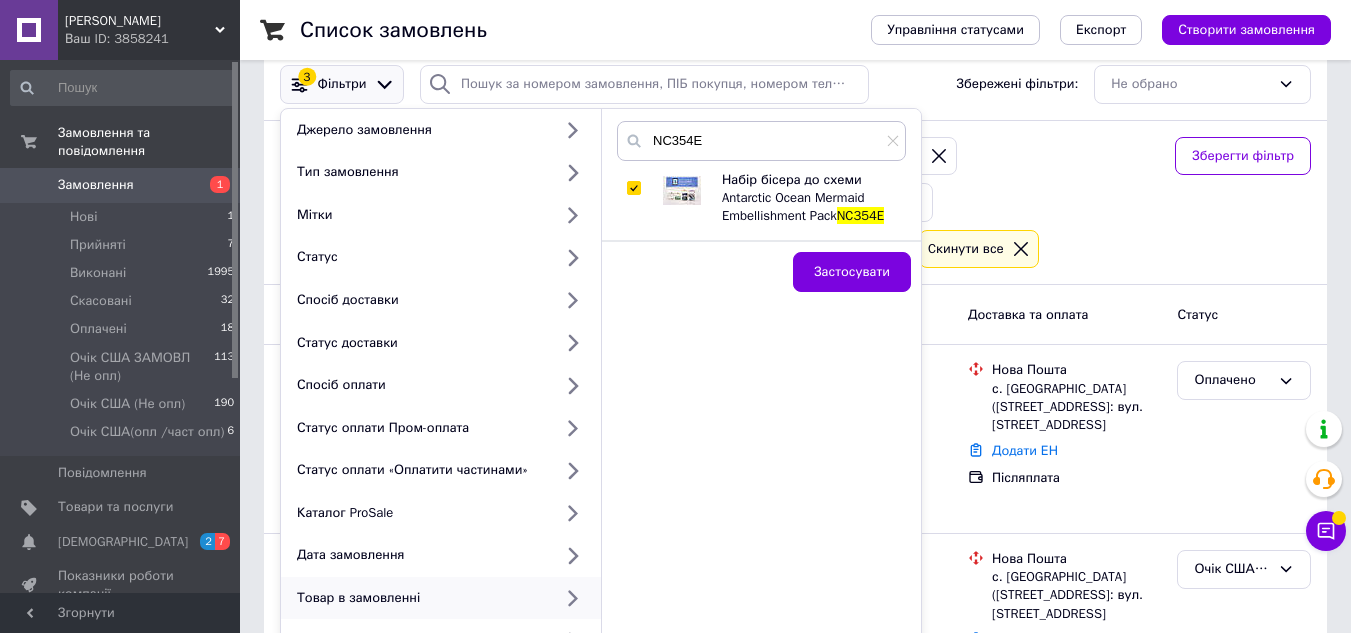 scroll, scrollTop: 0, scrollLeft: 0, axis: both 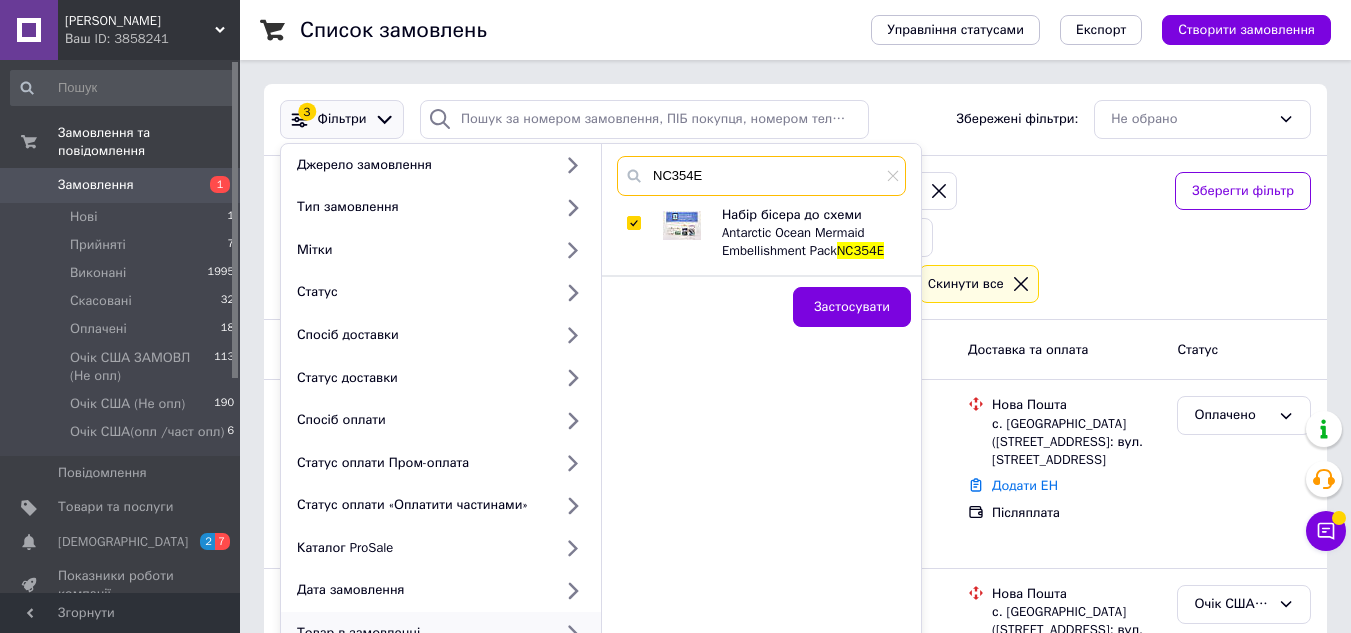 drag, startPoint x: 681, startPoint y: 176, endPoint x: 692, endPoint y: 181, distance: 12.083046 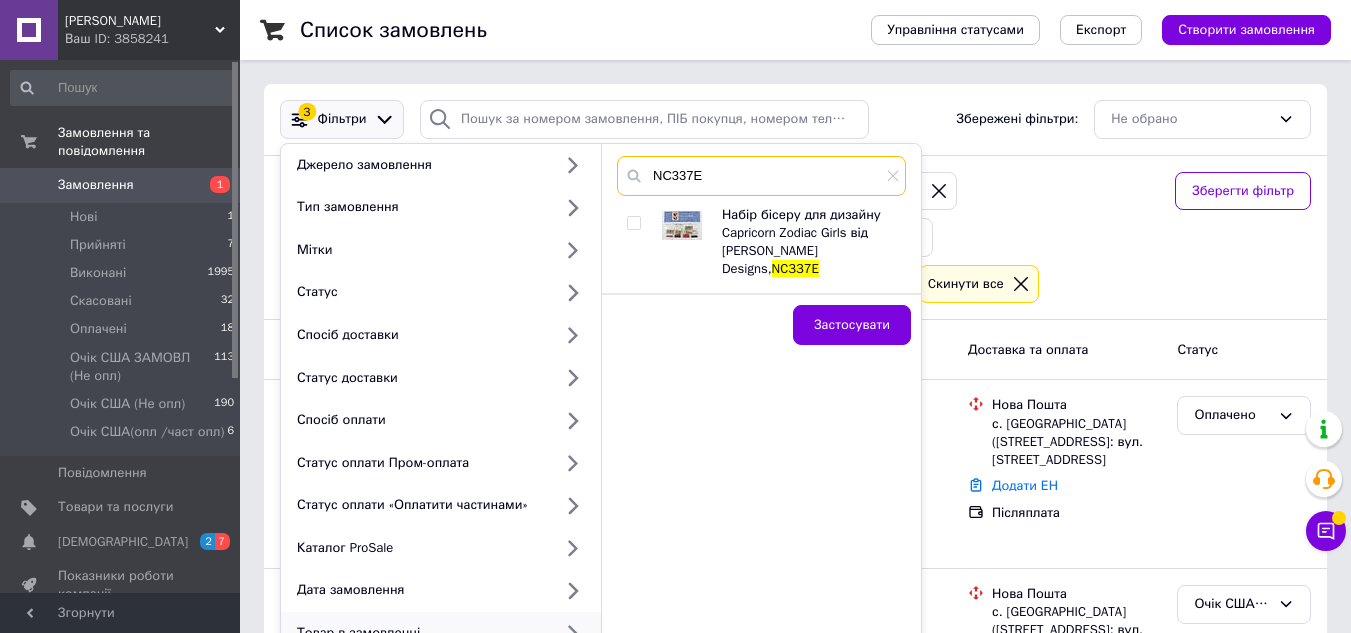 type on "NC337E" 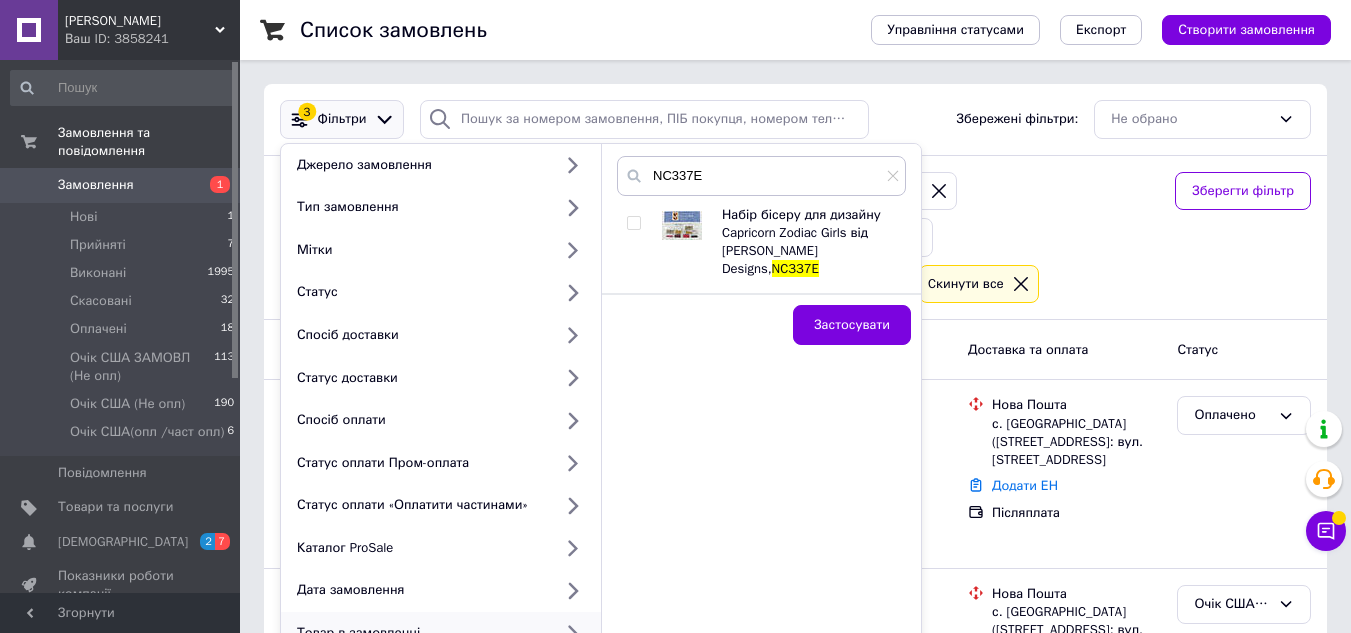 click at bounding box center [633, 223] 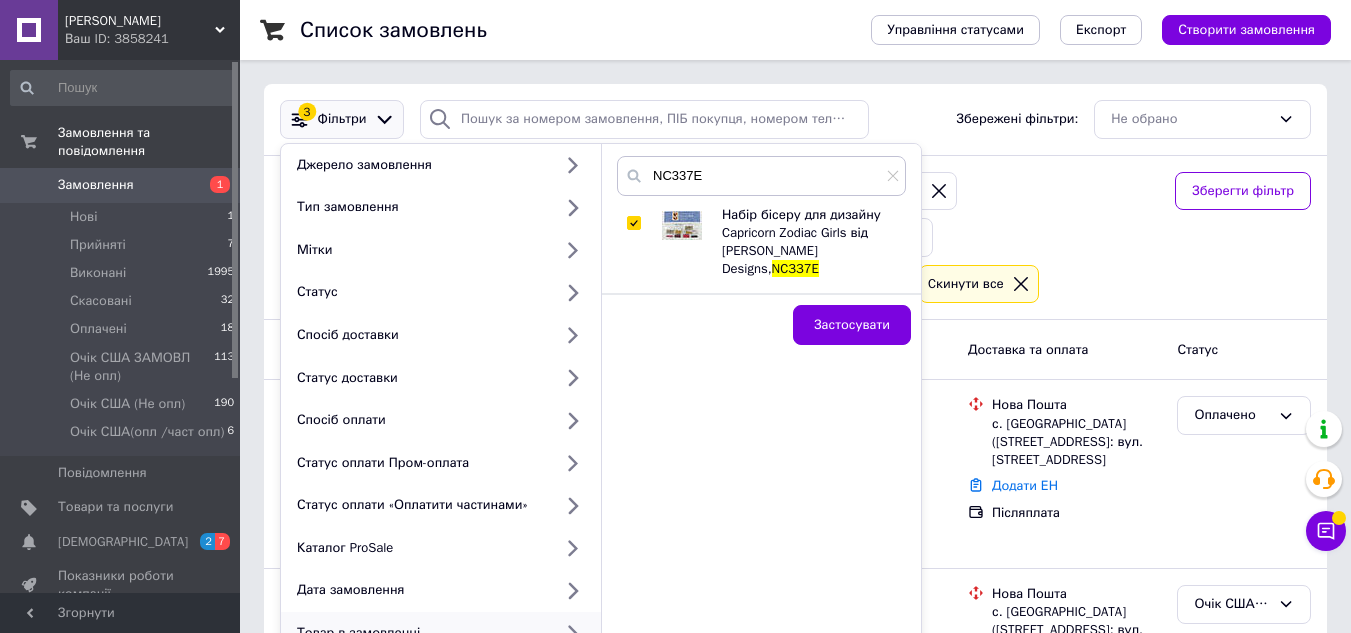 checkbox on "true" 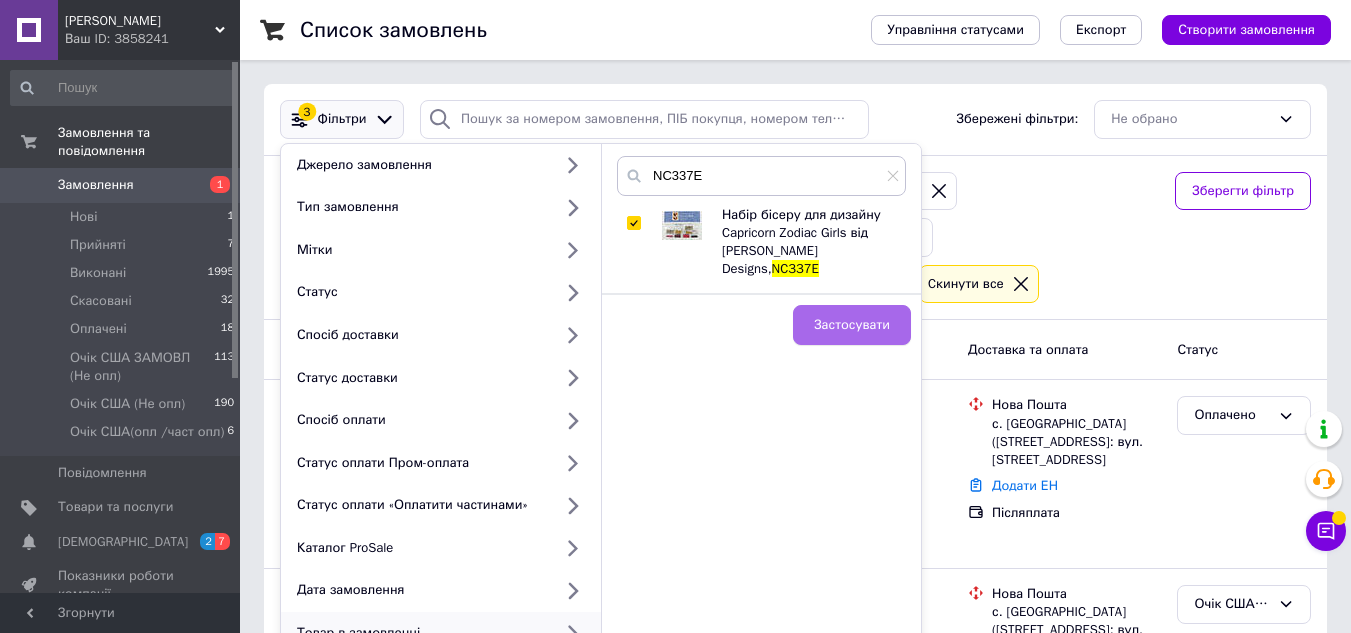 click on "Застосувати" at bounding box center [852, 325] 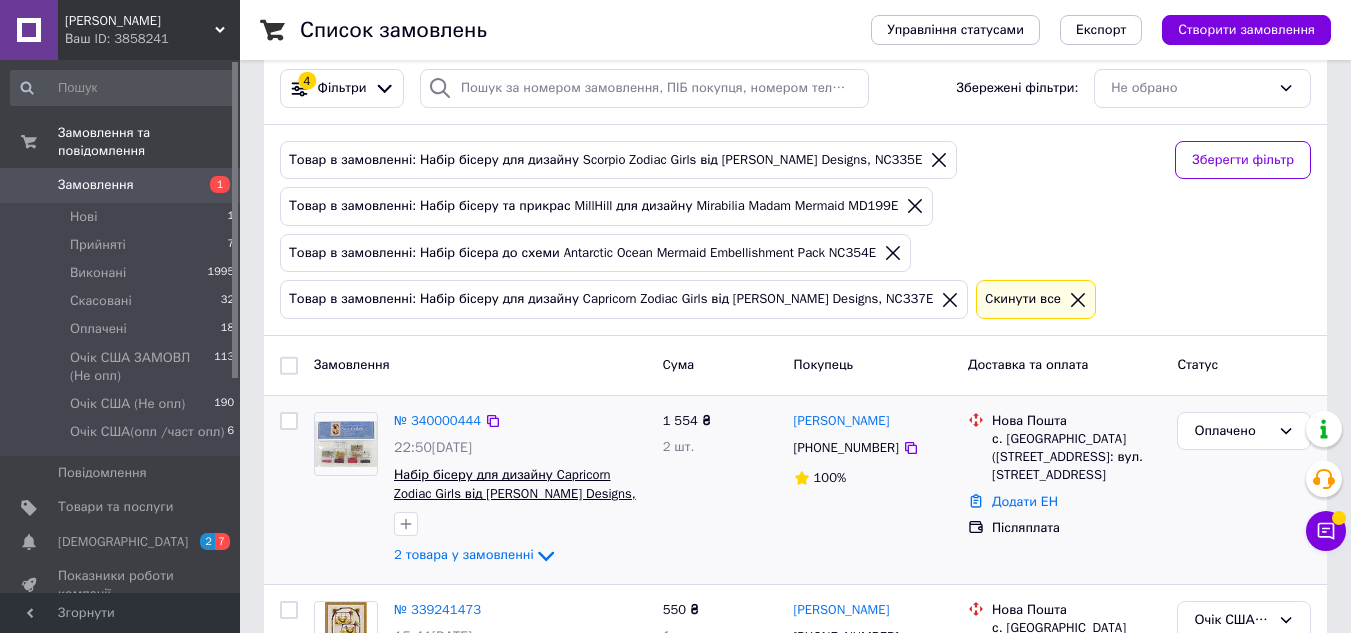 scroll, scrollTop: 0, scrollLeft: 0, axis: both 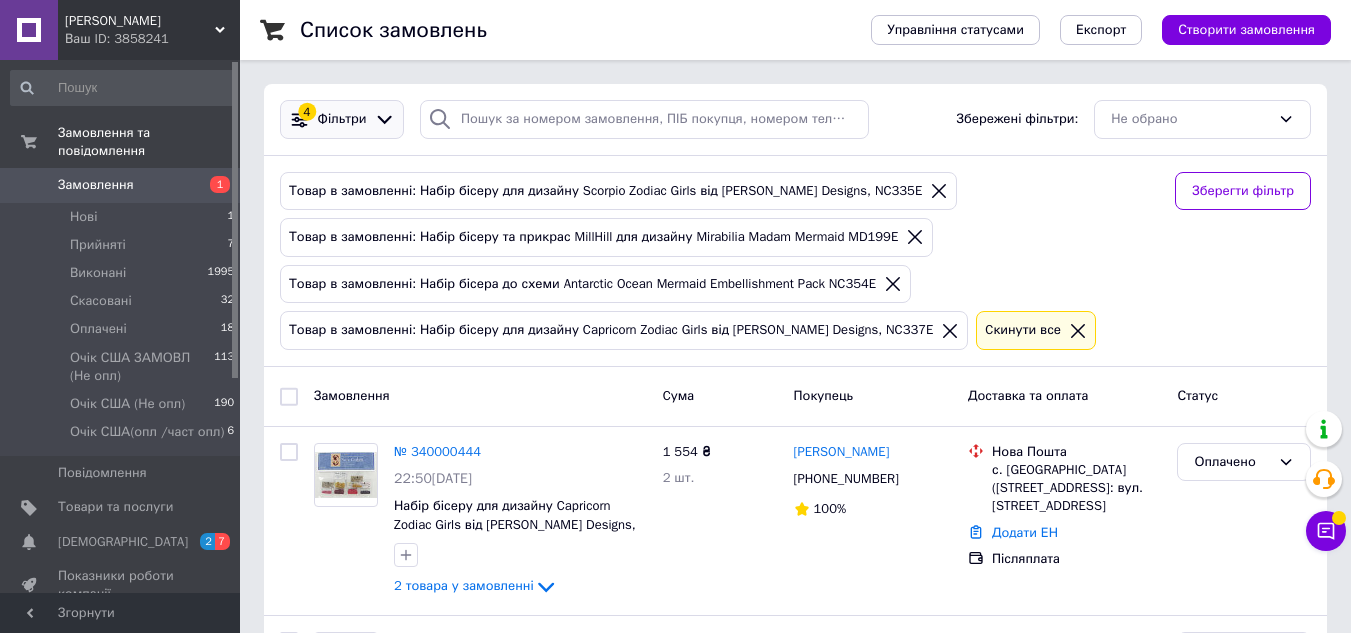 click 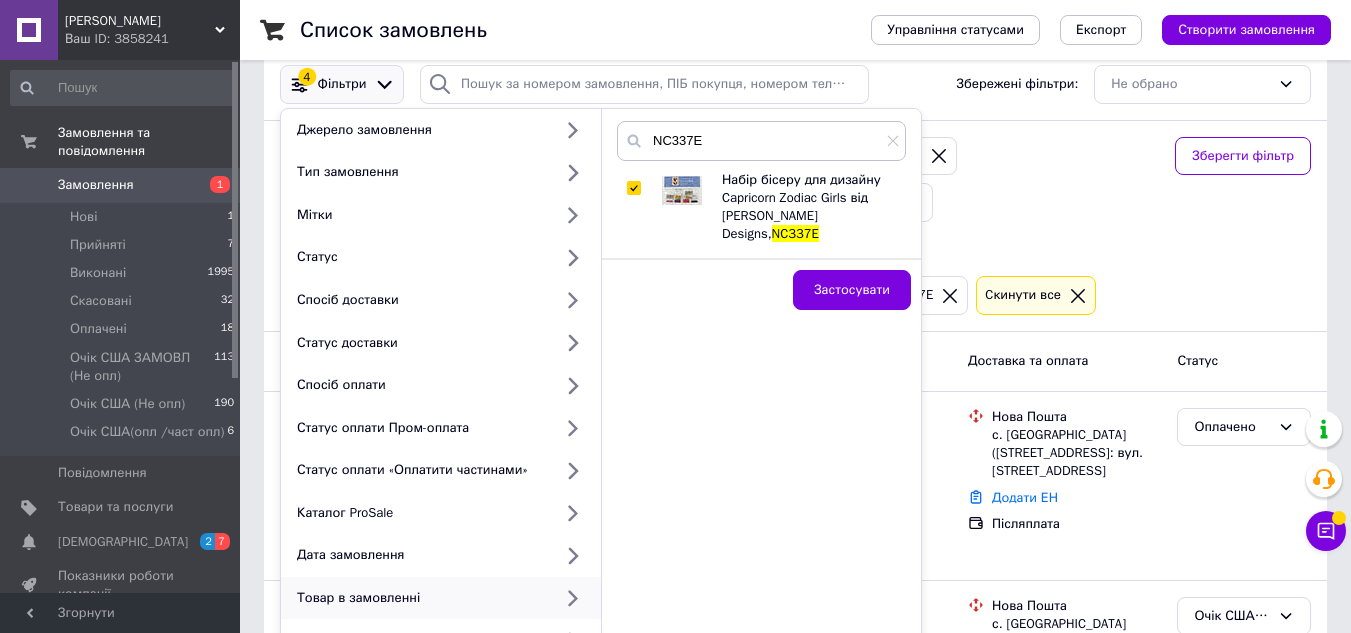 scroll, scrollTop: 0, scrollLeft: 0, axis: both 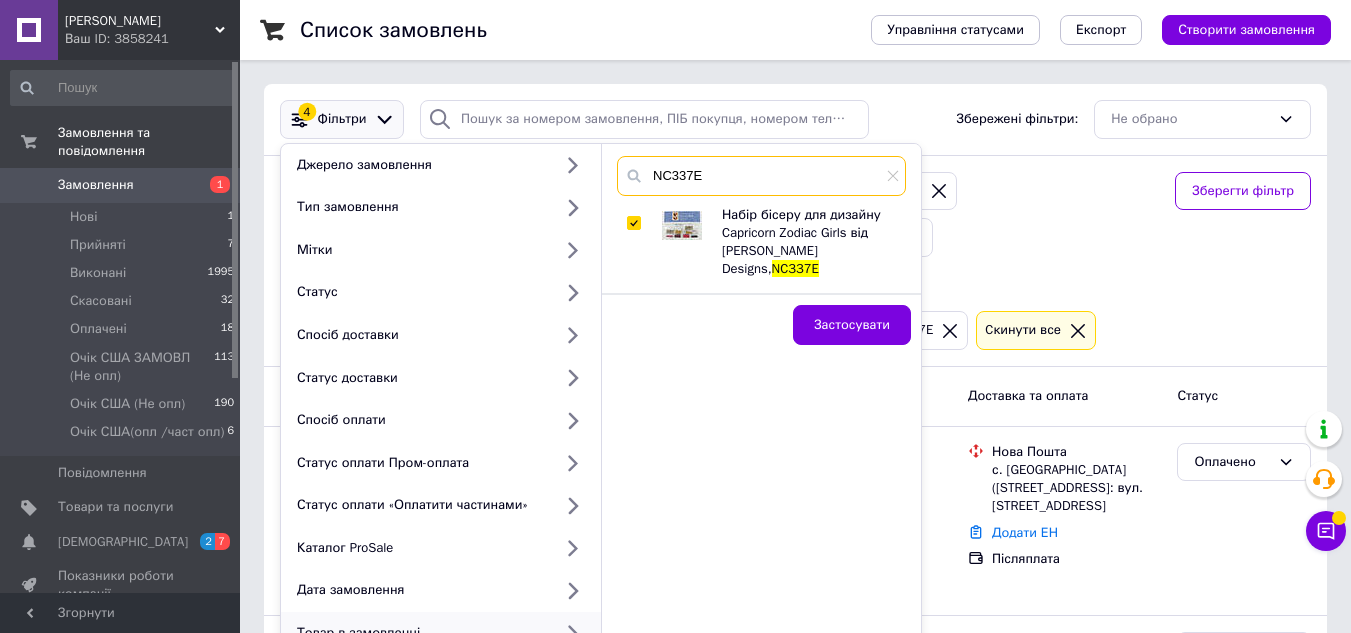 drag, startPoint x: 680, startPoint y: 176, endPoint x: 692, endPoint y: 180, distance: 12.649111 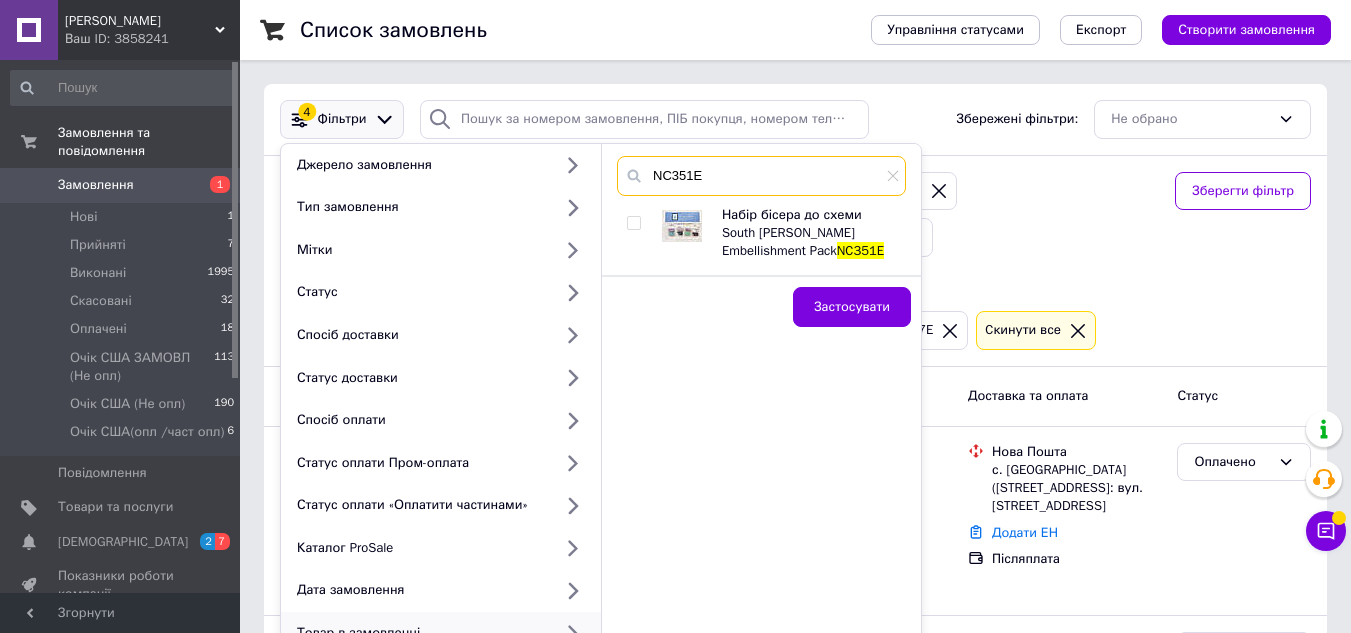 type on "NC351E" 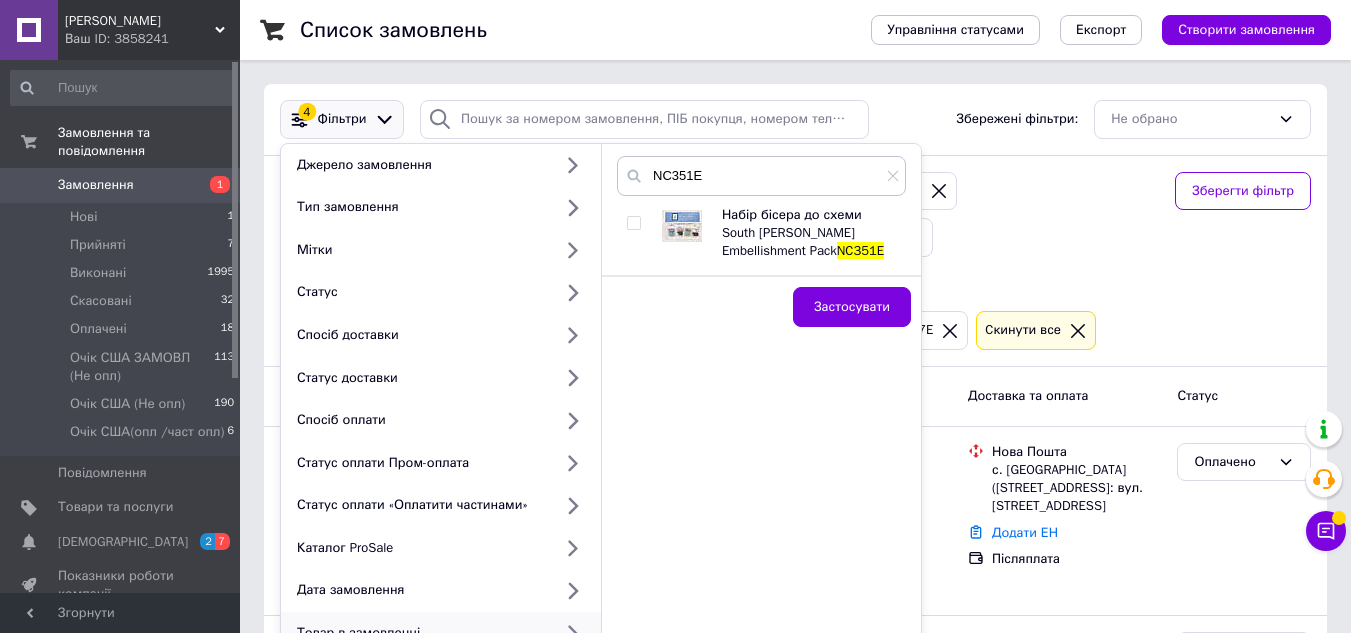 click at bounding box center [633, 223] 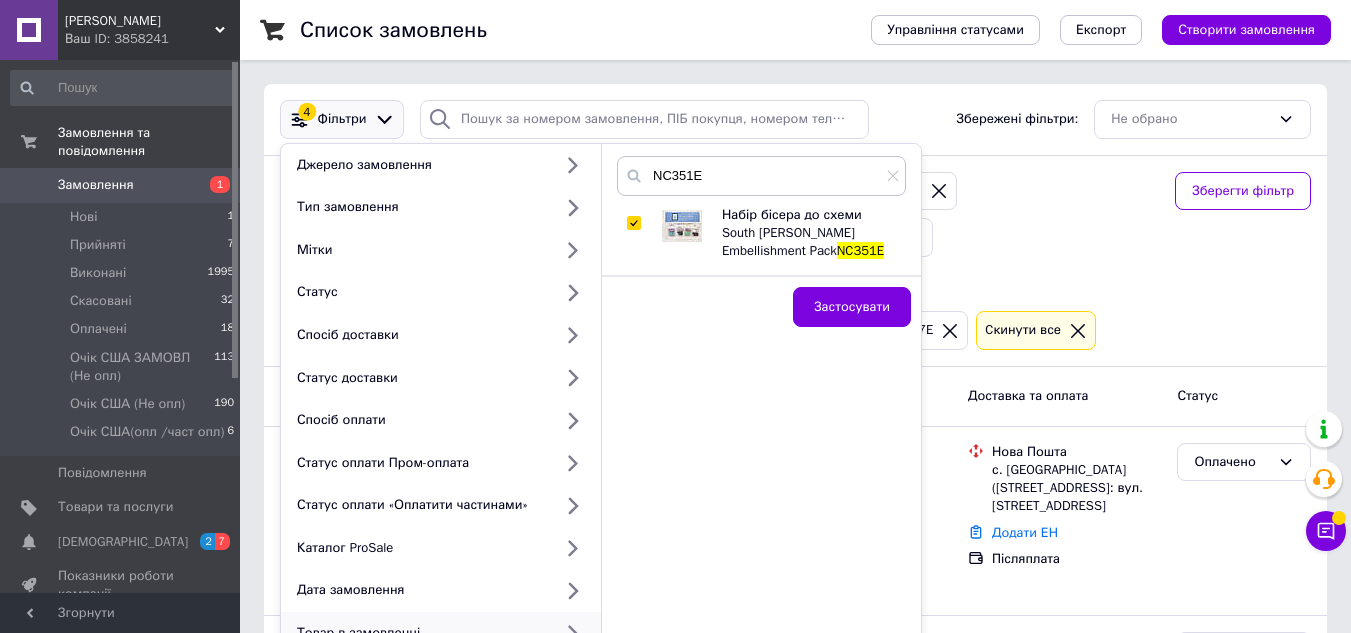 checkbox on "true" 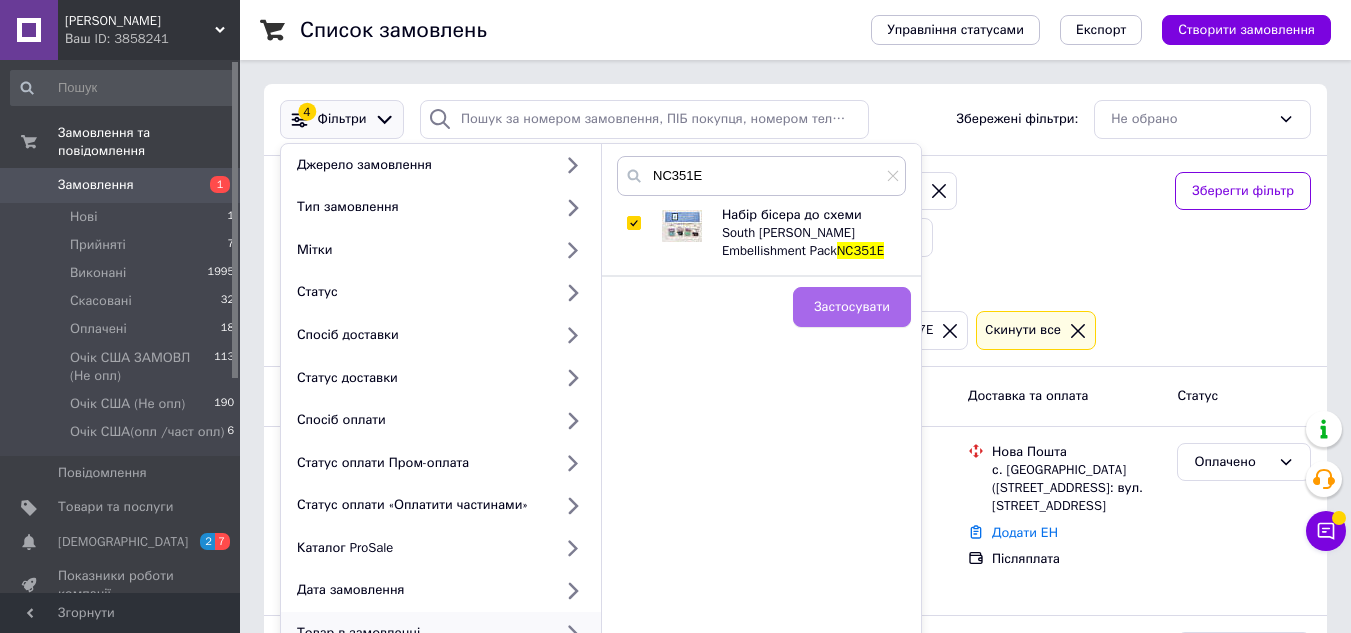click on "Застосувати" at bounding box center (852, 307) 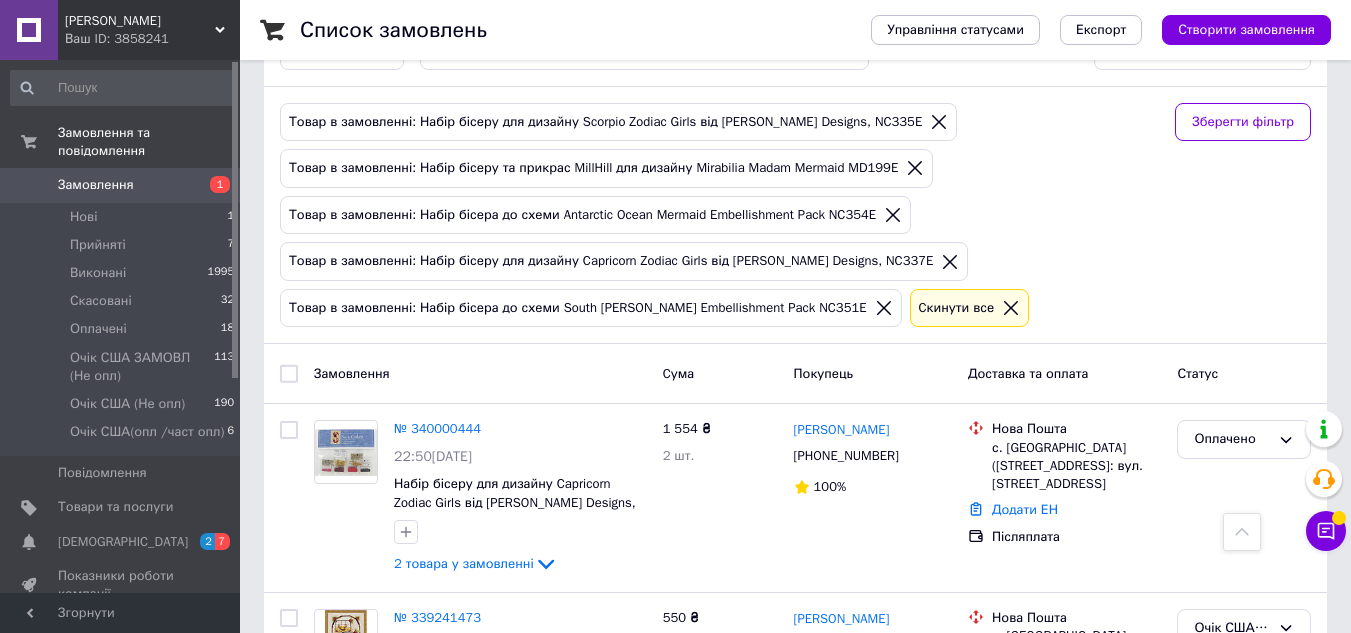 scroll, scrollTop: 0, scrollLeft: 0, axis: both 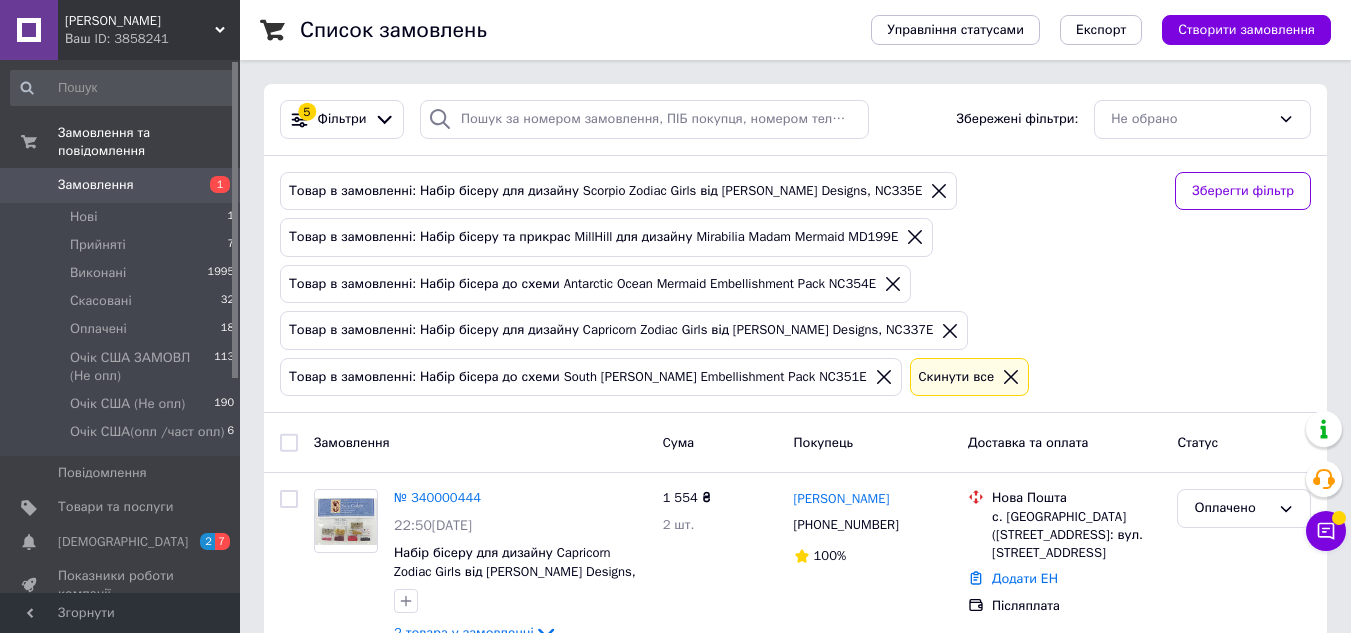 click on "Cкинути все" at bounding box center (957, 377) 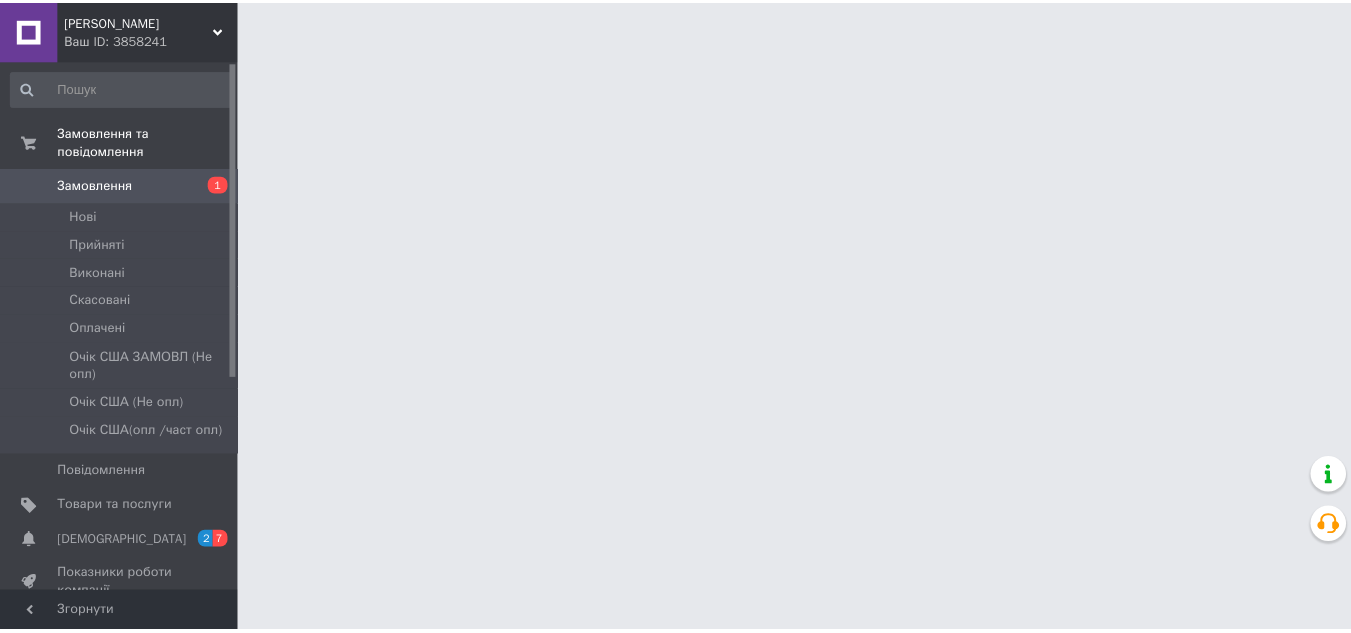 scroll, scrollTop: 0, scrollLeft: 0, axis: both 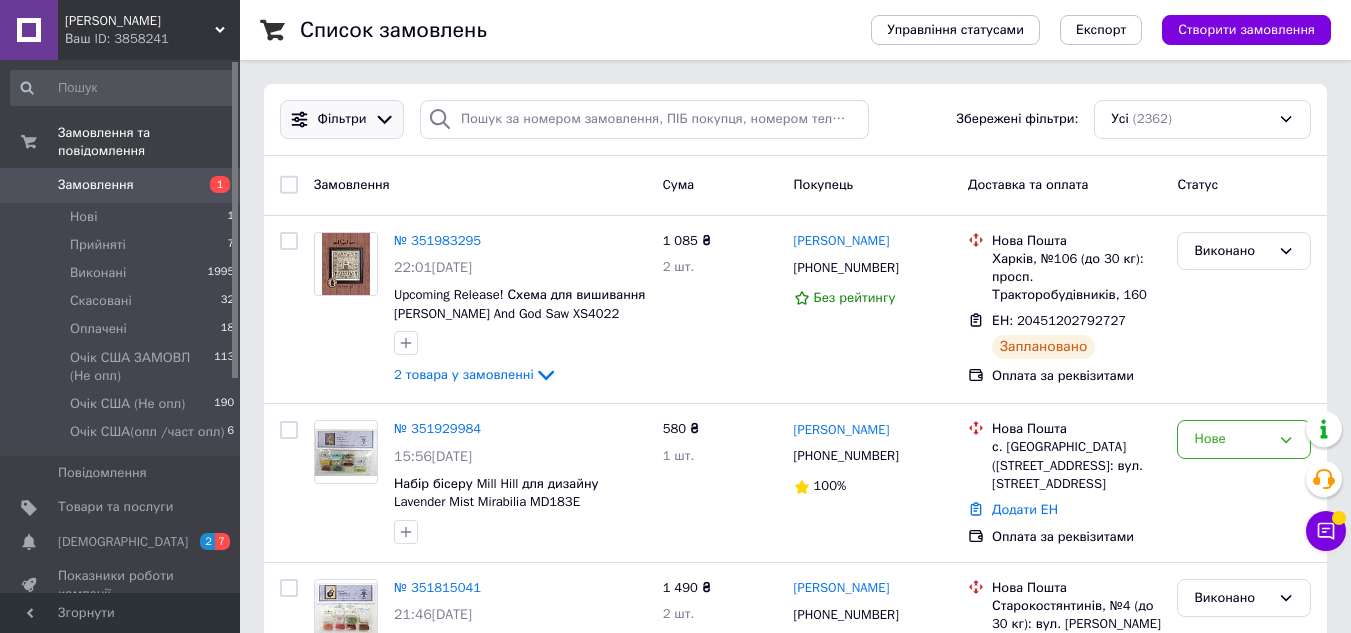 click 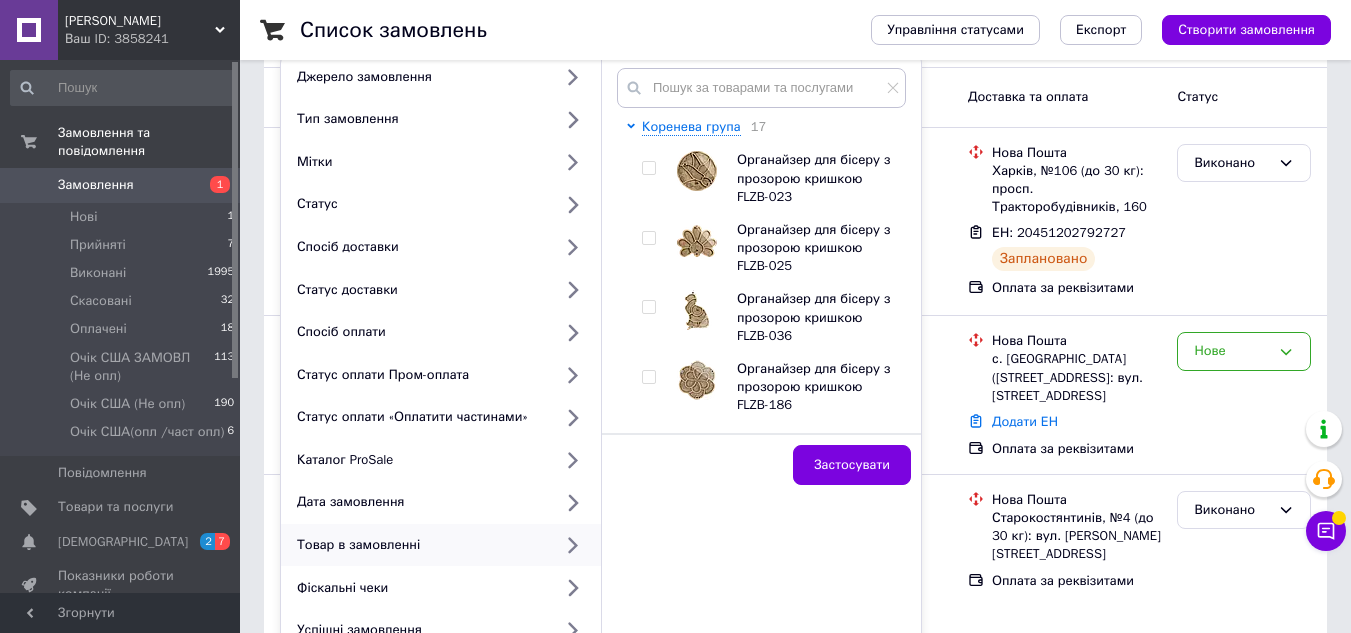 scroll, scrollTop: 0, scrollLeft: 0, axis: both 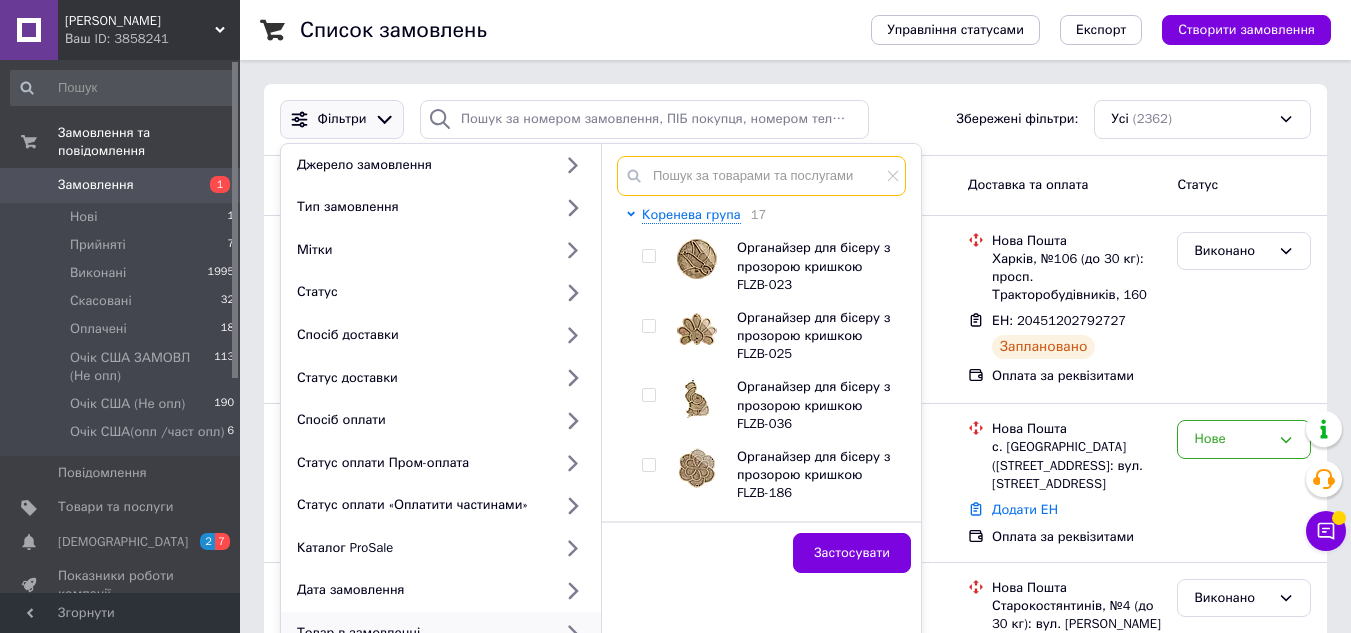 click at bounding box center (761, 176) 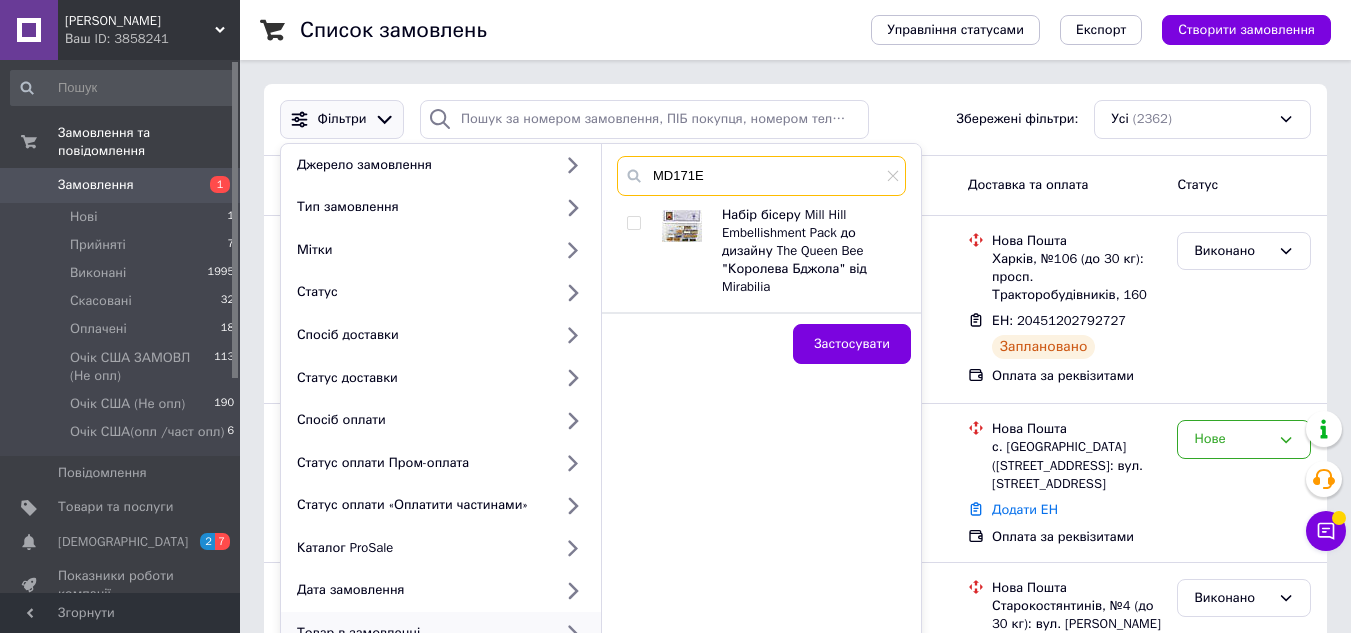 type on "MD171E" 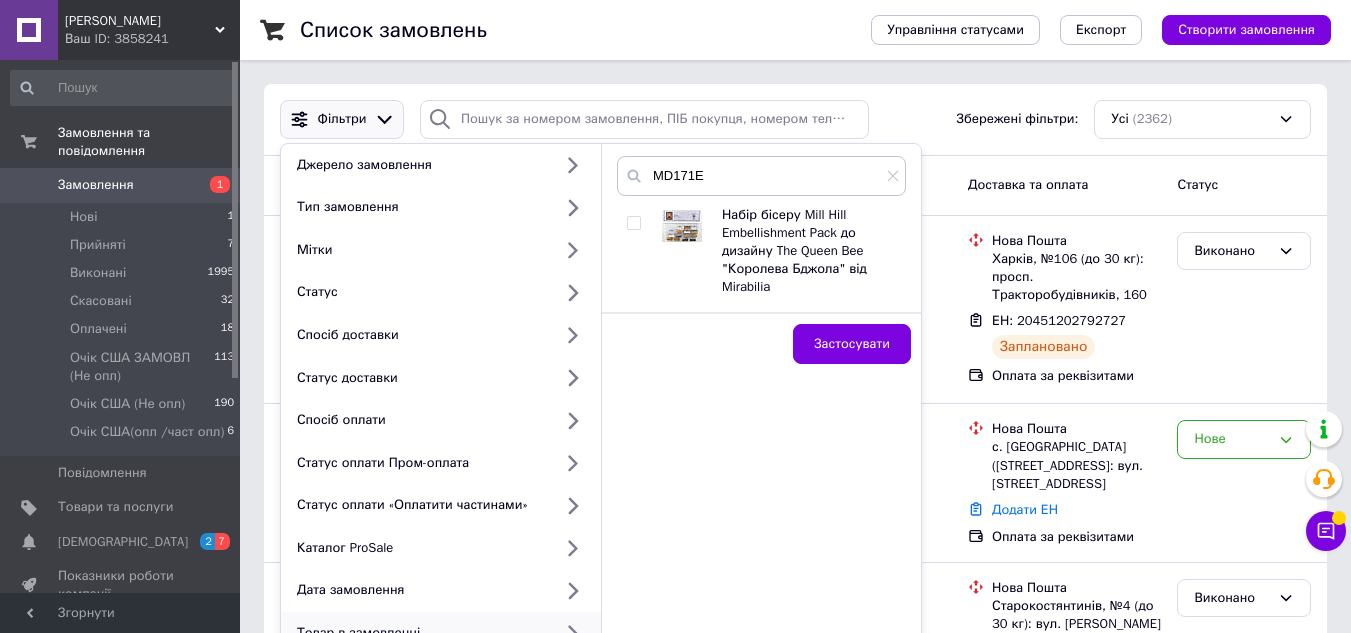 click at bounding box center (633, 223) 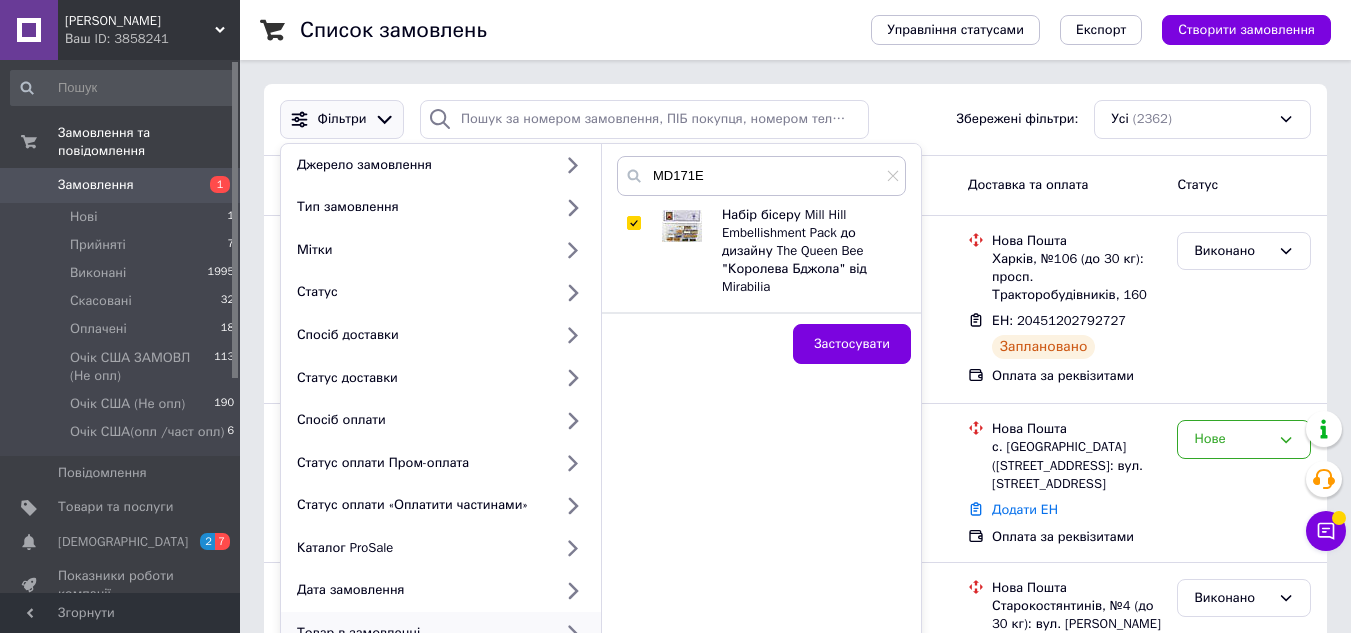 checkbox on "true" 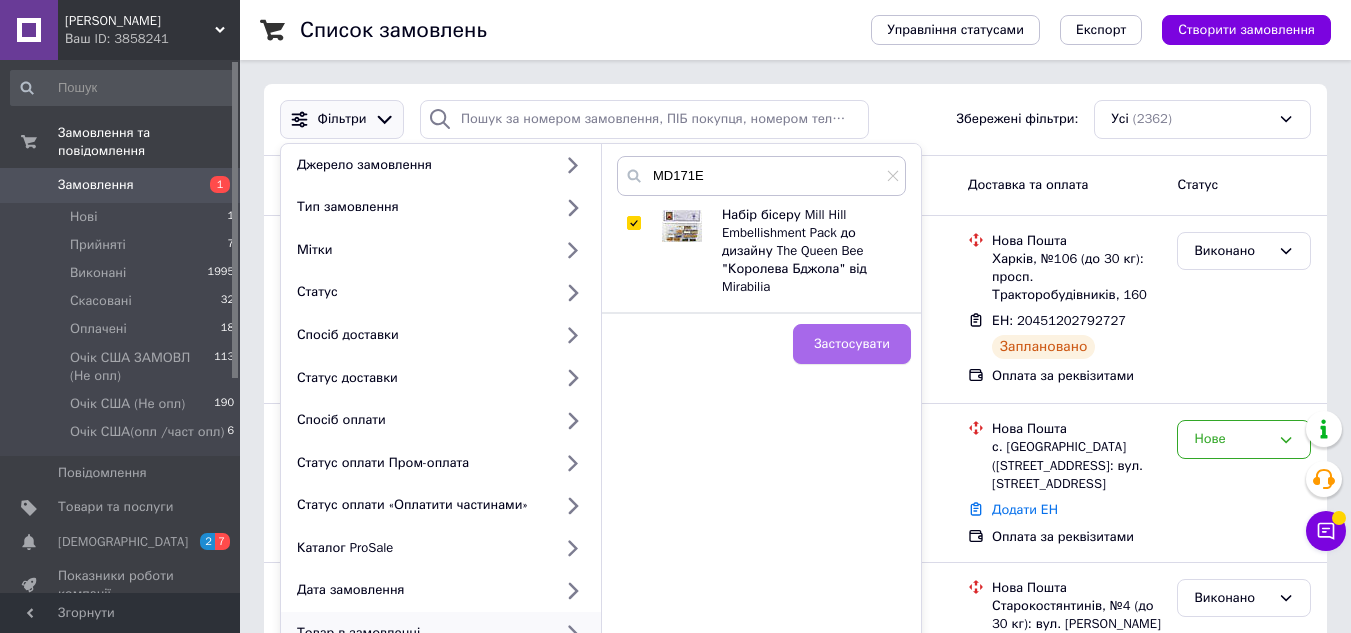 click on "Застосувати" at bounding box center (852, 344) 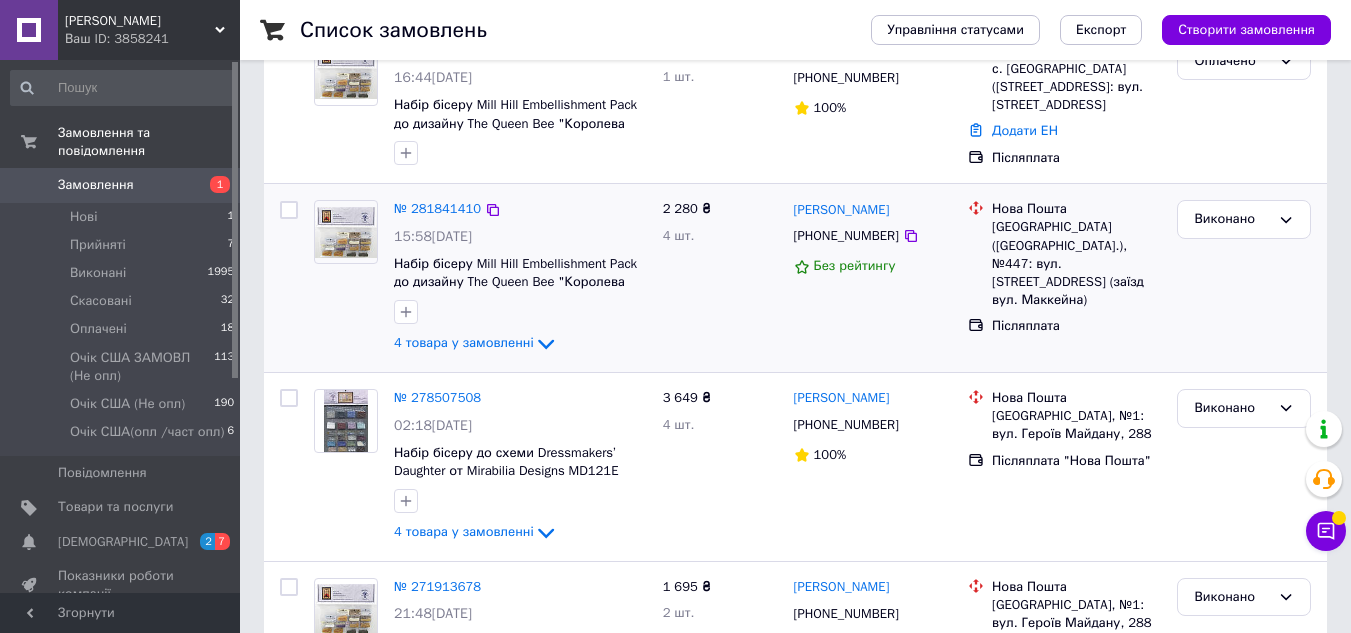 scroll, scrollTop: 0, scrollLeft: 0, axis: both 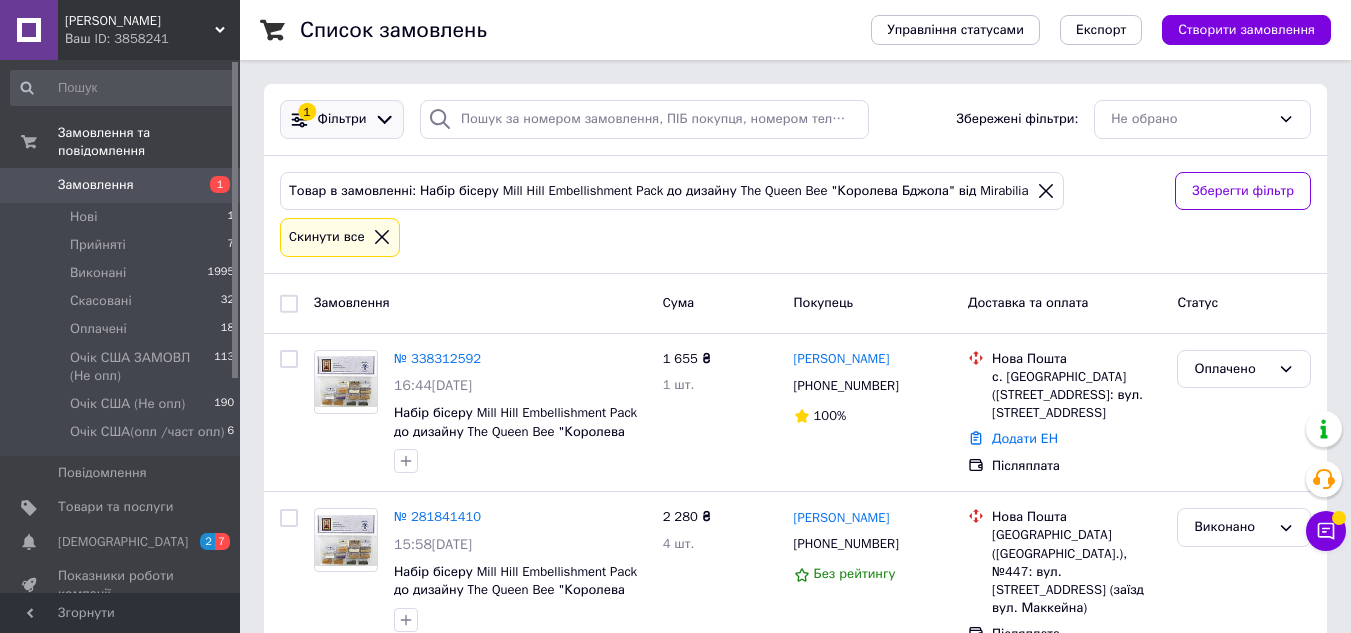click at bounding box center [384, 119] 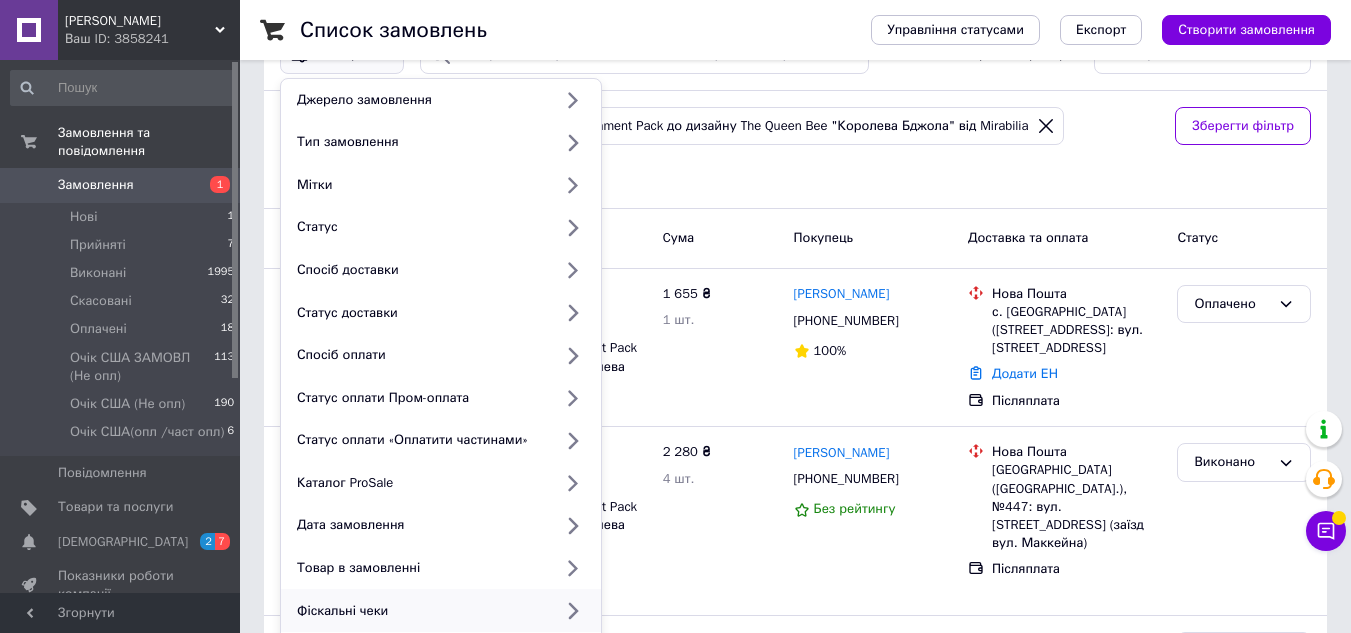 scroll, scrollTop: 100, scrollLeft: 0, axis: vertical 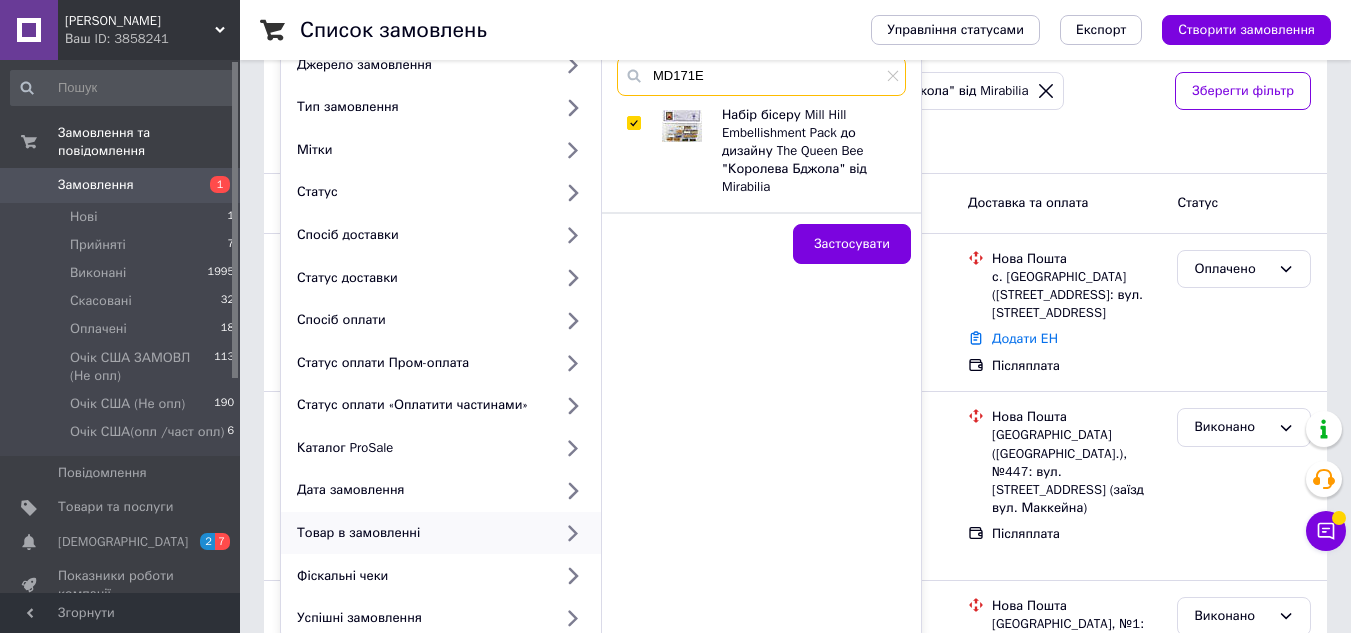 drag, startPoint x: 677, startPoint y: 70, endPoint x: 694, endPoint y: 75, distance: 17.720045 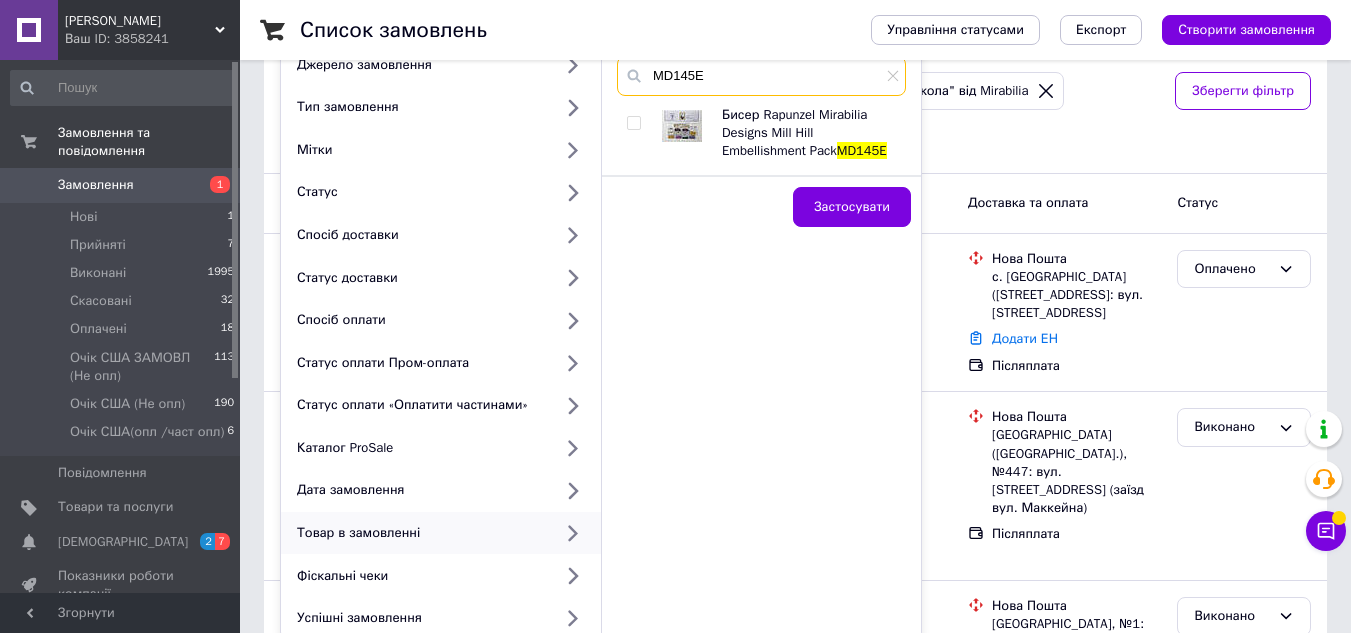 type on "MD145E" 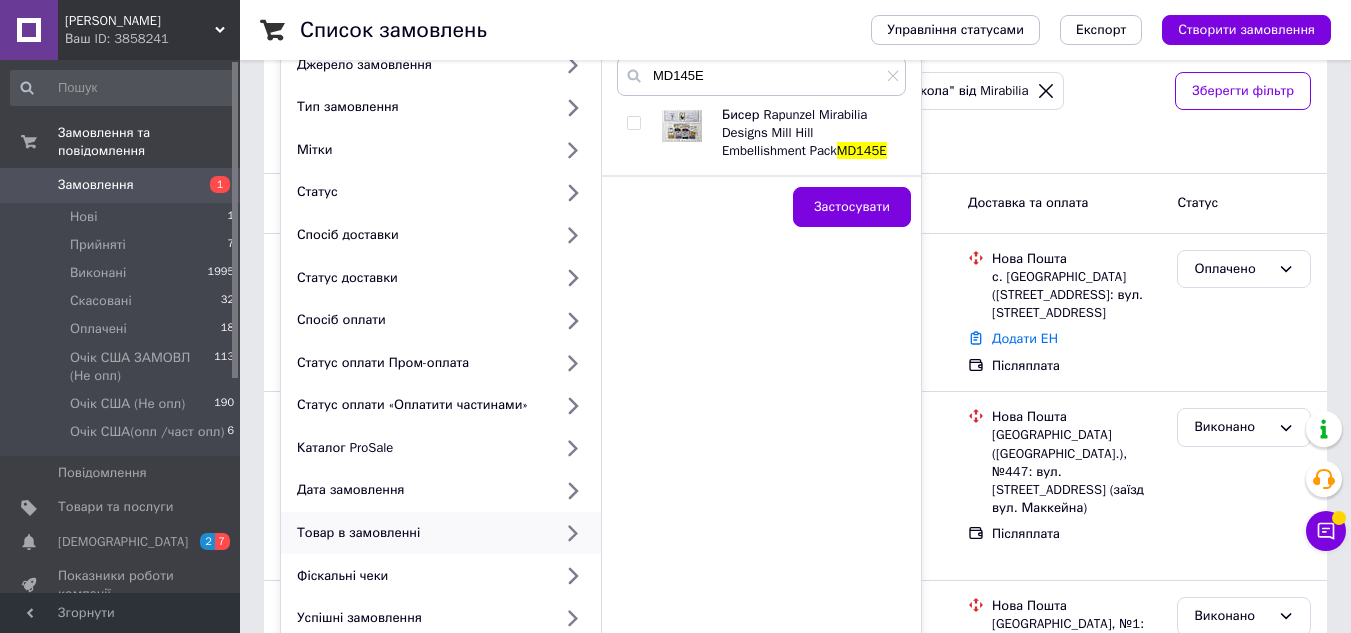 click at bounding box center [633, 123] 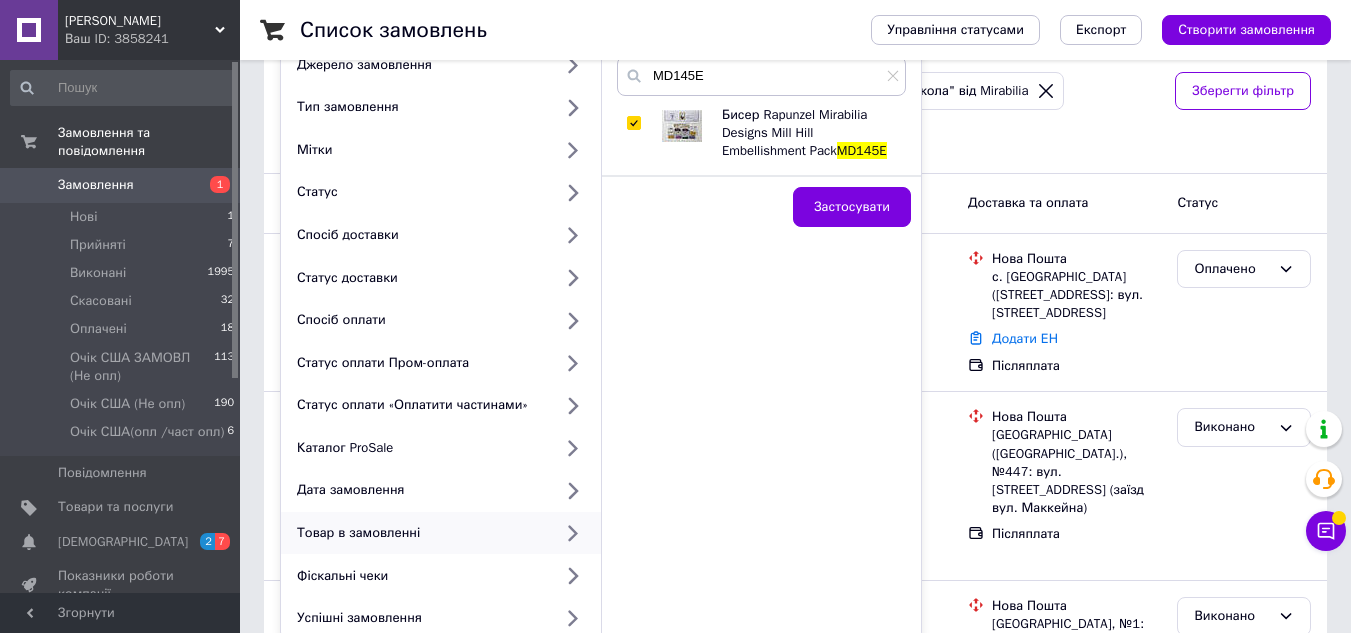 checkbox on "true" 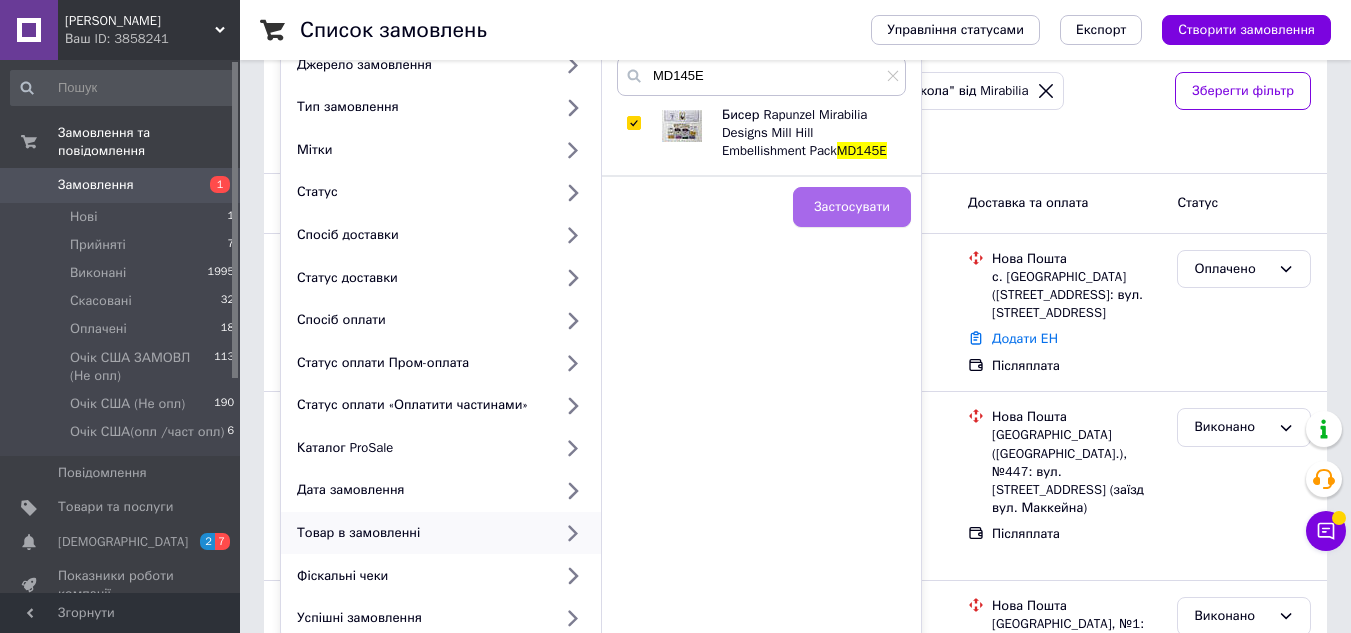 click on "Застосувати" at bounding box center [852, 207] 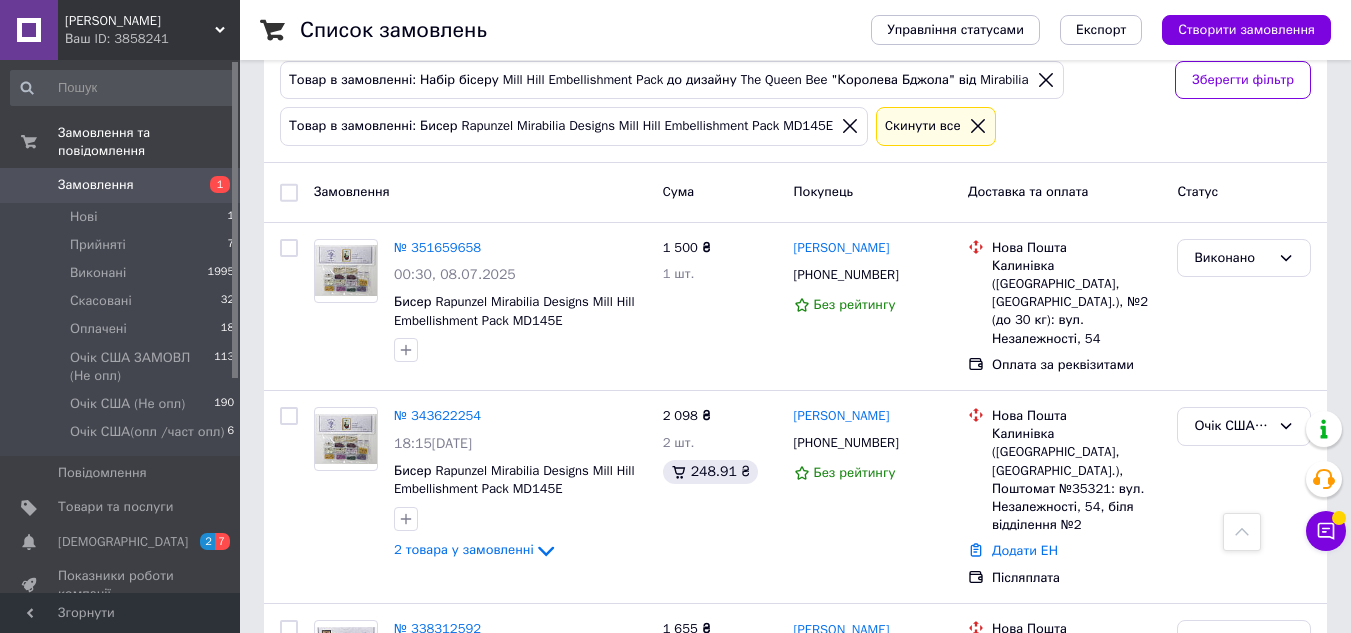 scroll, scrollTop: 0, scrollLeft: 0, axis: both 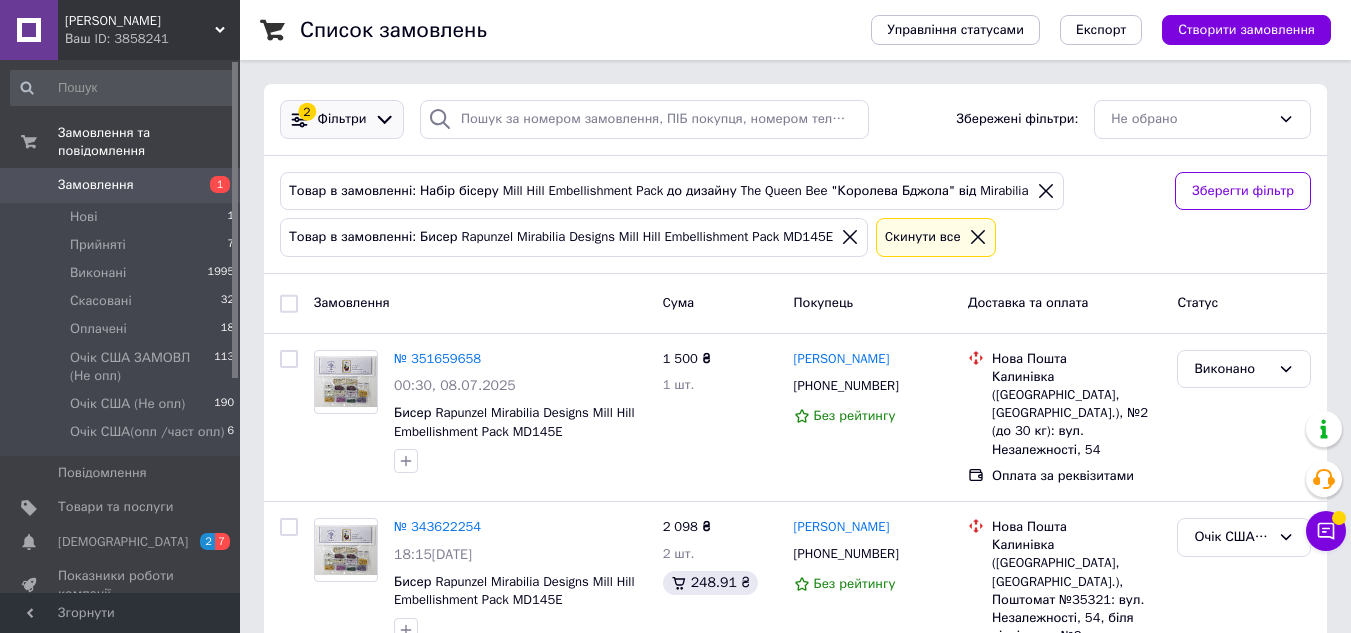 click 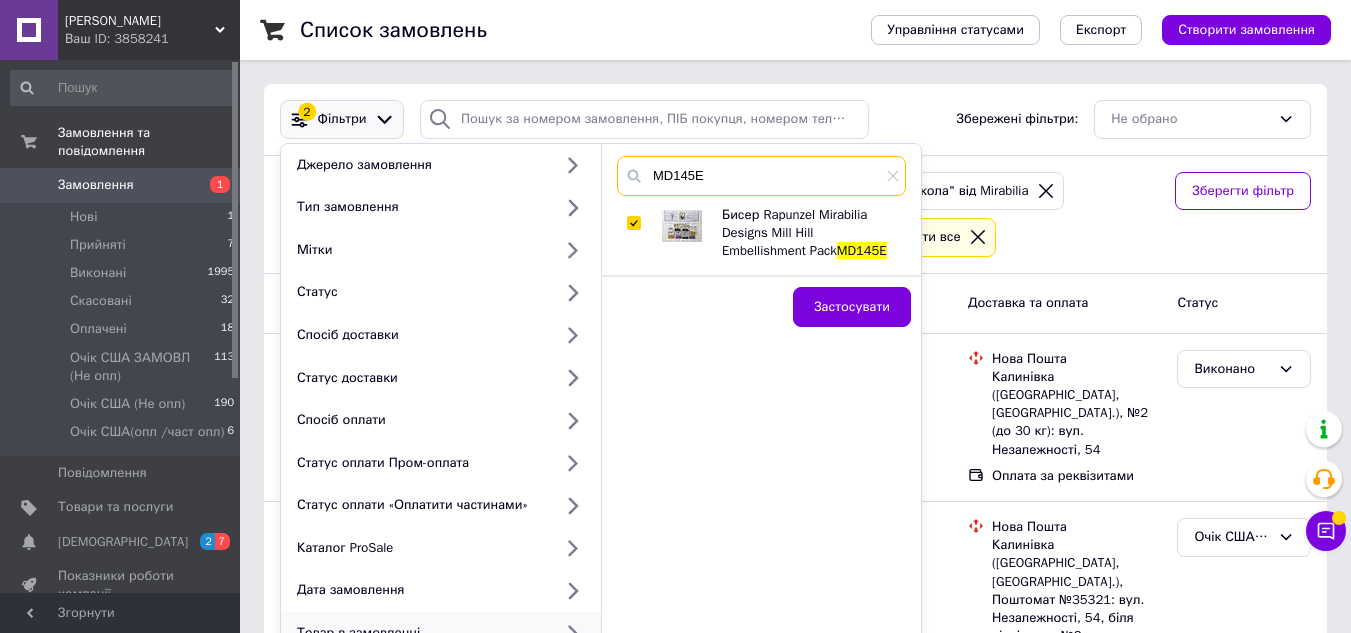 drag, startPoint x: 682, startPoint y: 171, endPoint x: 694, endPoint y: 177, distance: 13.416408 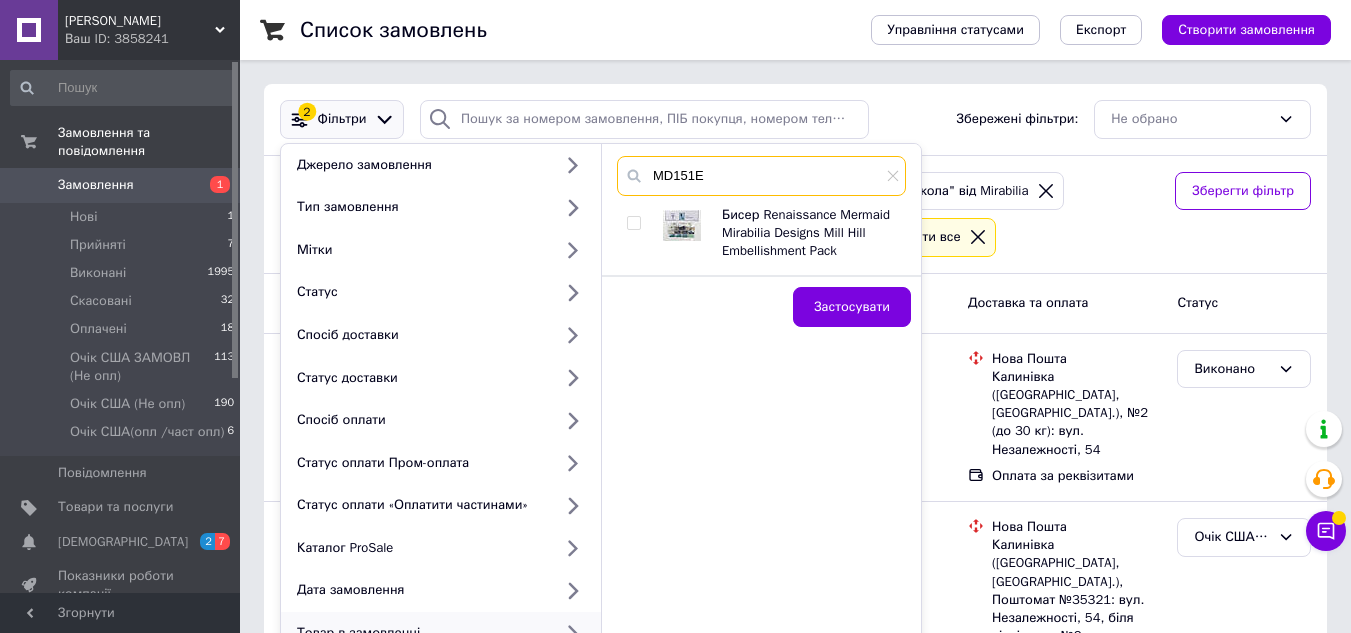 type on "MD151E" 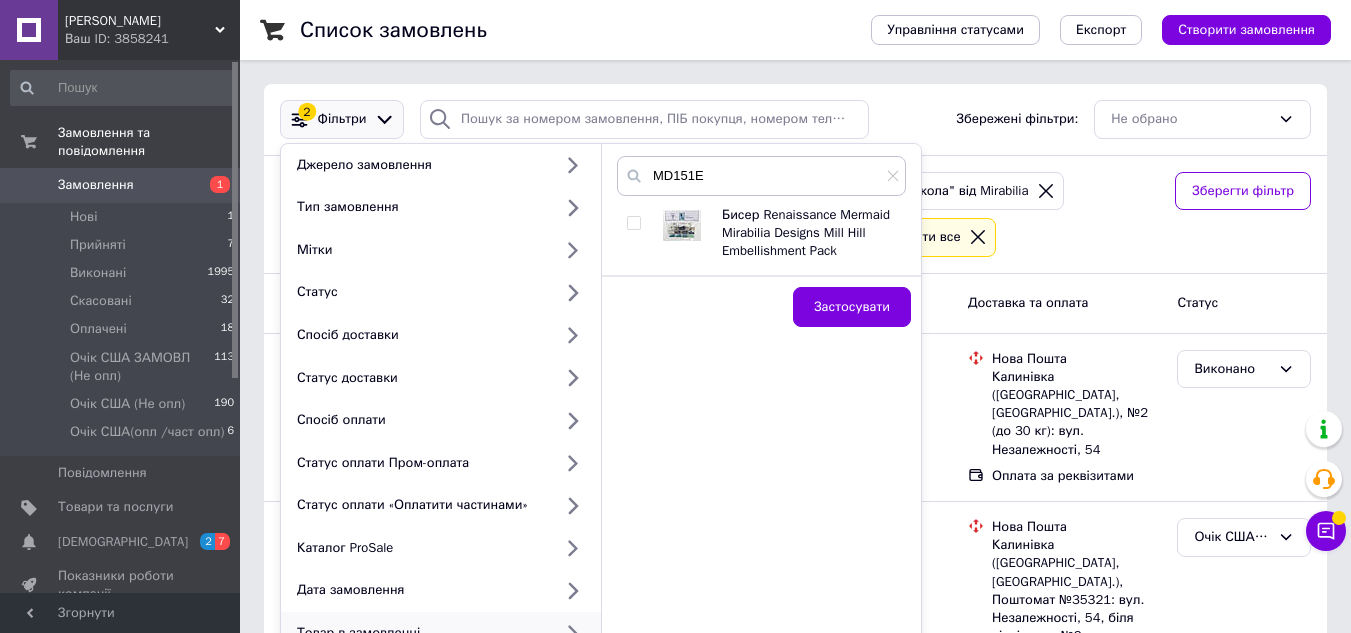 click at bounding box center (633, 223) 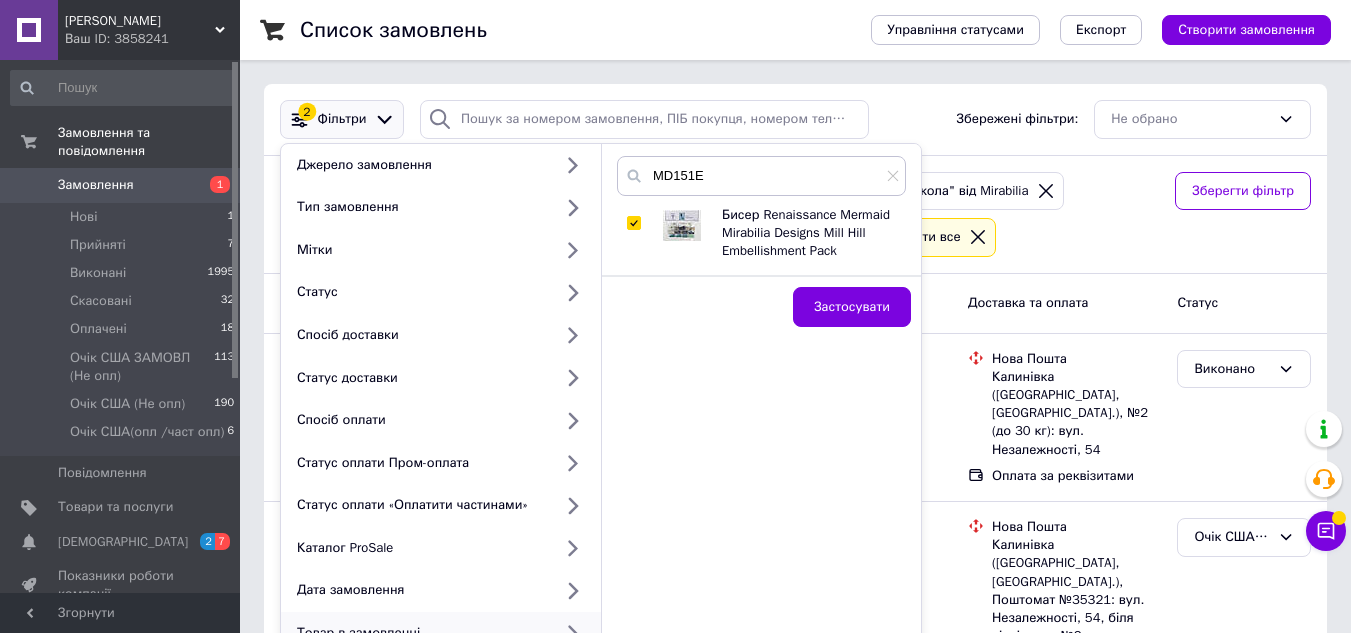 checkbox on "true" 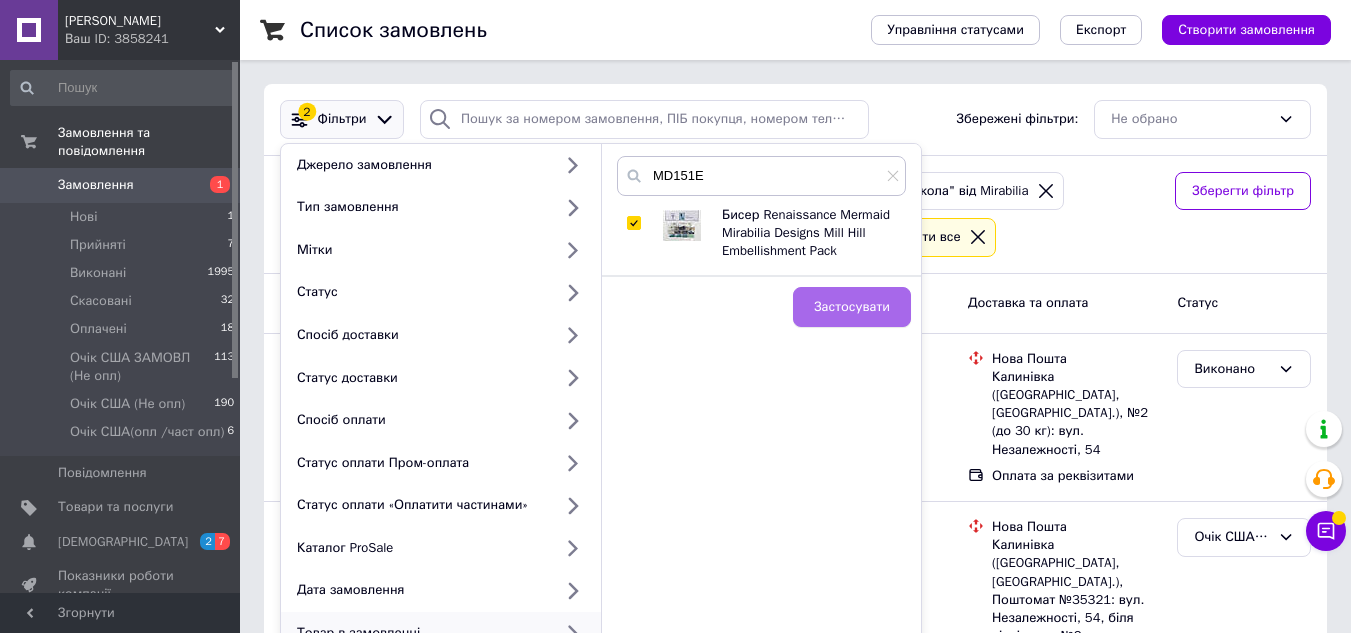click on "Застосувати" at bounding box center (852, 307) 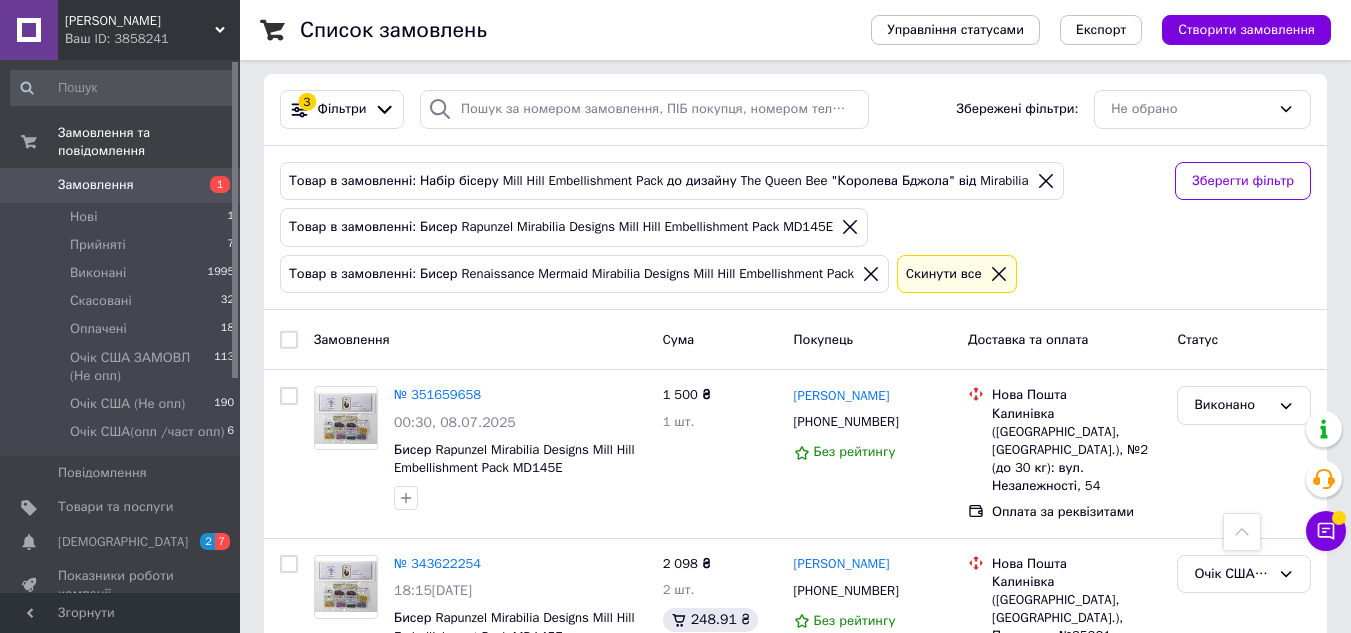 scroll, scrollTop: 0, scrollLeft: 0, axis: both 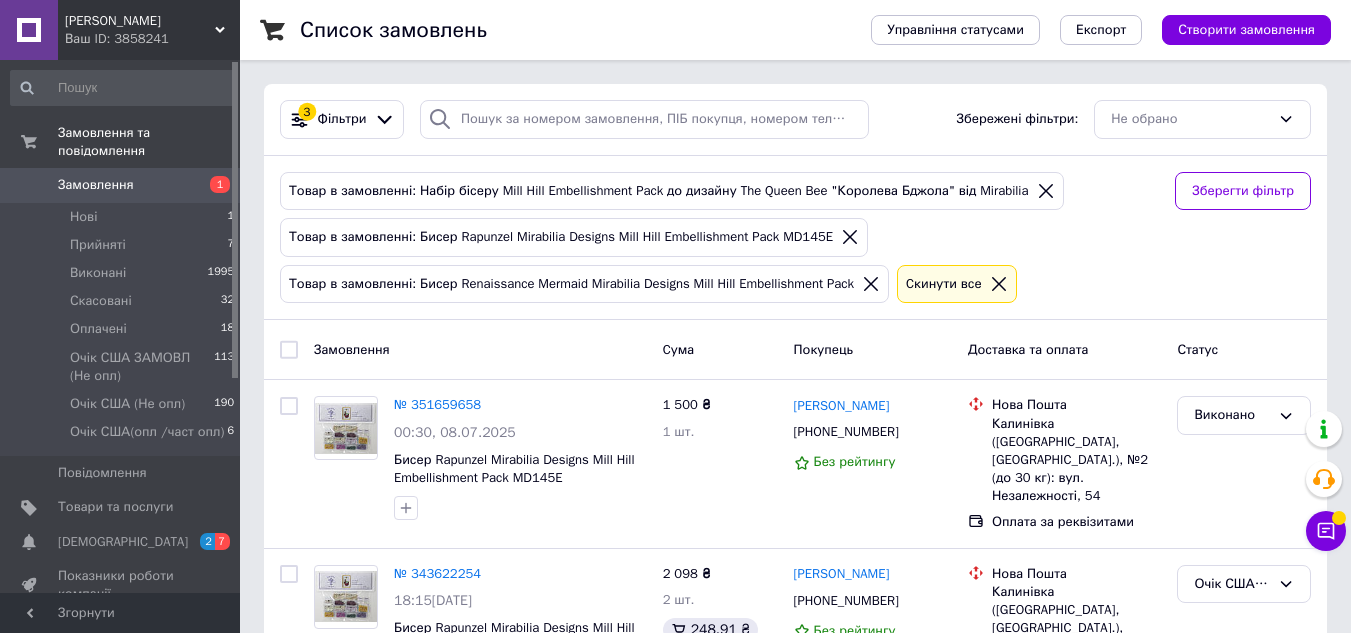 click on "Cкинути все" at bounding box center (944, 284) 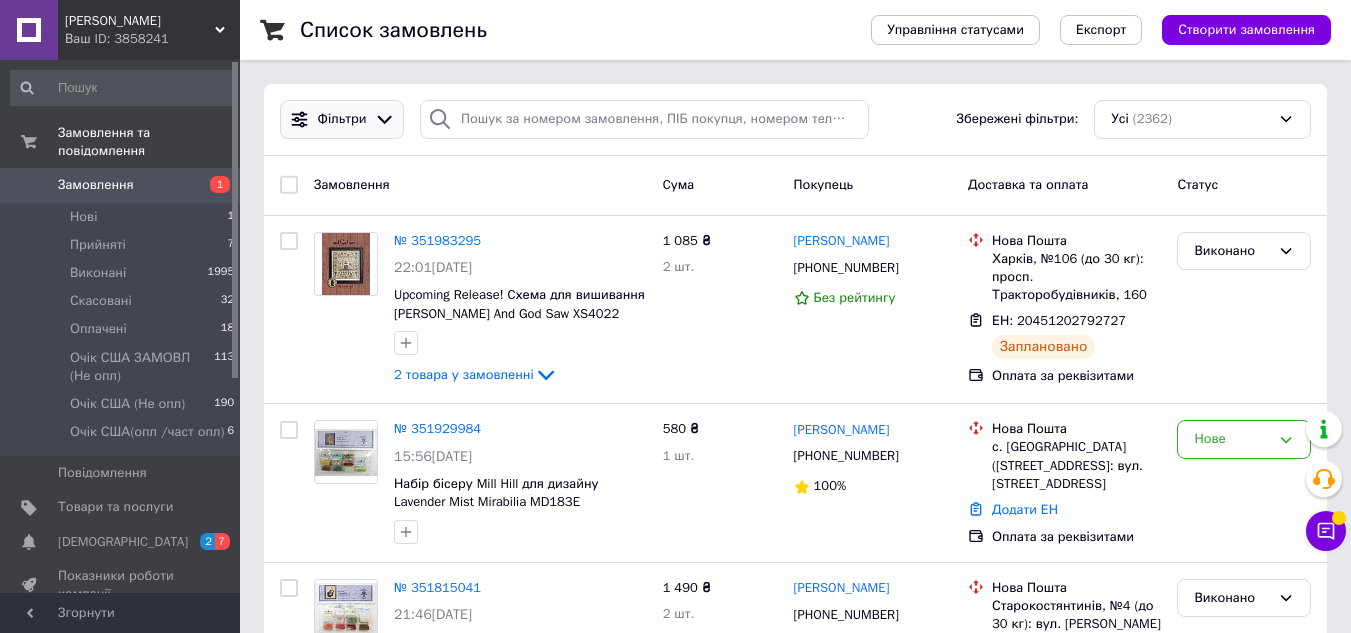 click at bounding box center [384, 119] 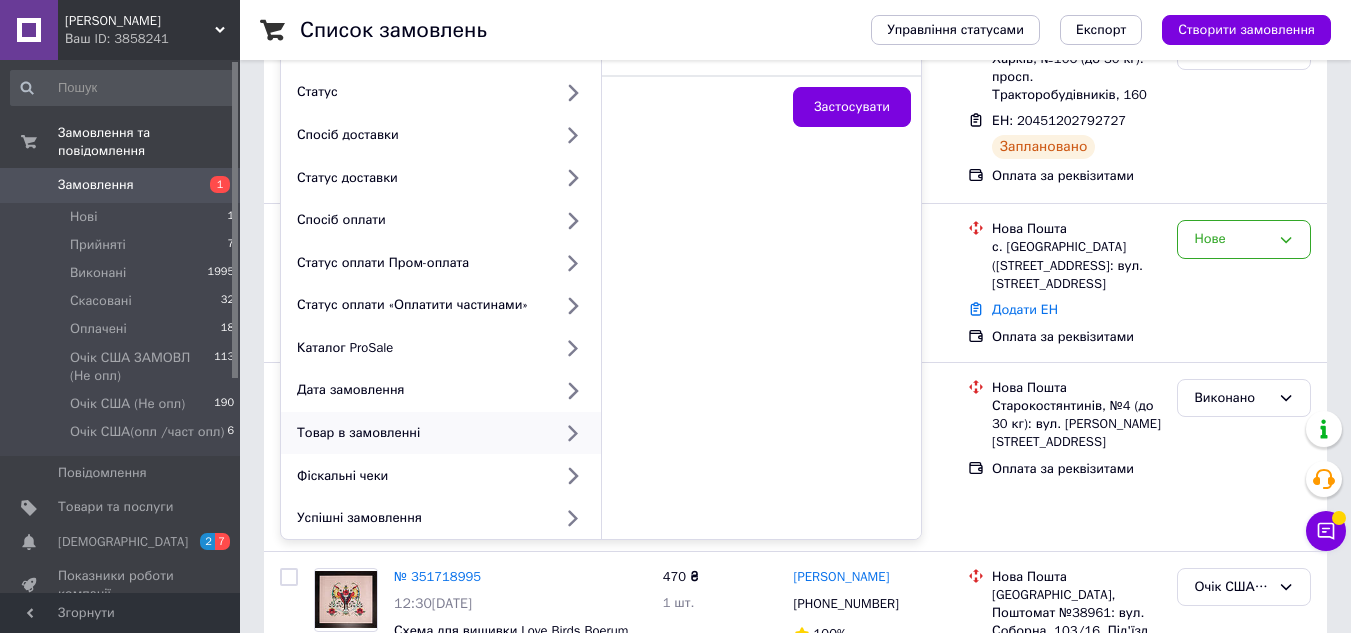 scroll, scrollTop: 0, scrollLeft: 0, axis: both 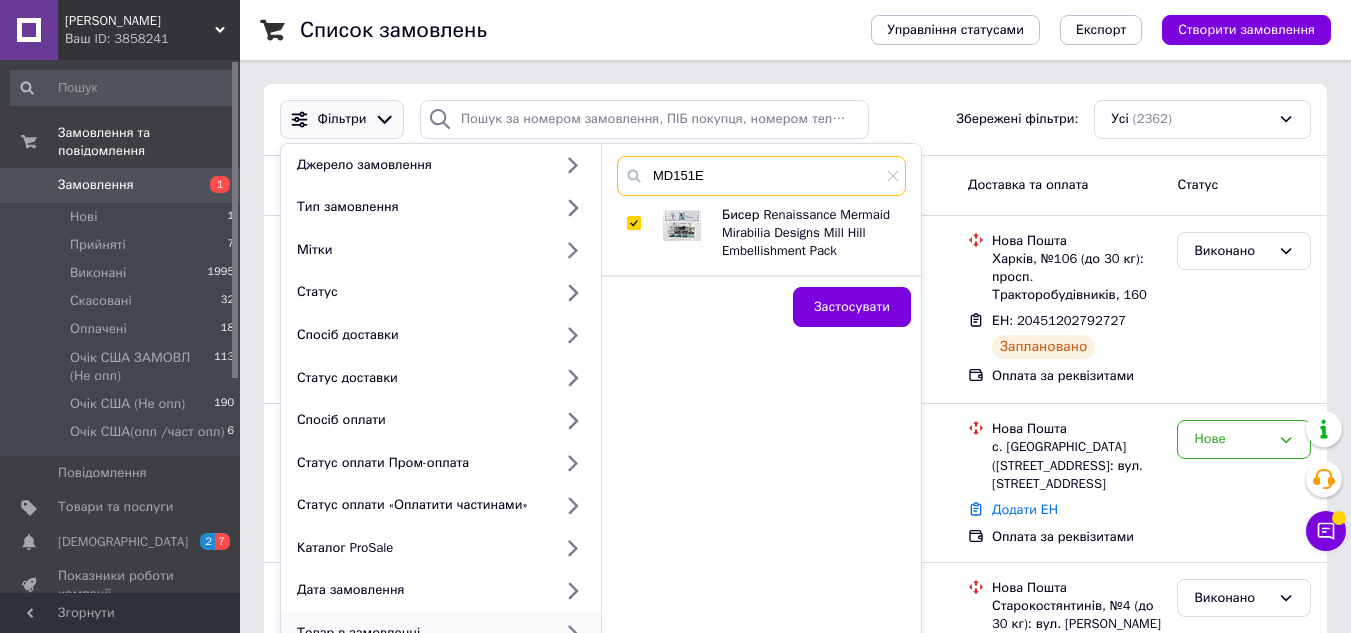 click on "MD151E" at bounding box center [761, 176] 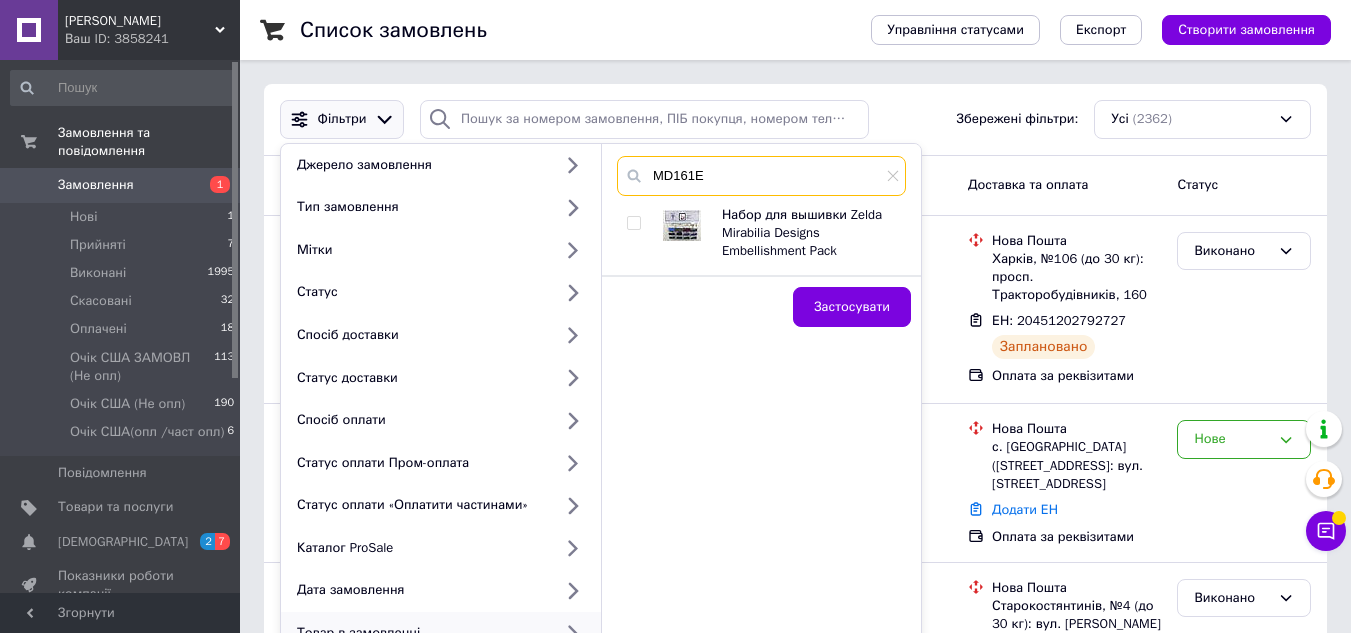type on "MD161E" 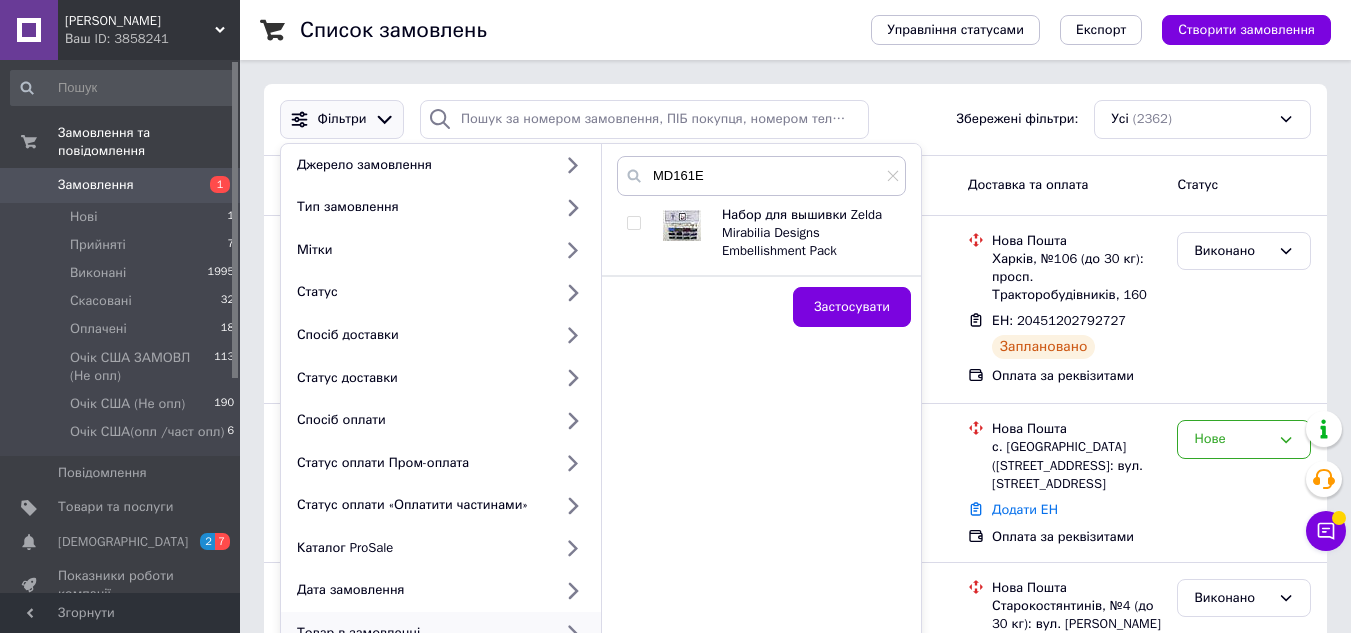 click at bounding box center (633, 223) 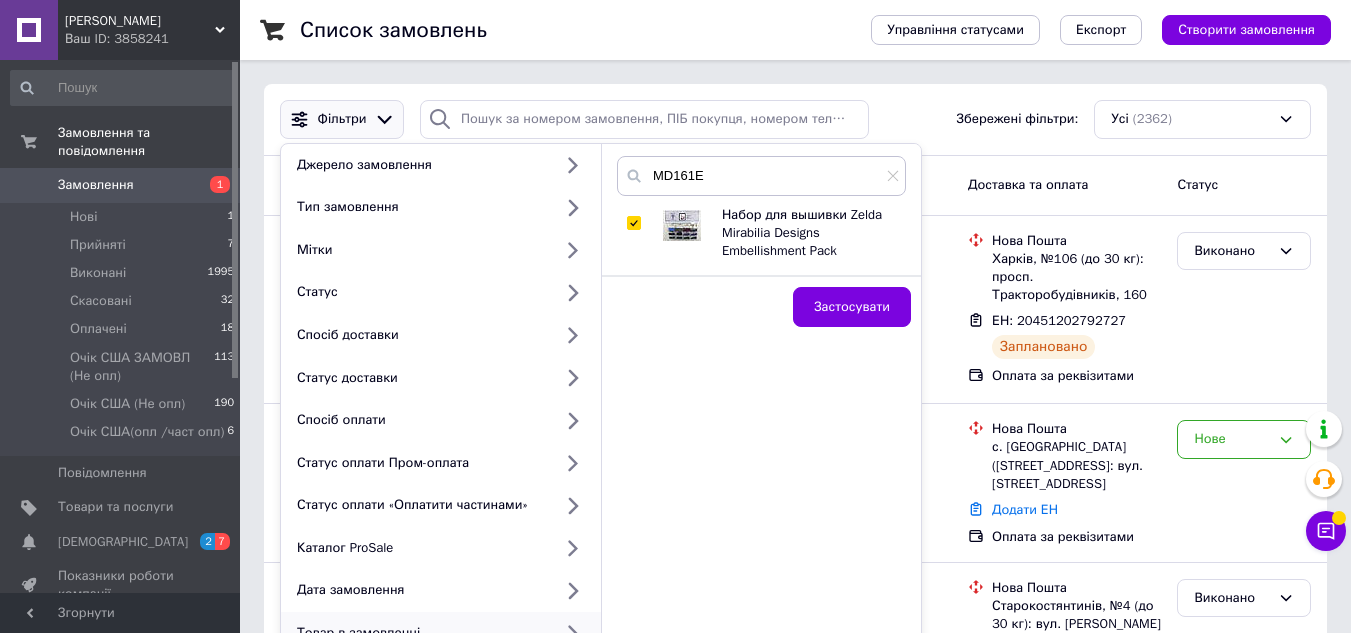 checkbox on "true" 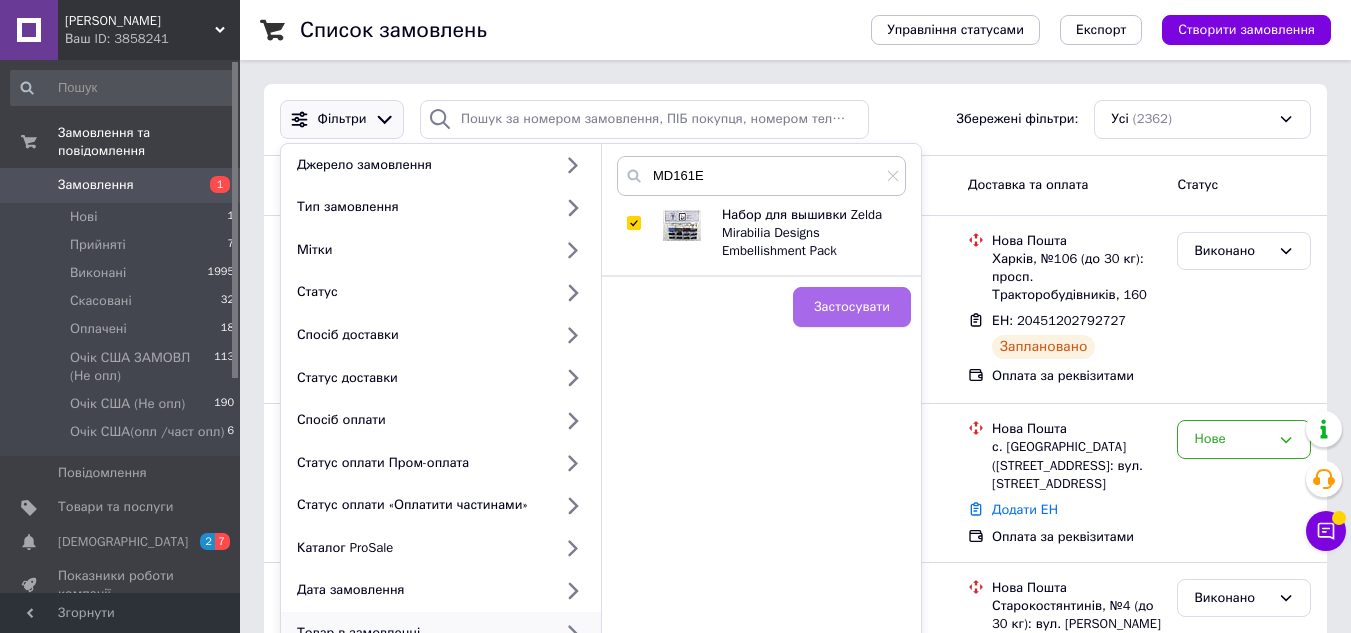 click on "Застосувати" at bounding box center [852, 307] 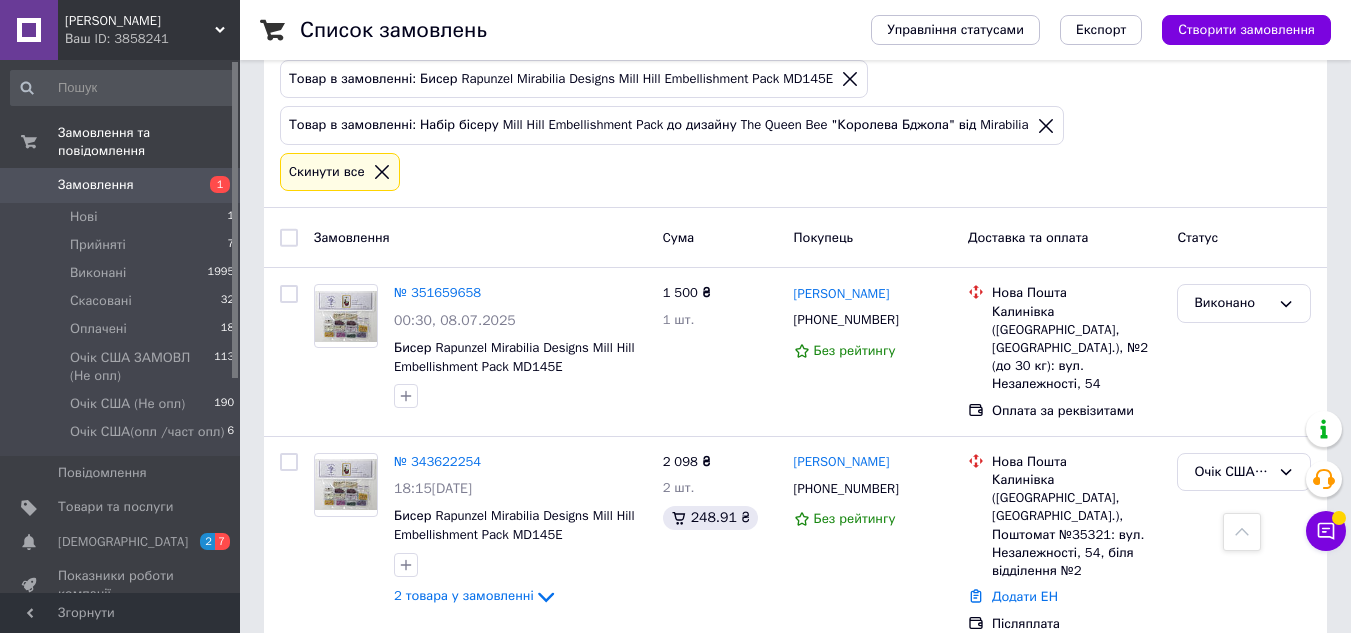 scroll, scrollTop: 0, scrollLeft: 0, axis: both 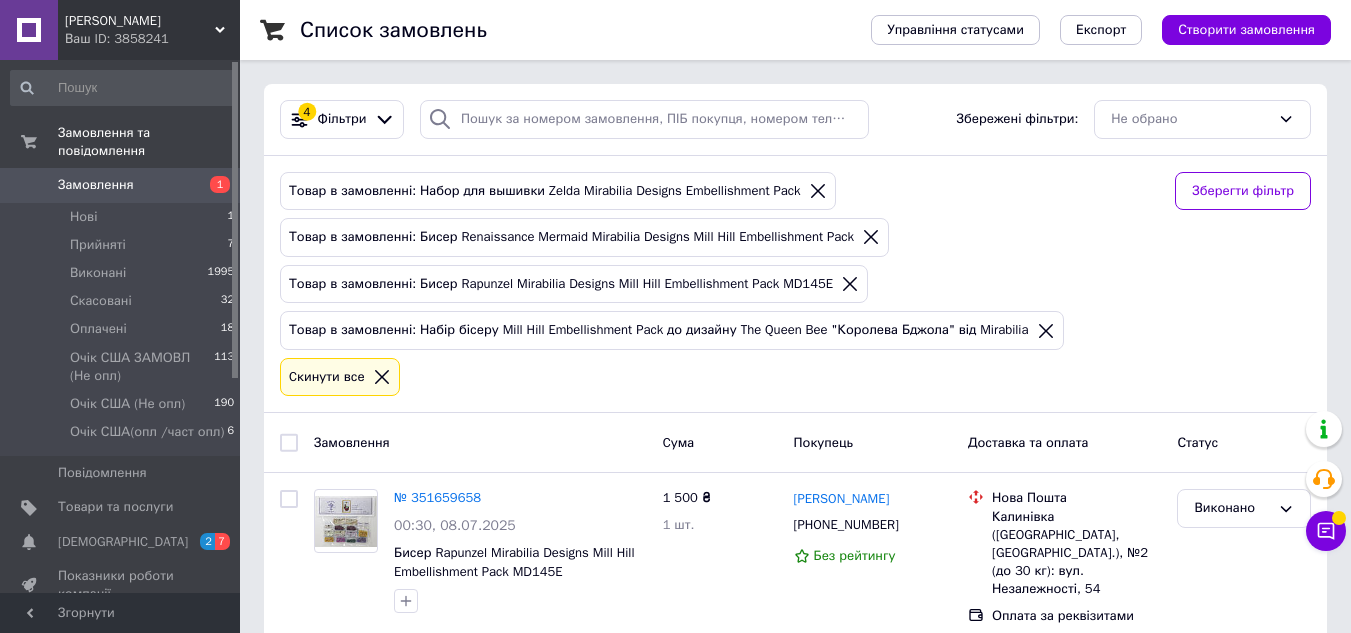 click on "Cкинути все" at bounding box center (327, 377) 